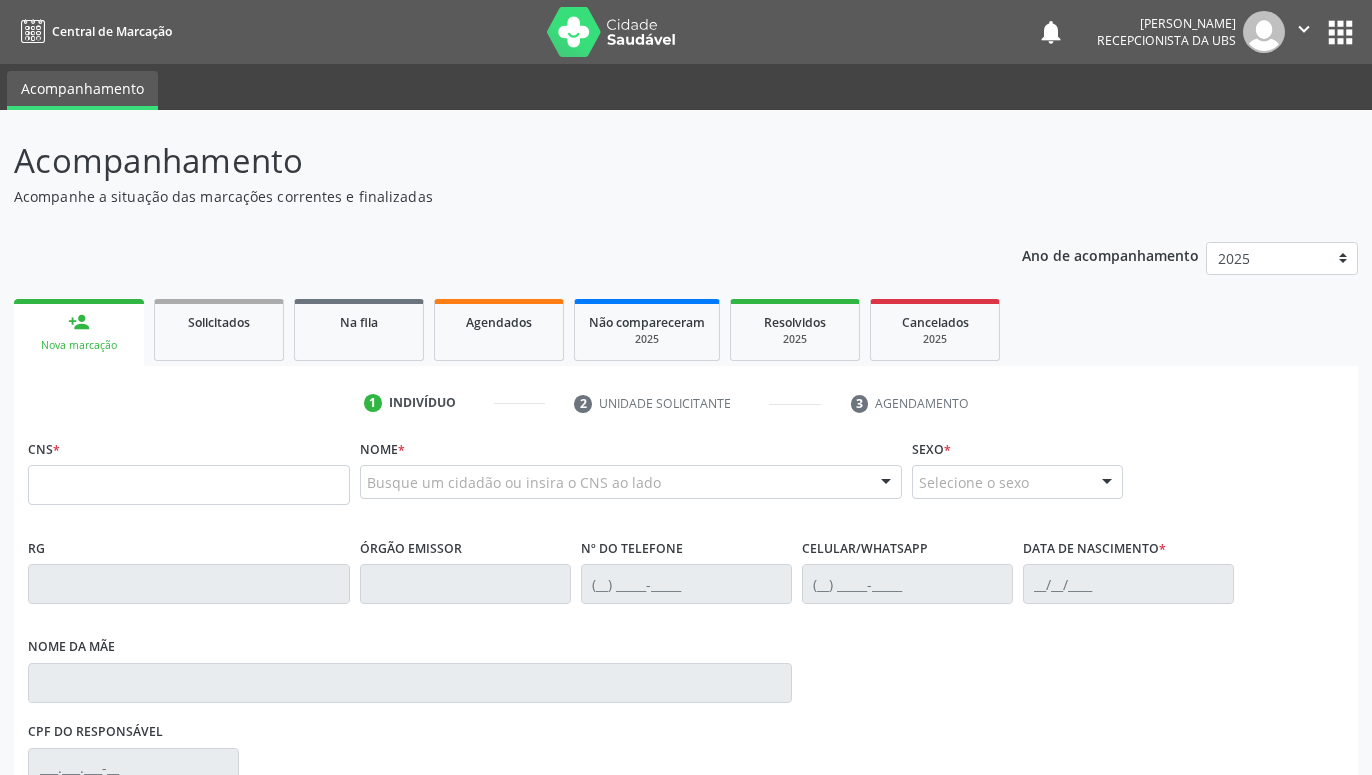 scroll, scrollTop: 0, scrollLeft: 0, axis: both 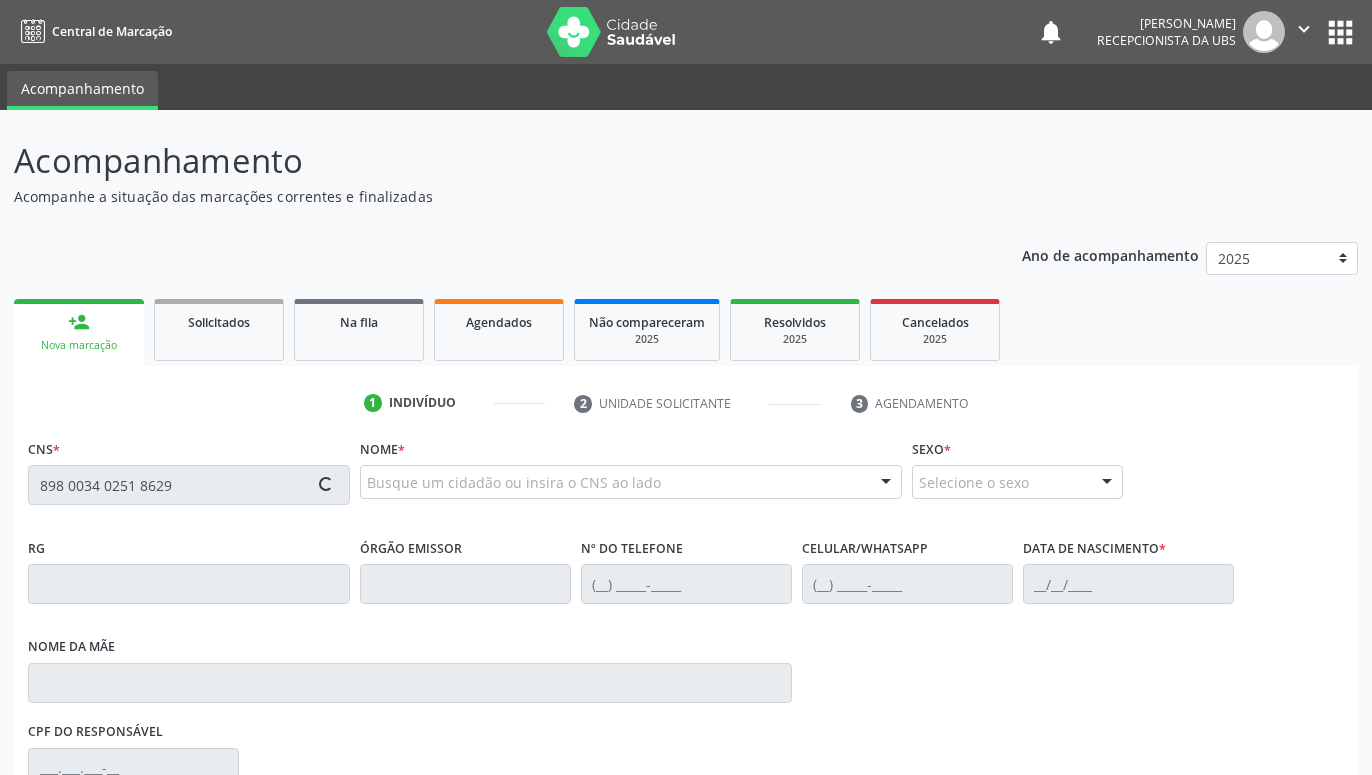 type on "898 0034 0251 8629" 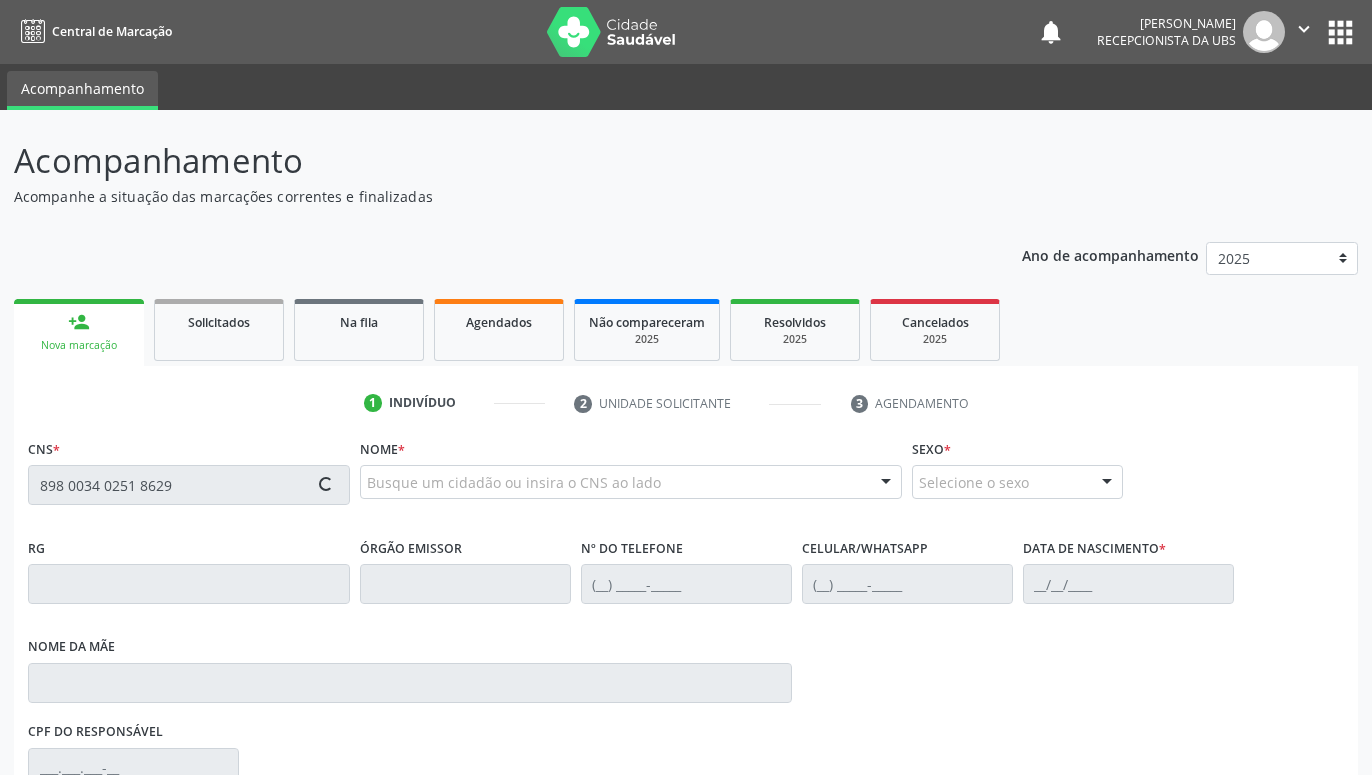 type 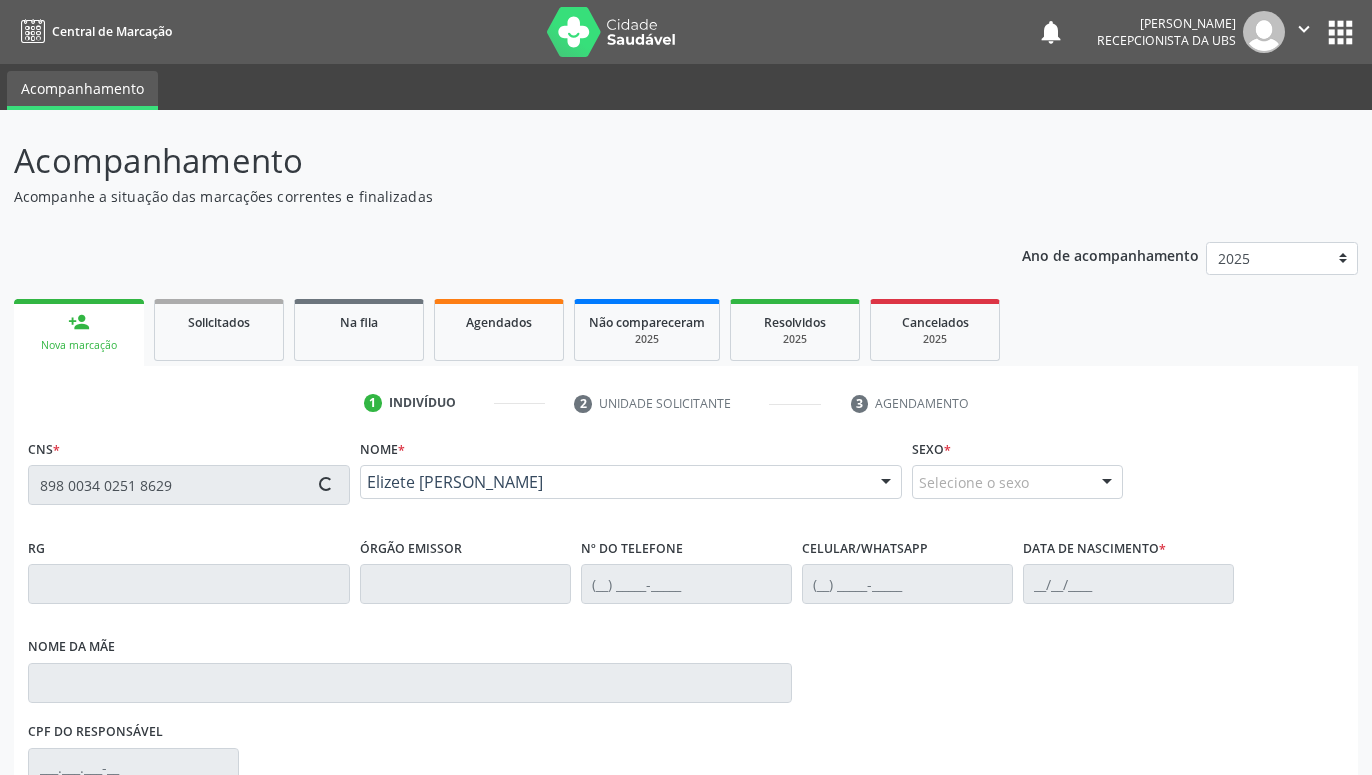 type on "[PHONE_NUMBER]" 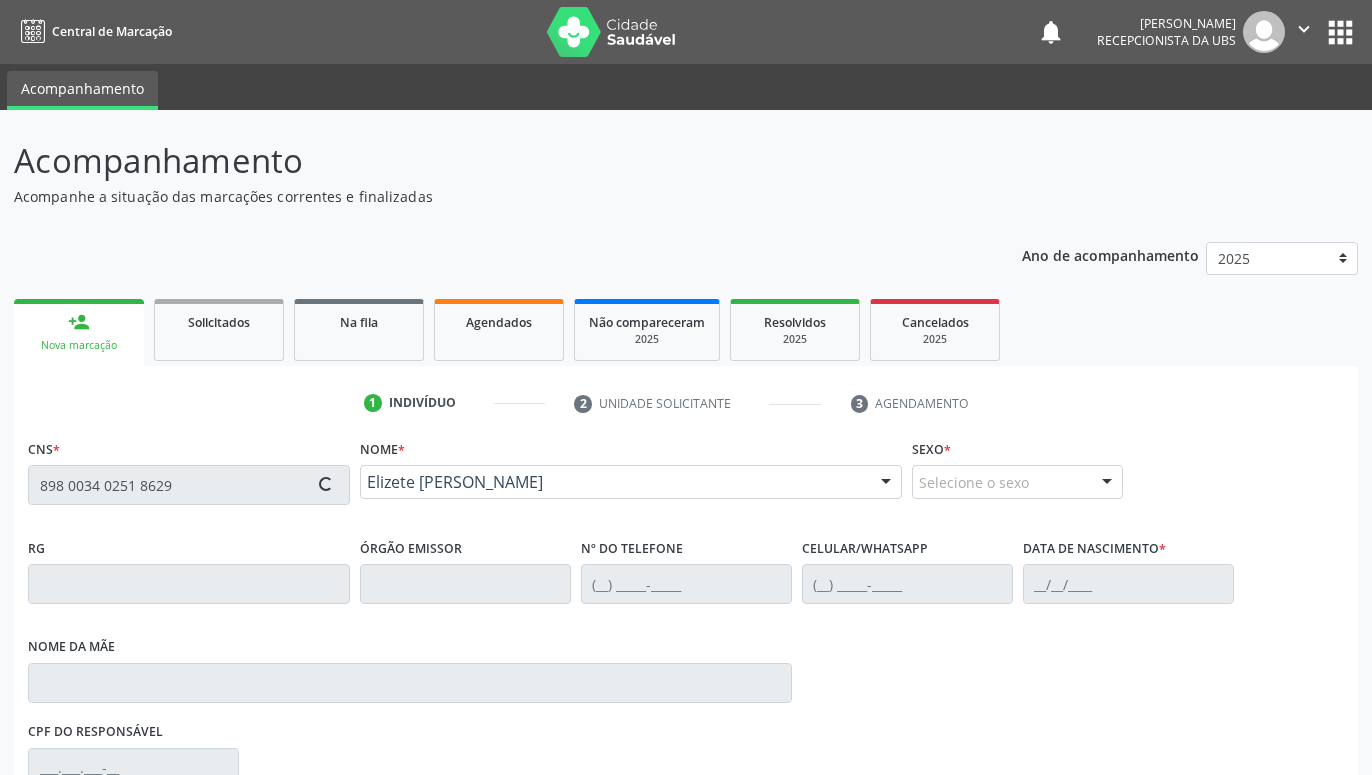 type on "[DATE]" 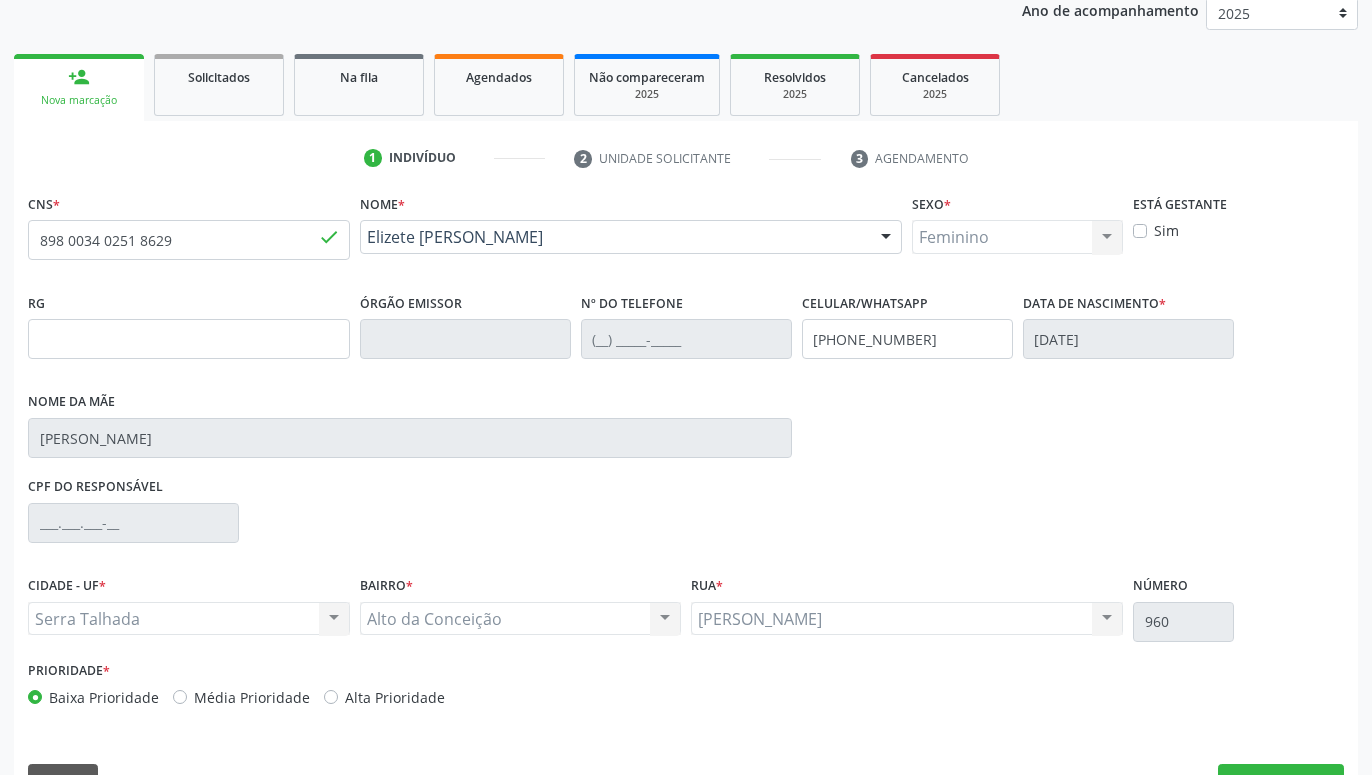 scroll, scrollTop: 295, scrollLeft: 0, axis: vertical 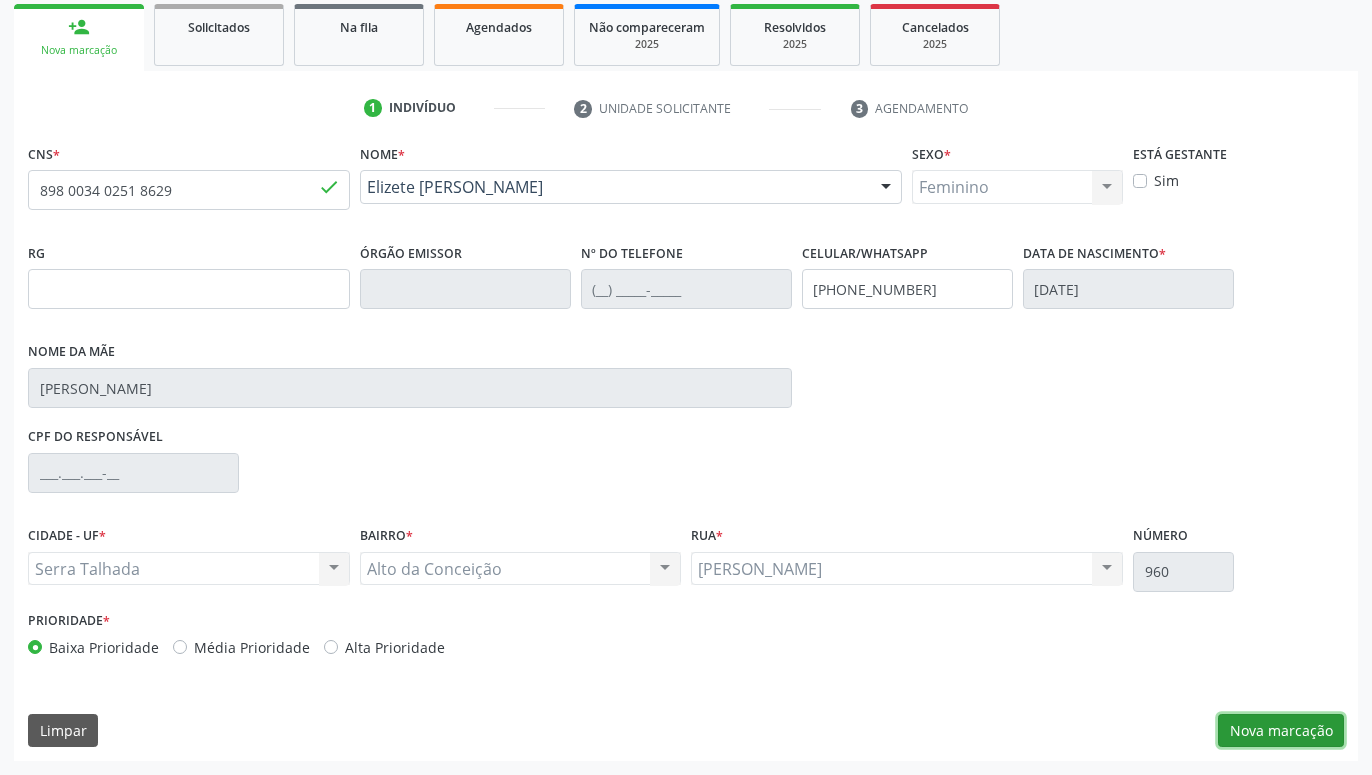click on "Nova marcação" at bounding box center (1281, 731) 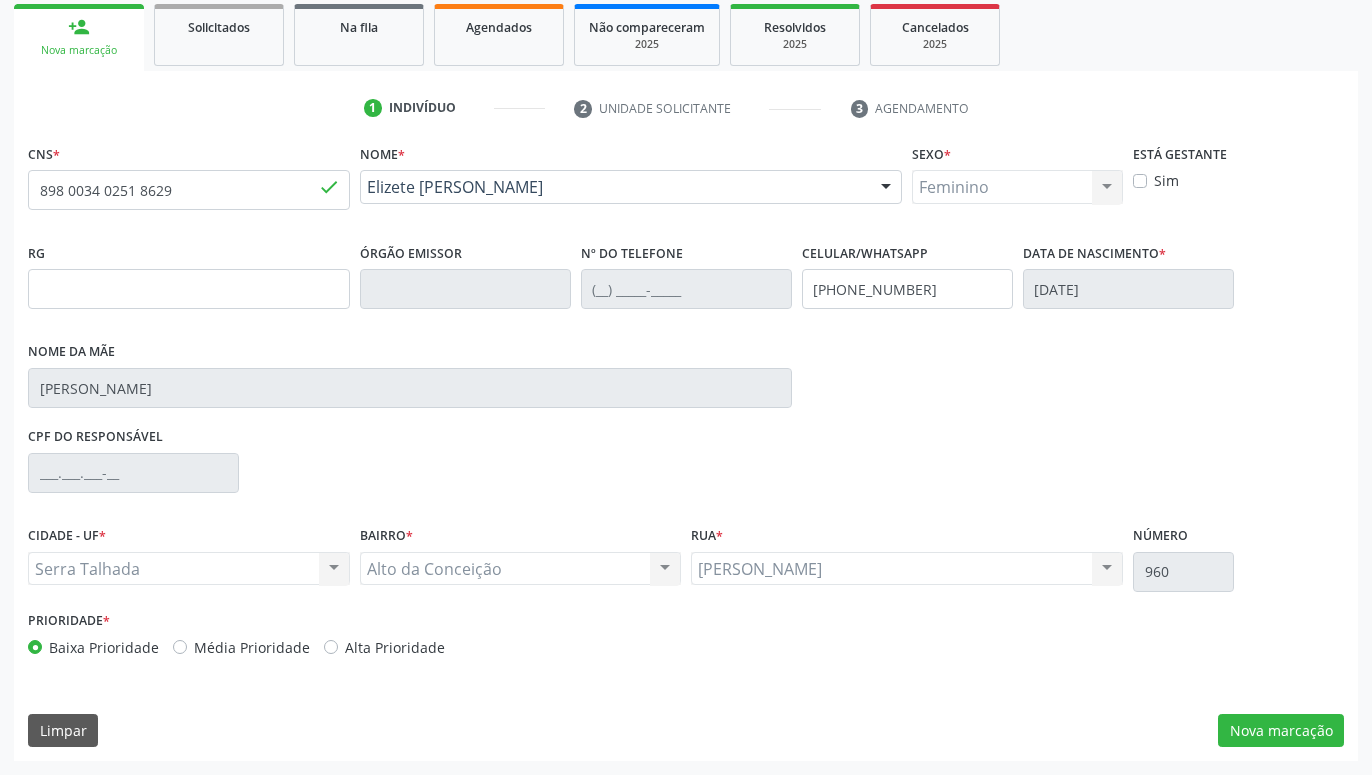 scroll, scrollTop: 131, scrollLeft: 0, axis: vertical 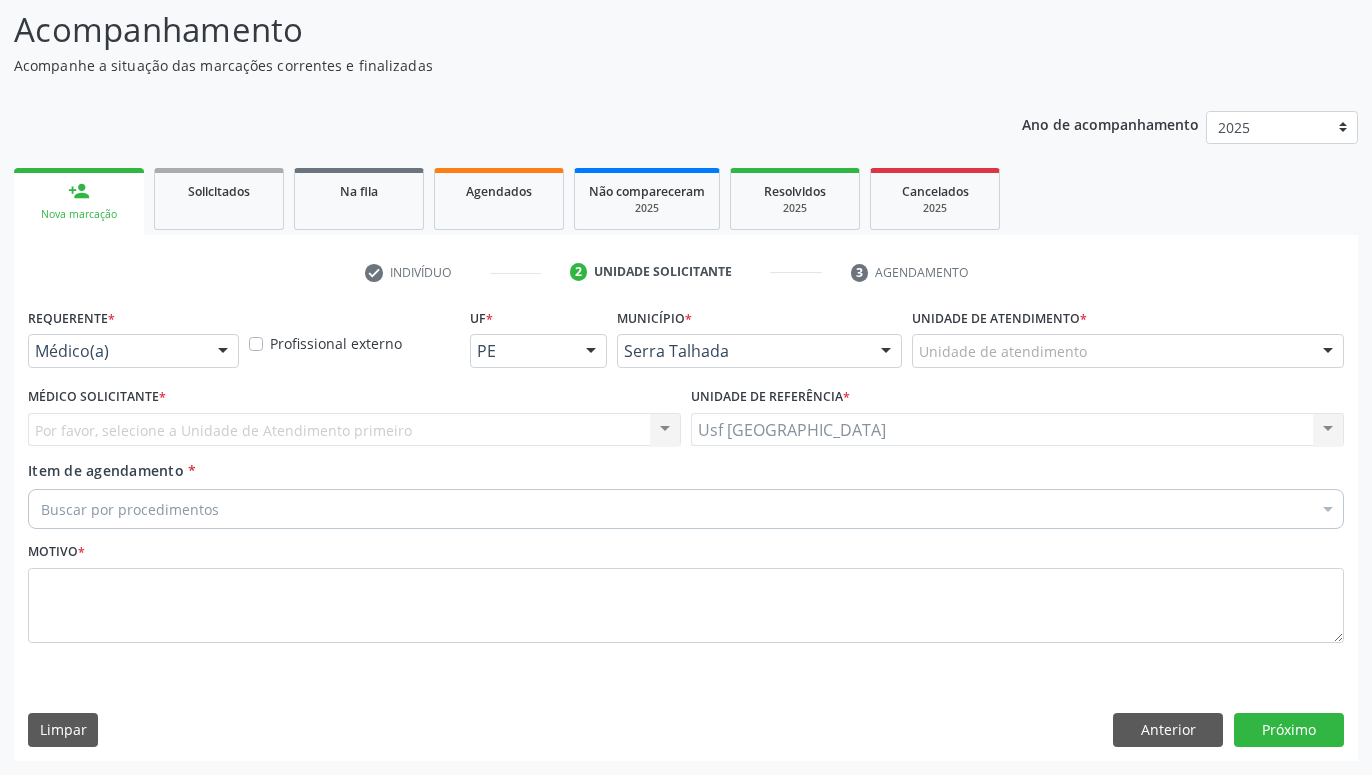 click at bounding box center (223, 352) 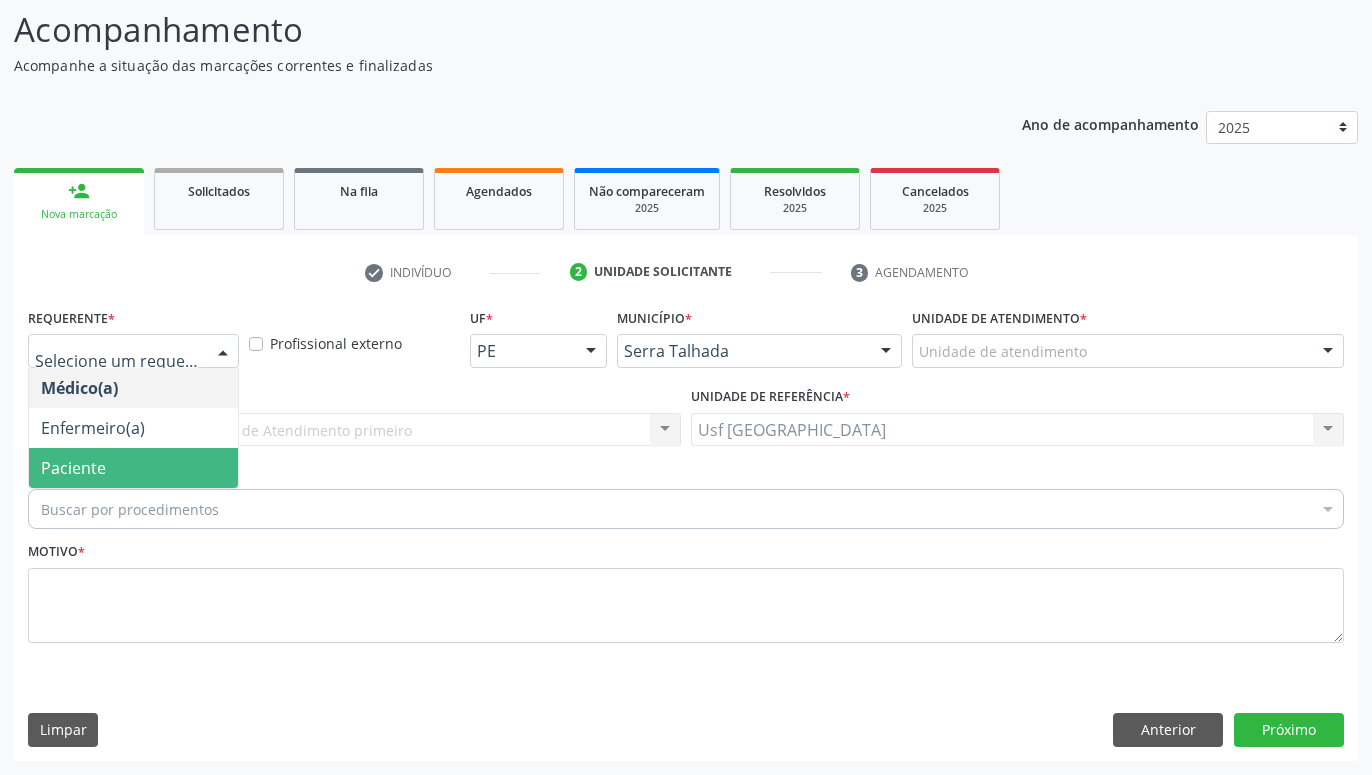 click on "Paciente" at bounding box center (133, 468) 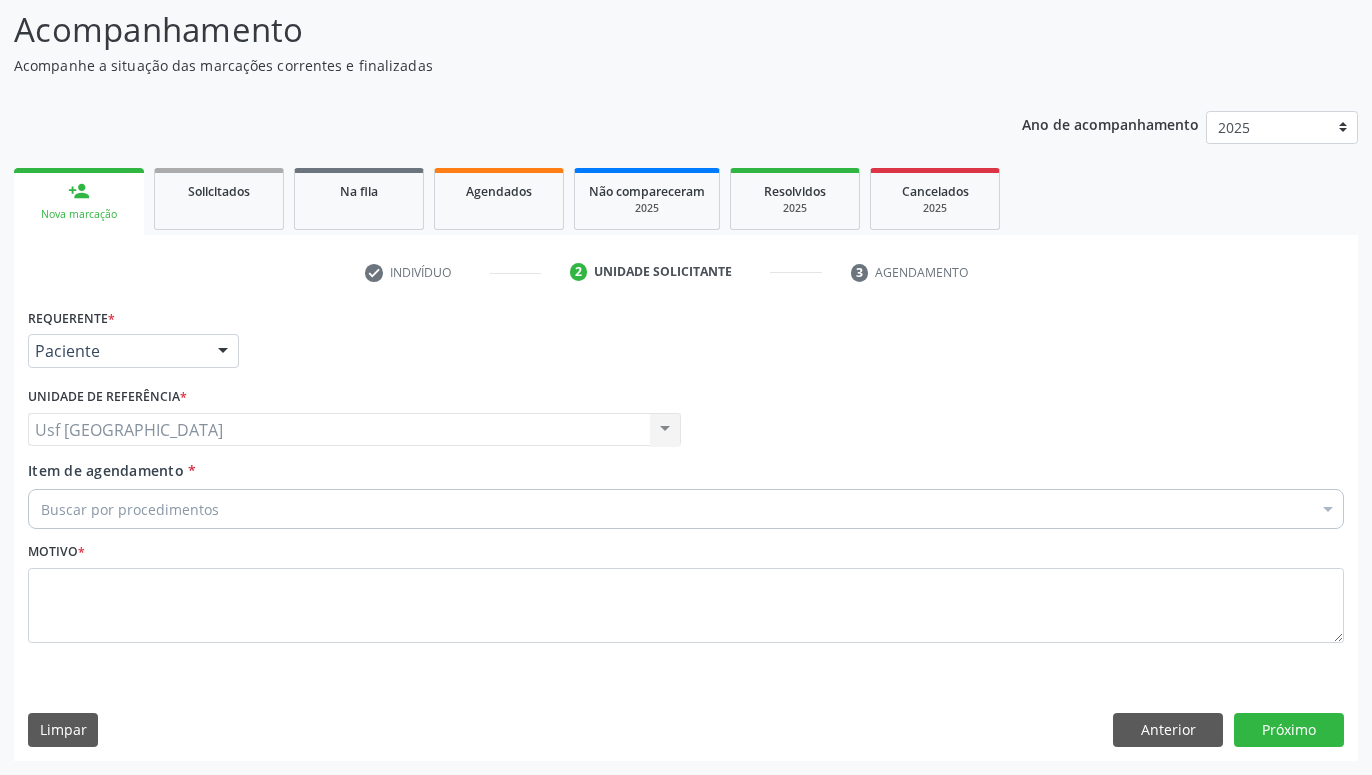 click on "Buscar por procedimentos" at bounding box center [686, 509] 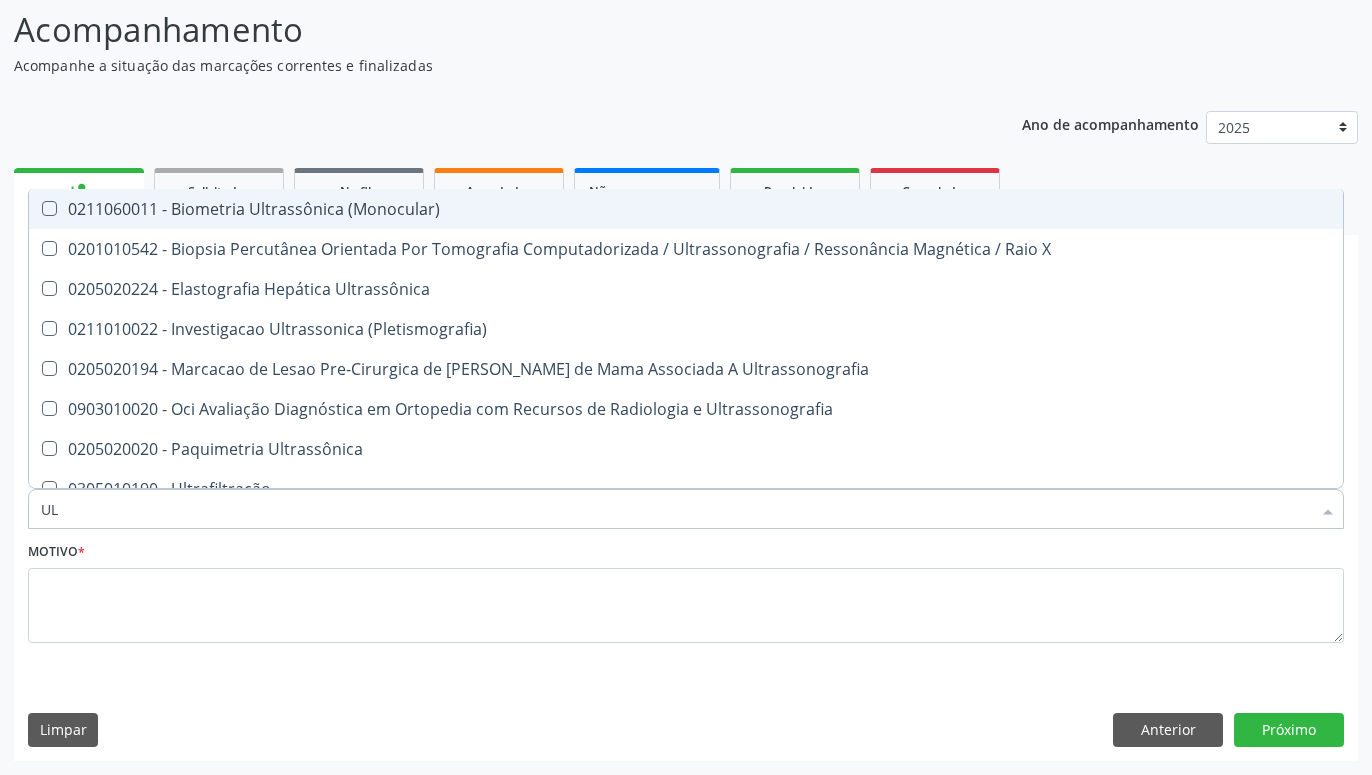 type on "U" 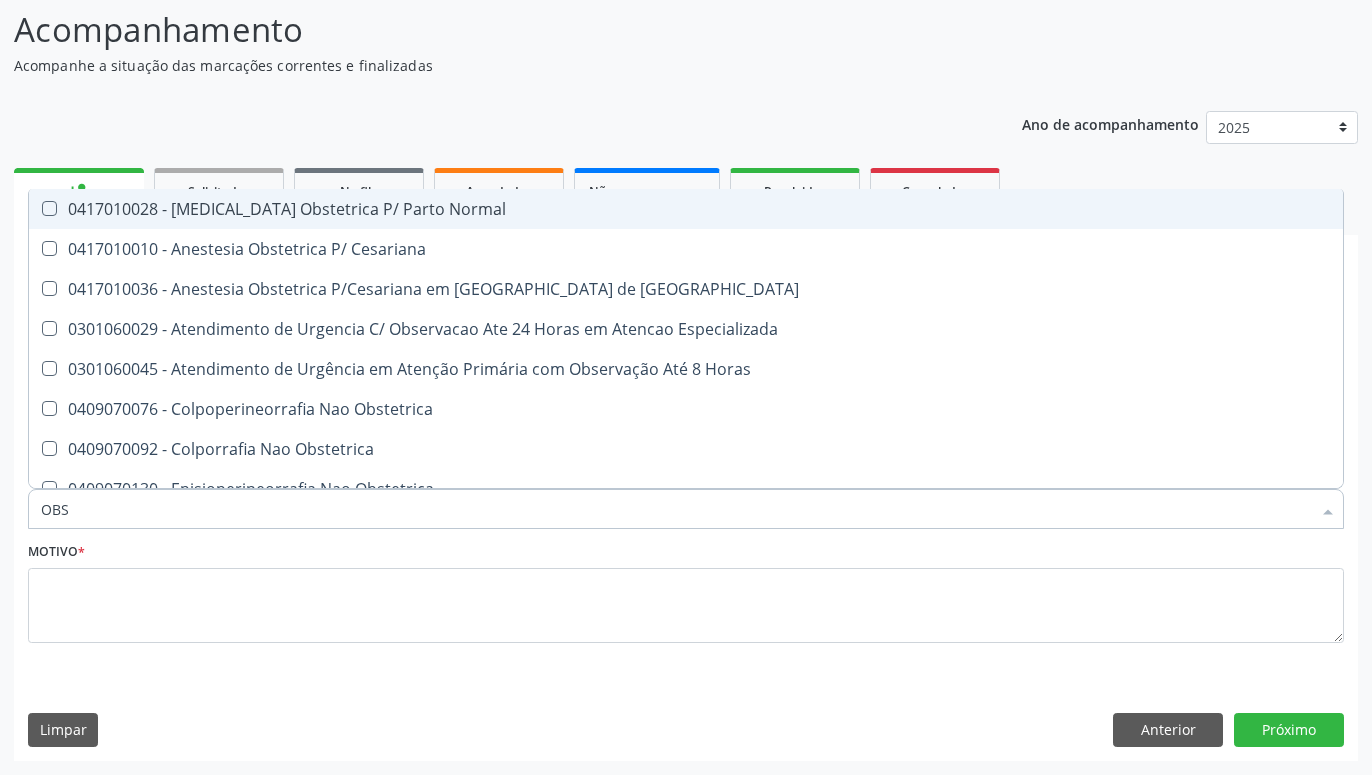 type on "OBST" 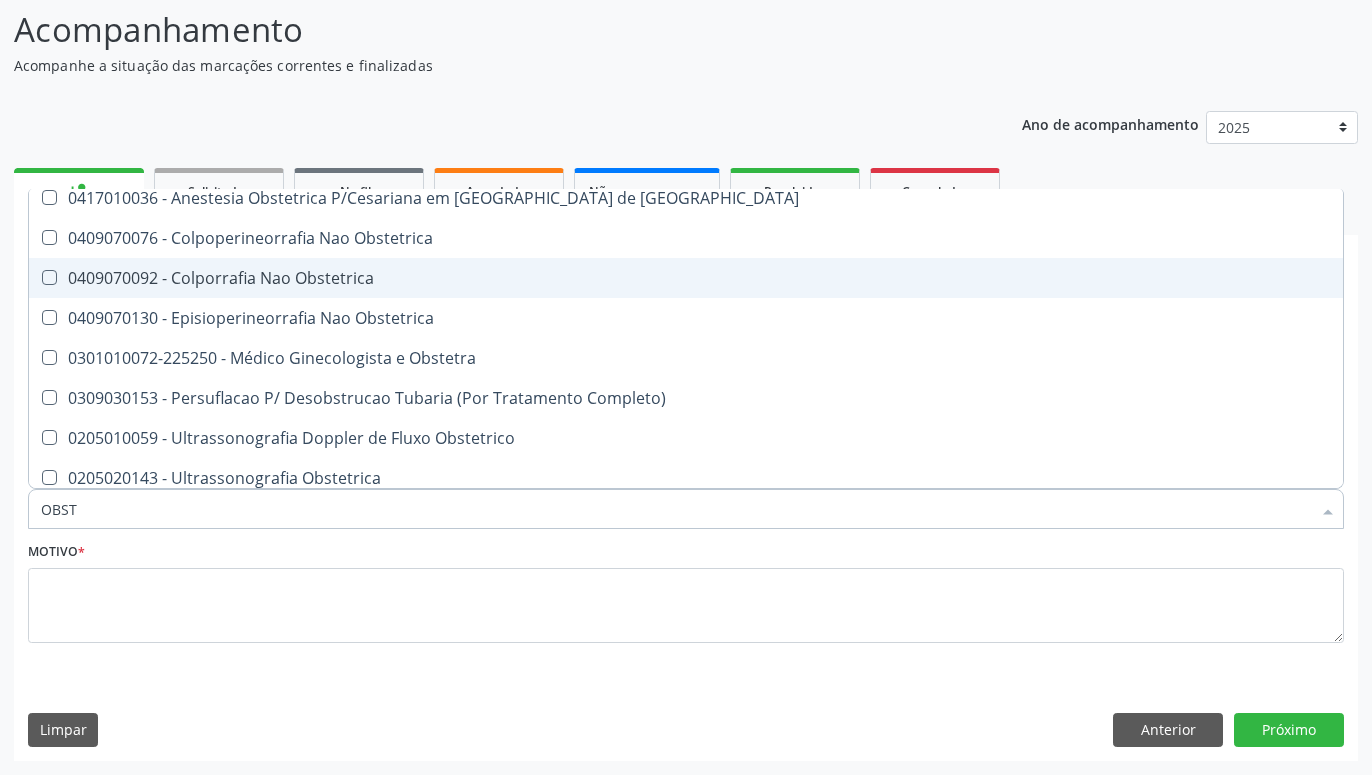 scroll, scrollTop: 141, scrollLeft: 0, axis: vertical 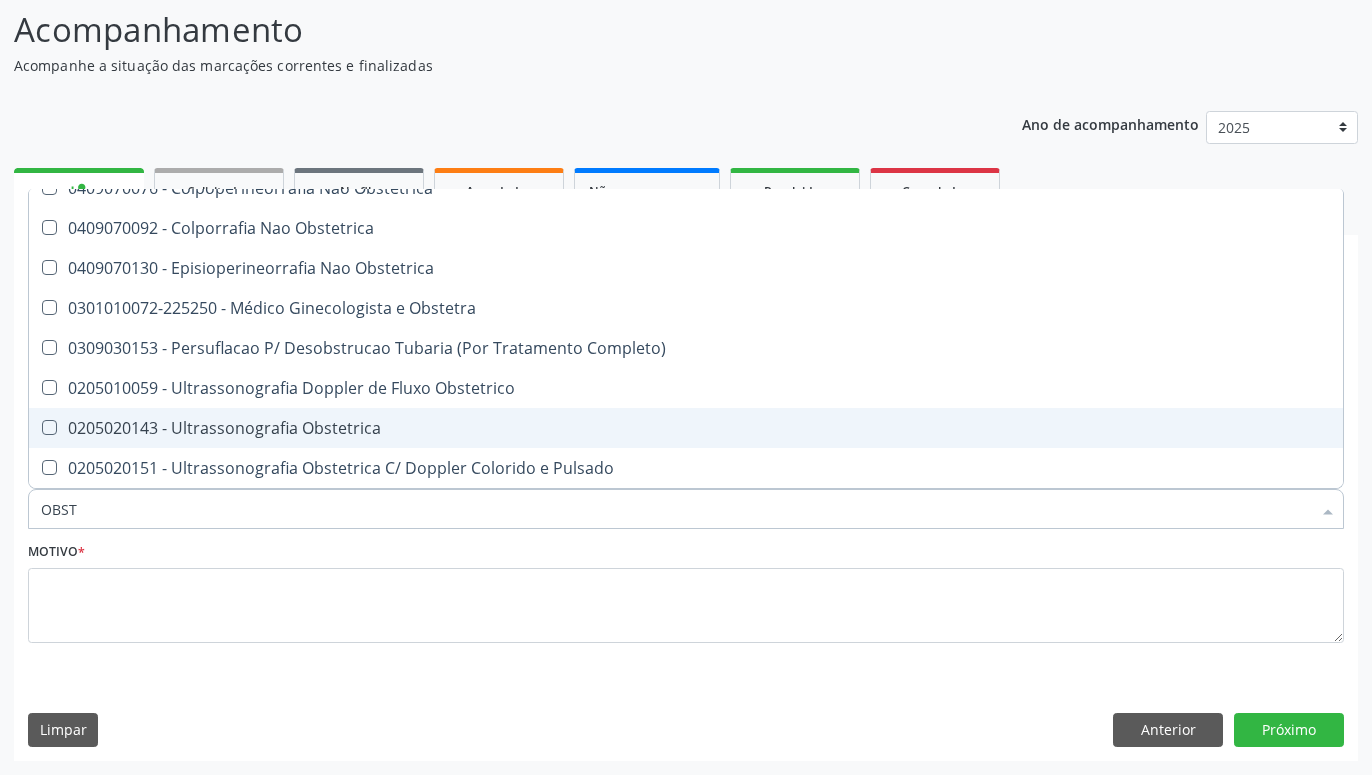 click on "0205020143 - Ultrassonografia Obstetrica" at bounding box center (686, 428) 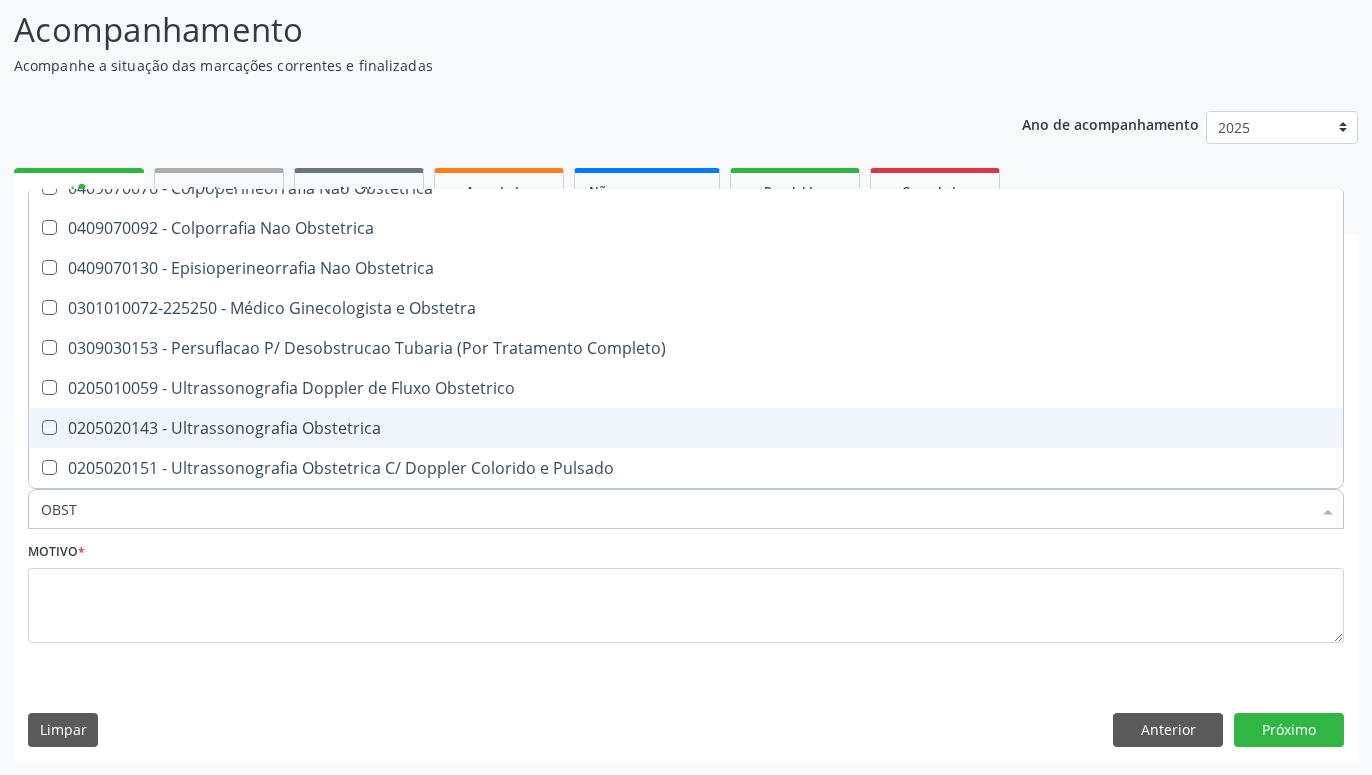 checkbox on "true" 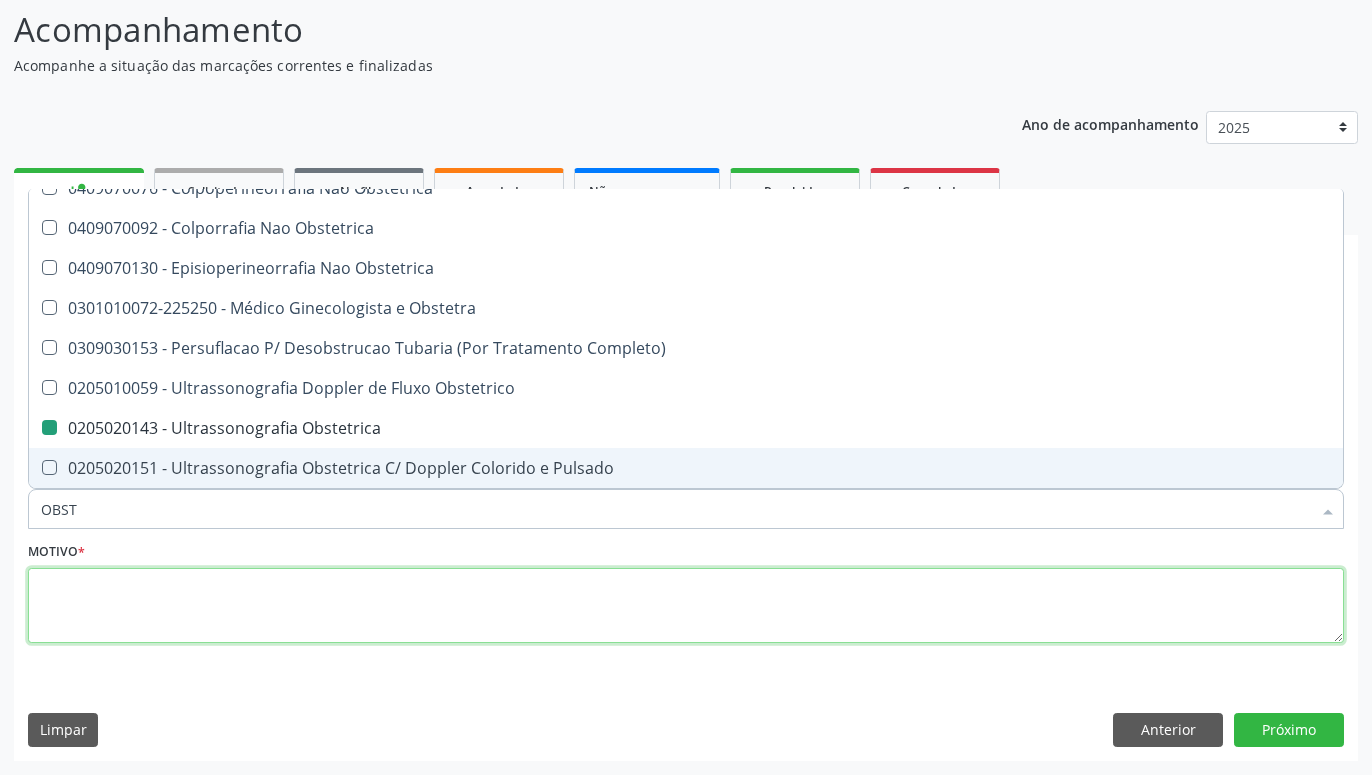 click at bounding box center (686, 606) 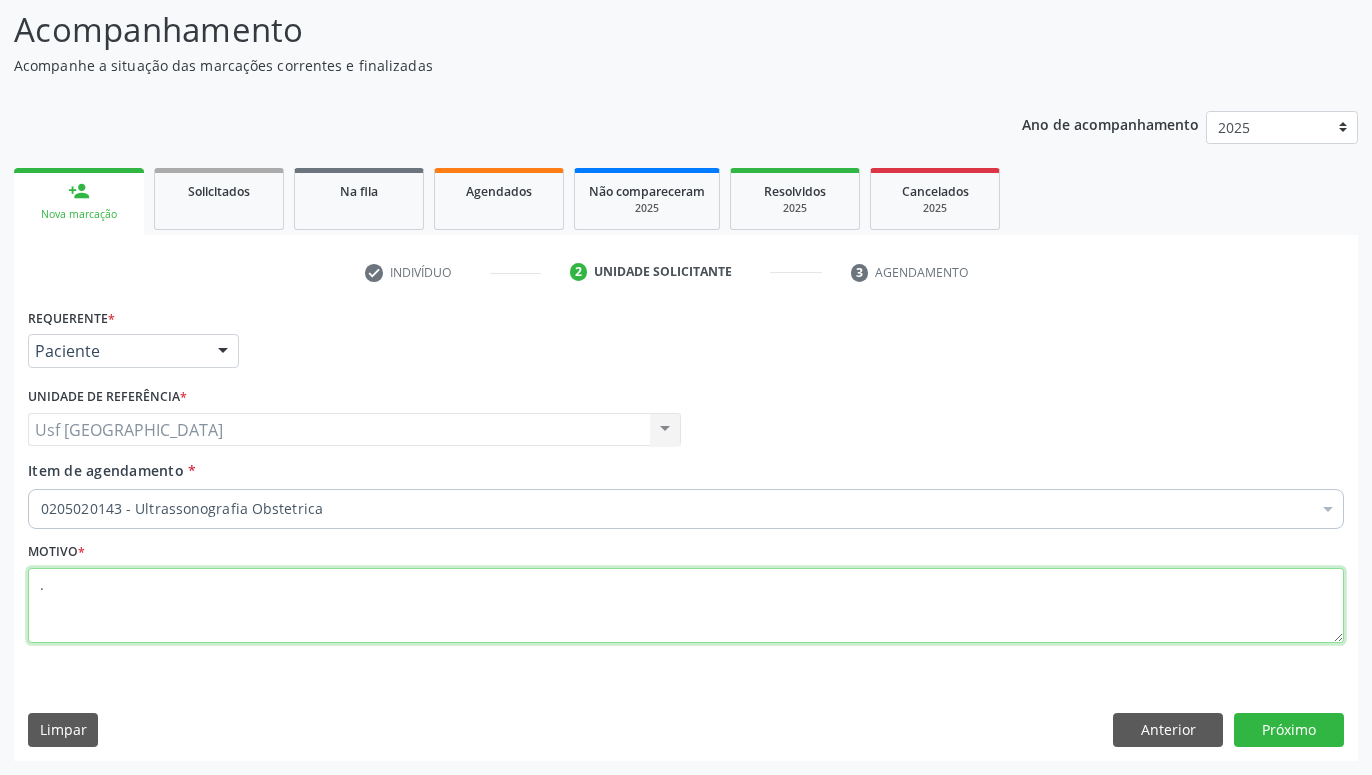 scroll, scrollTop: 0, scrollLeft: 0, axis: both 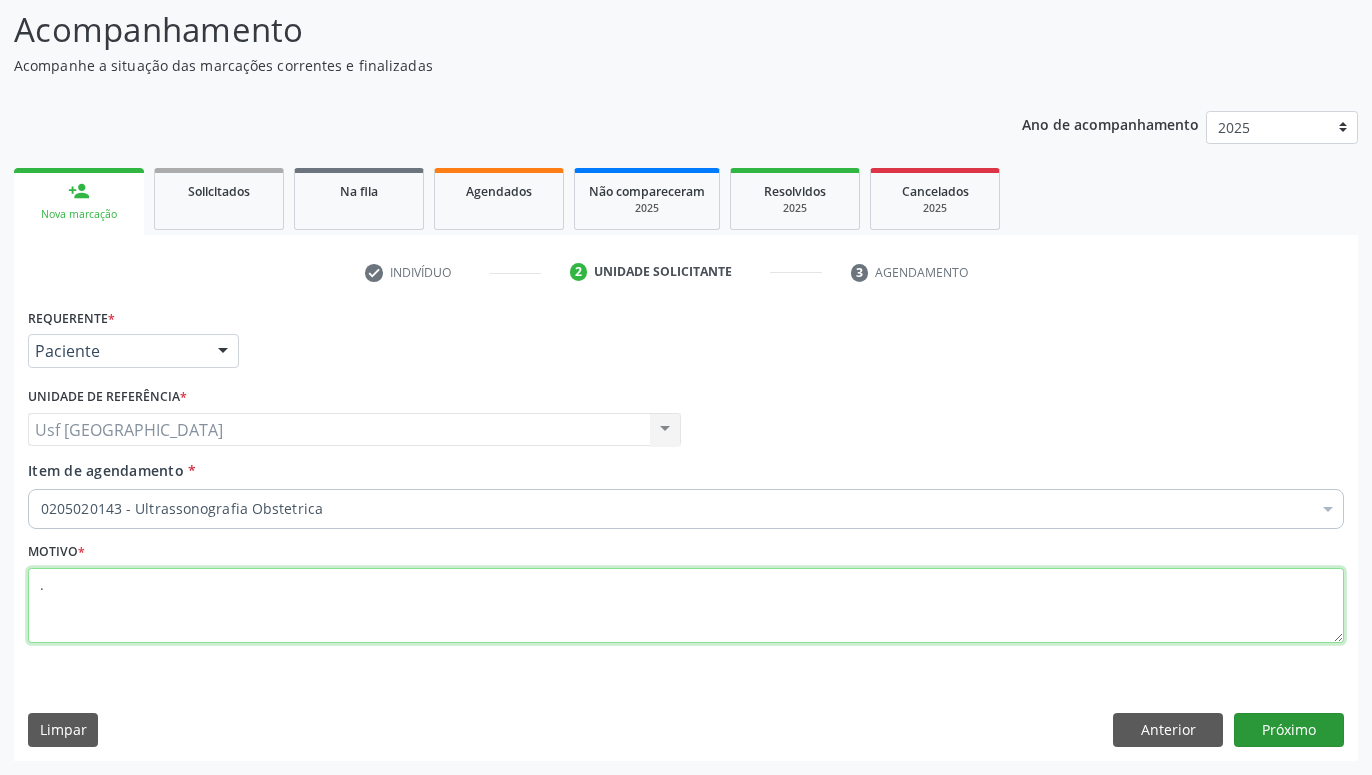type on "." 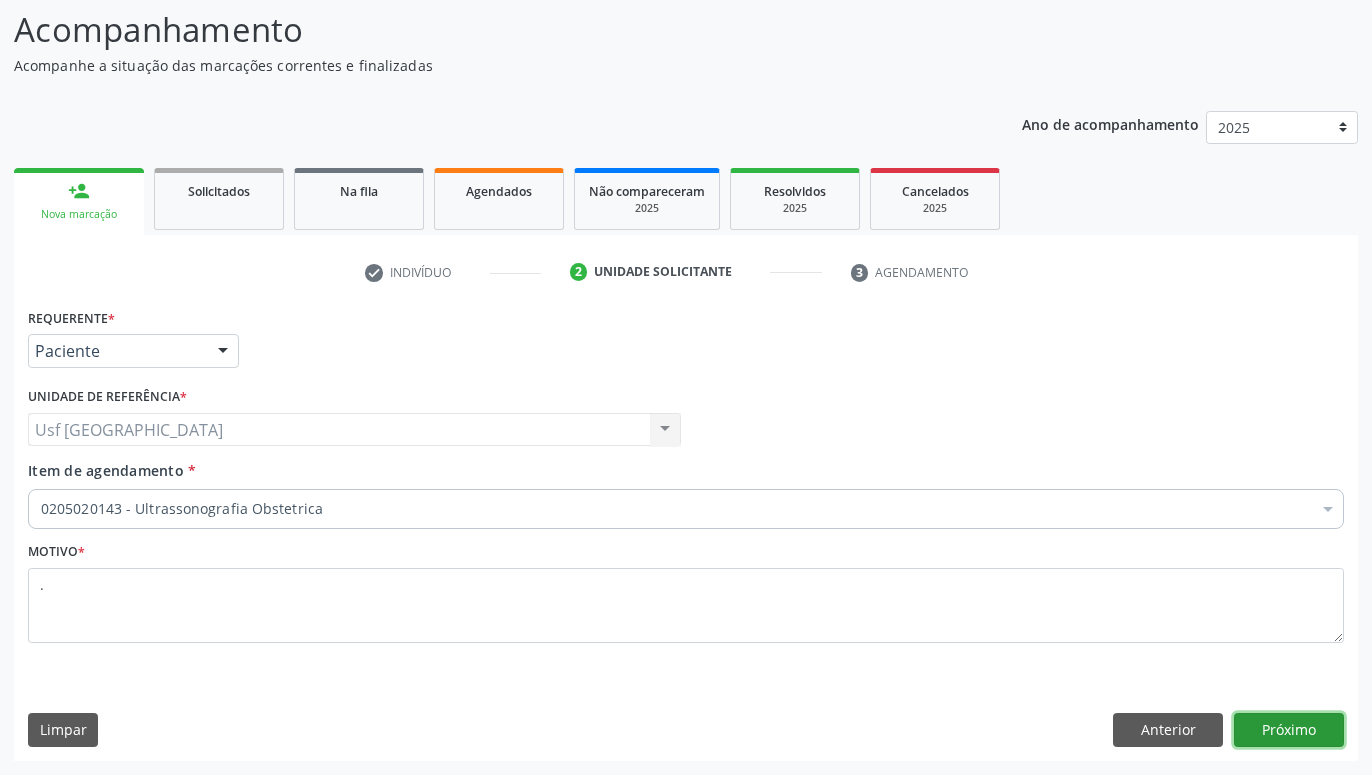 click on "Próximo" at bounding box center (1289, 730) 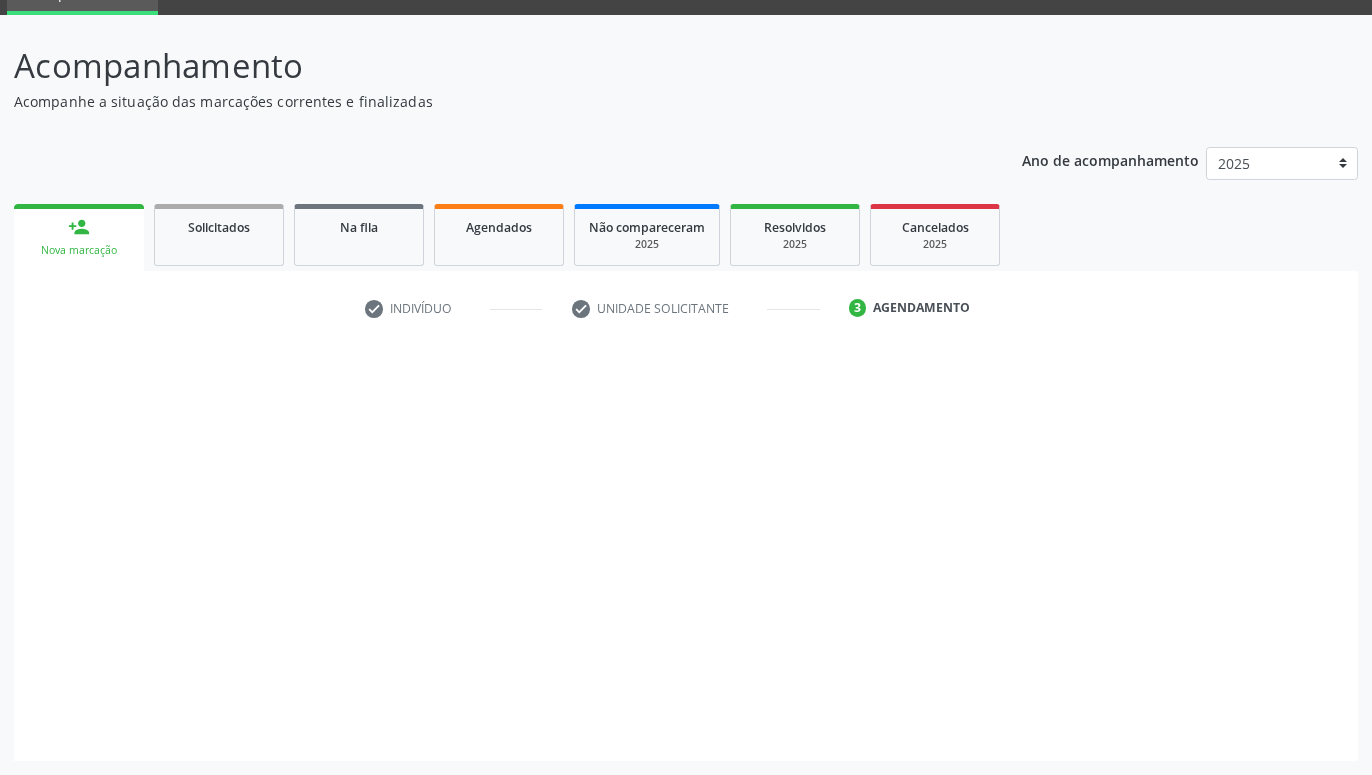 scroll, scrollTop: 95, scrollLeft: 0, axis: vertical 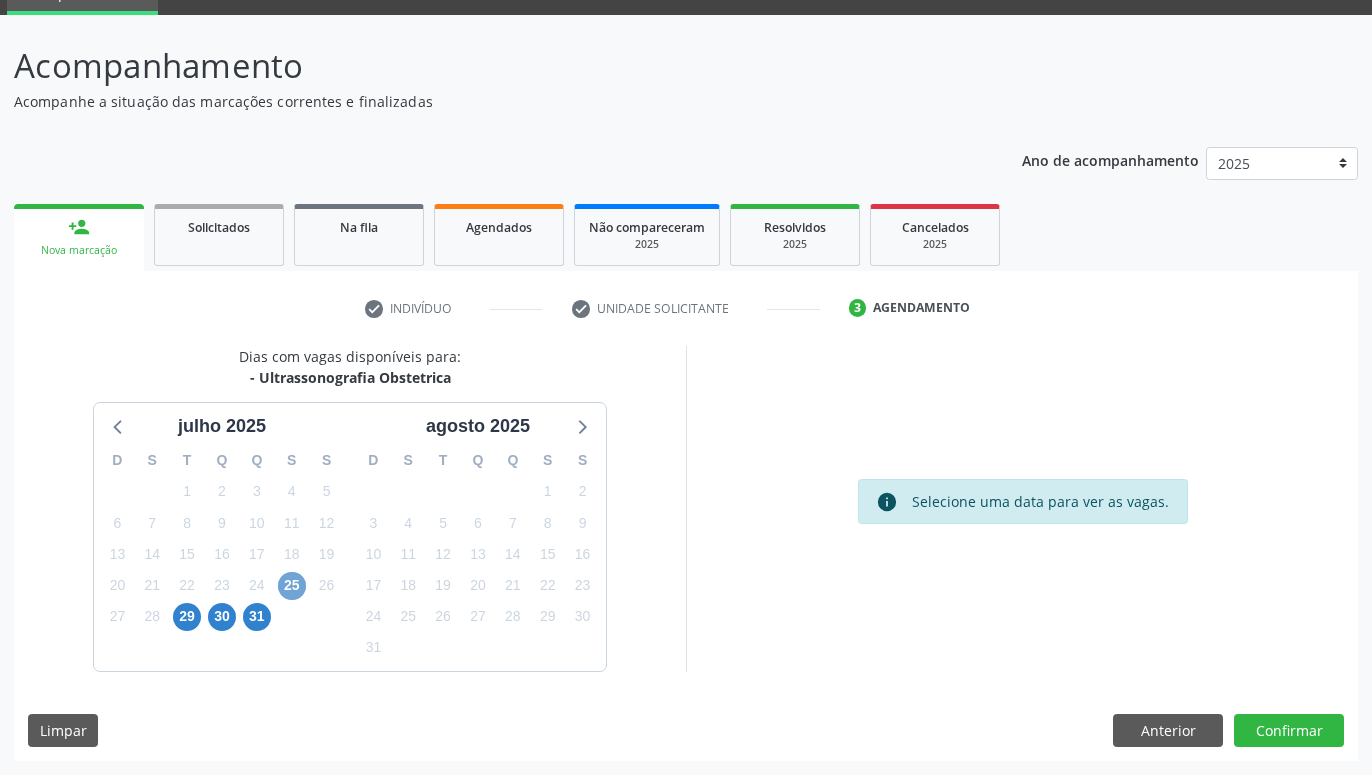 click on "25" at bounding box center [292, 586] 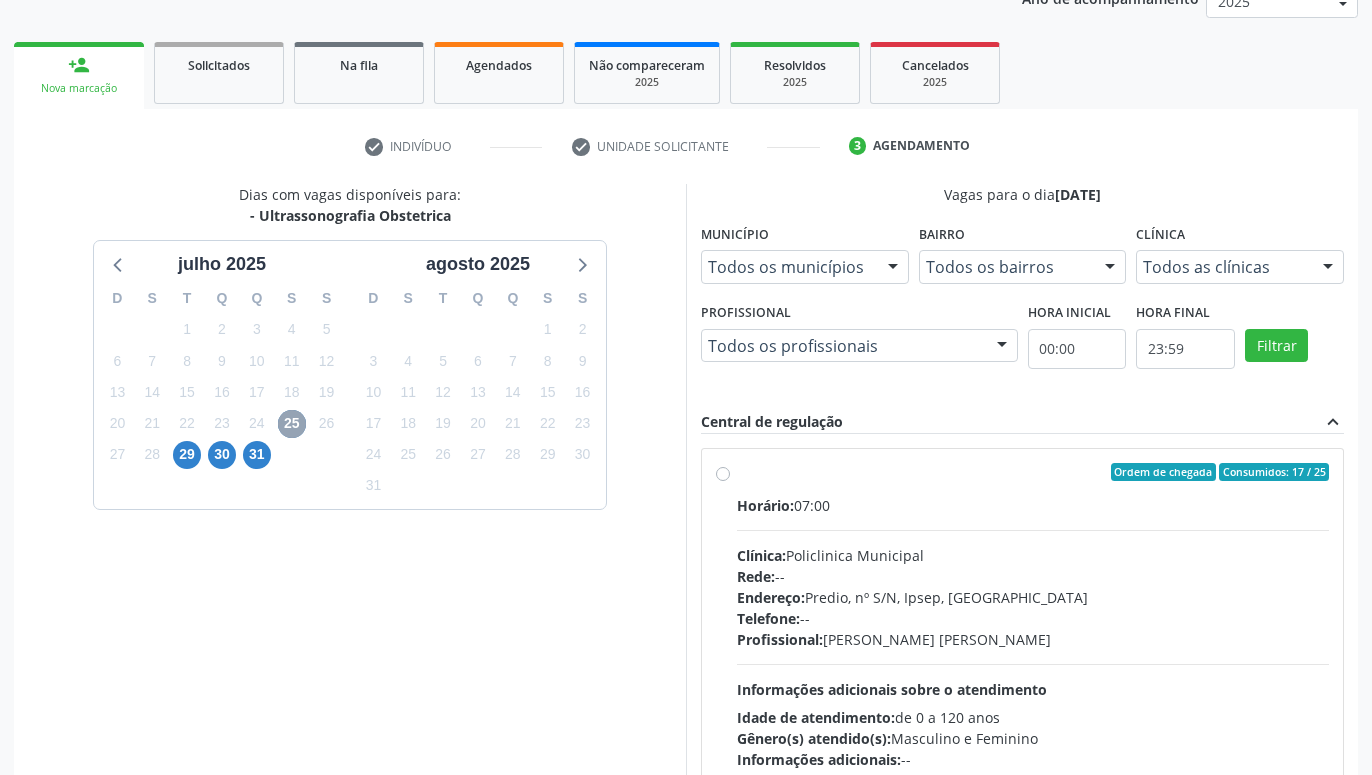 scroll, scrollTop: 299, scrollLeft: 0, axis: vertical 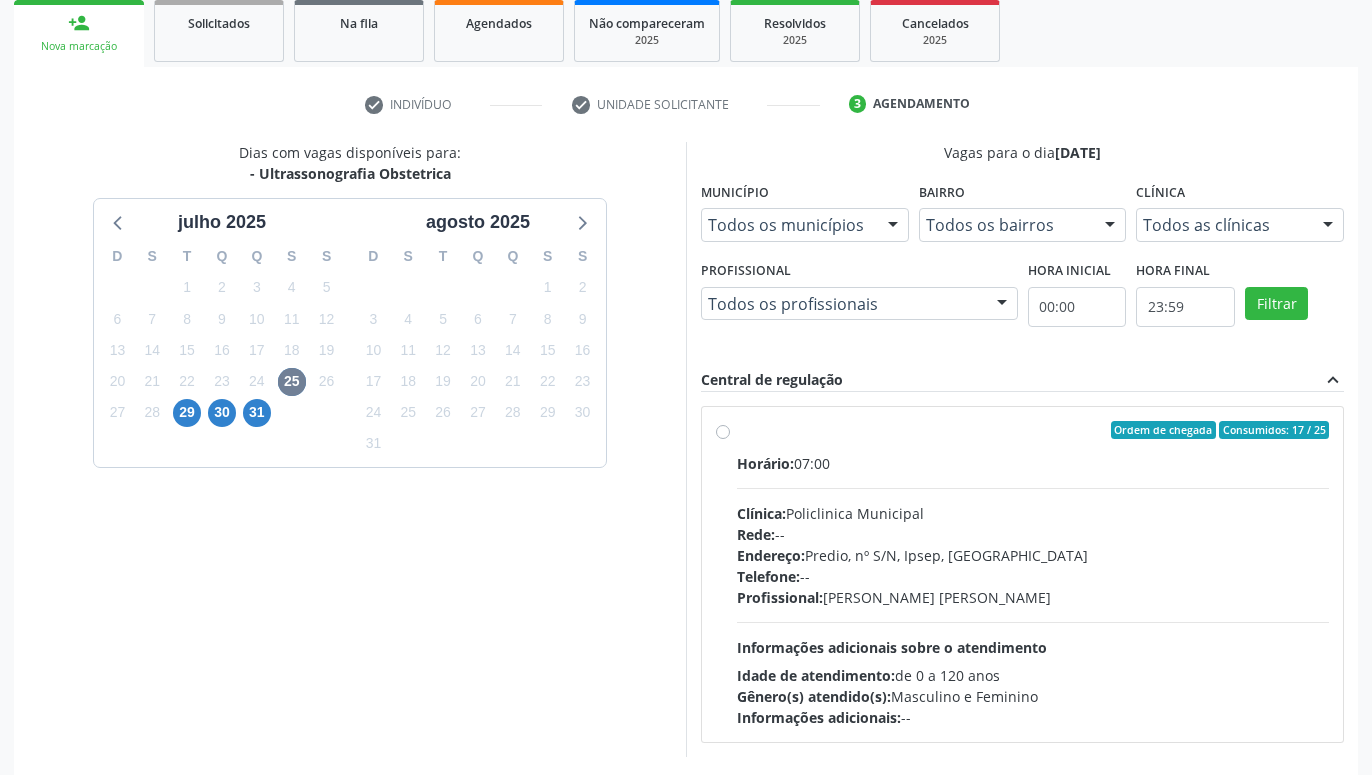 click on "Ordem de chegada
Consumidos: 17 / 25
Horário:   07:00
Clínica:  Policlinica Municipal
Rede:
--
Endereço:   Predio, nº S/N, Ipsep, [GEOGRAPHIC_DATA] - PE
Telefone:   --
Profissional:
[PERSON_NAME] [PERSON_NAME]
Informações adicionais sobre o atendimento
Idade de atendimento:
de 0 a 120 anos
Gênero(s) atendido(s):
Masculino e Feminino
Informações adicionais:
--" at bounding box center (1033, 574) 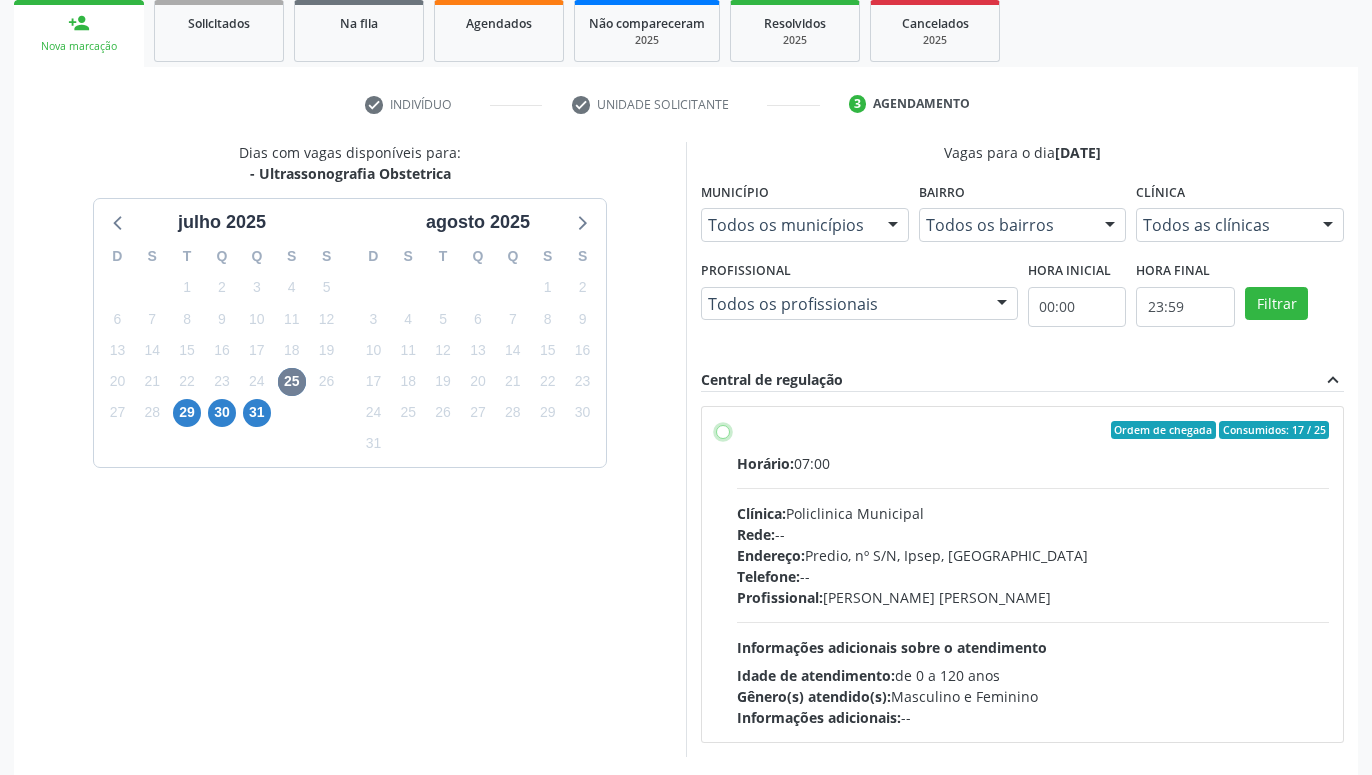 radio on "true" 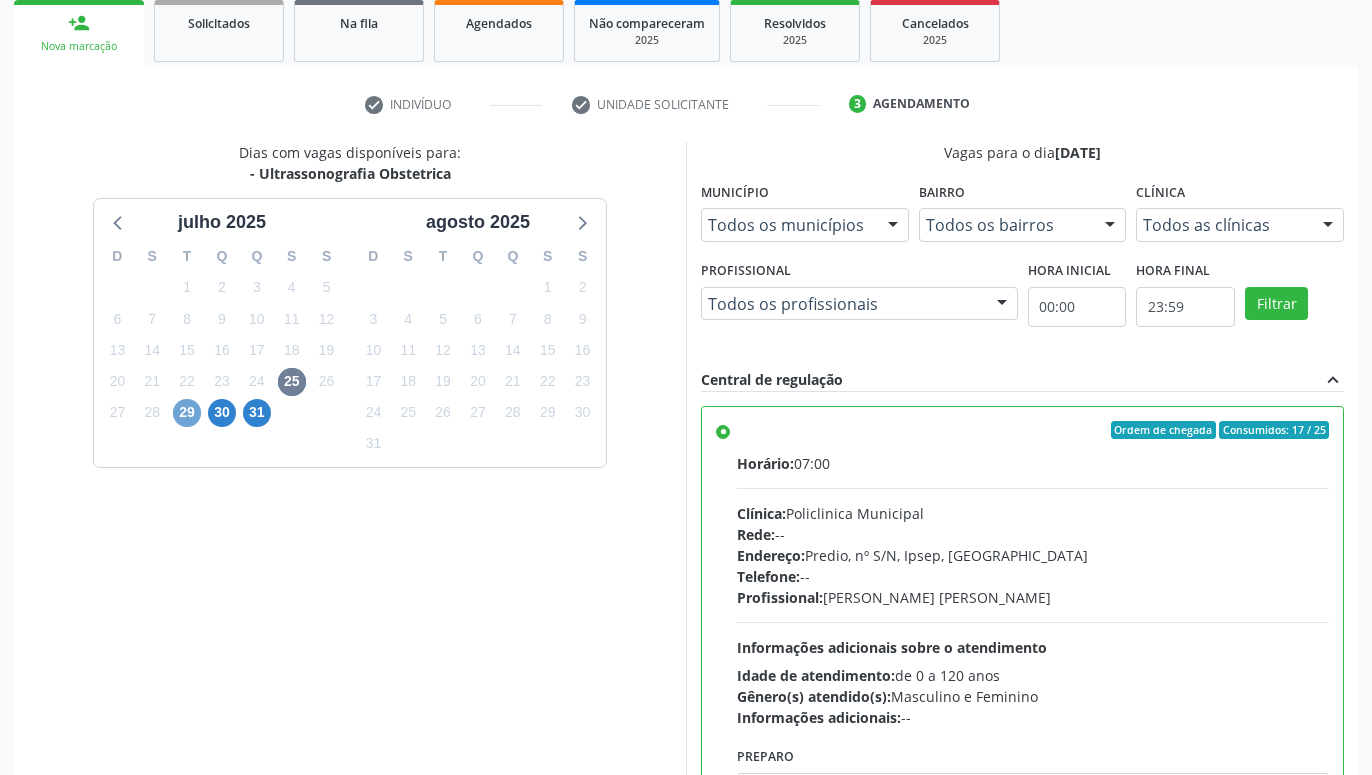 click on "29" at bounding box center [187, 413] 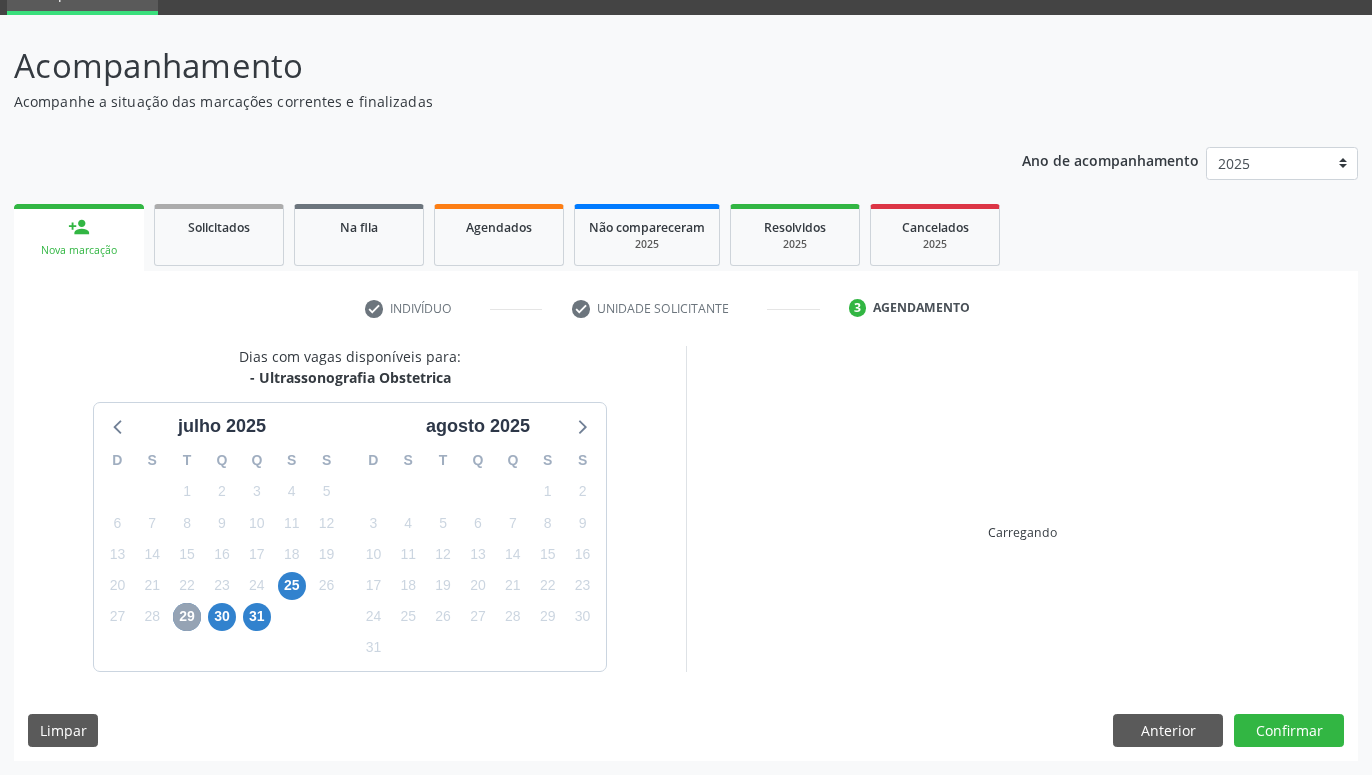 scroll, scrollTop: 95, scrollLeft: 0, axis: vertical 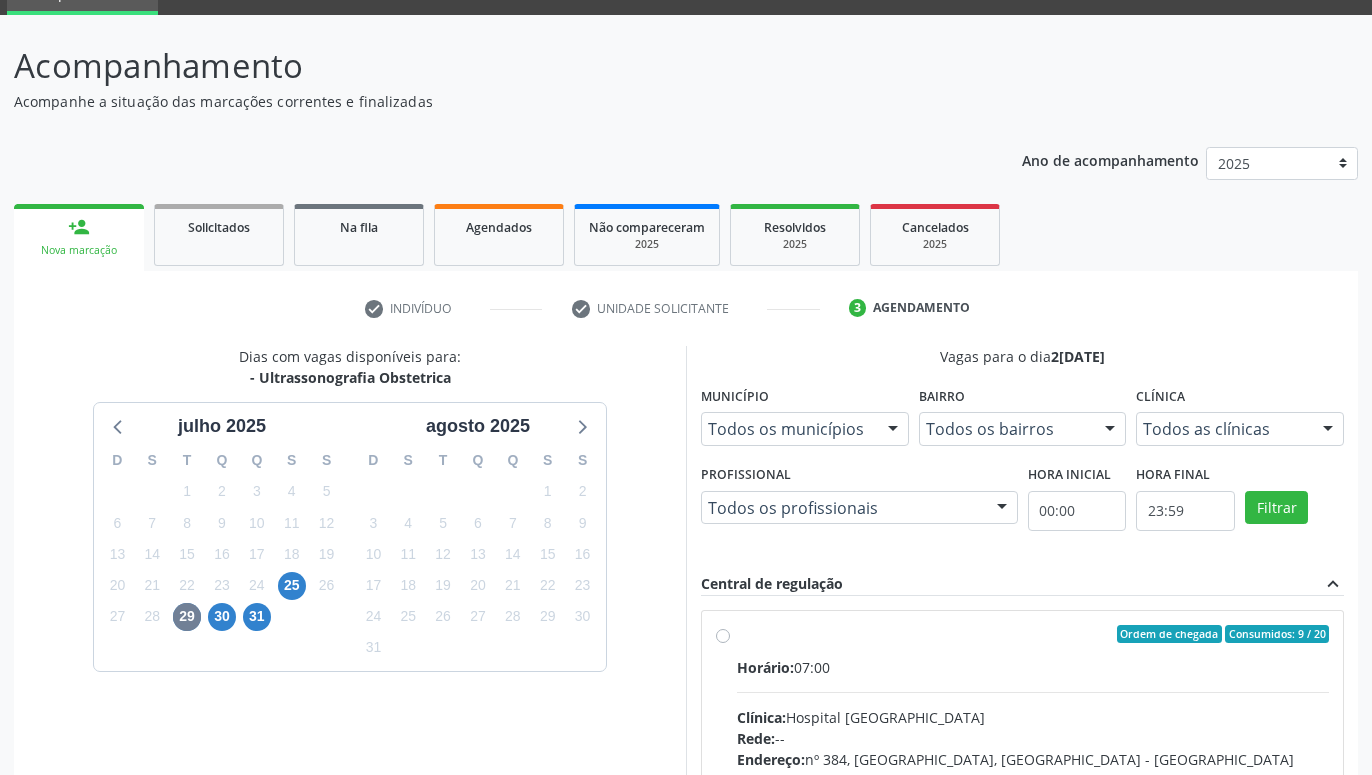 click on "Ordem de chegada
Consumidos: 9 / 20
Horário:   07:00
Clínica:  Hospital [GEOGRAPHIC_DATA]
Rede:
--
Endereço:   [STREET_ADDRESS]
Telefone:   [PHONE_NUMBER]
Profissional:
[PERSON_NAME]
Informações adicionais sobre o atendimento
Idade de atendimento:
de 0 a 120 anos
Gênero(s) atendido(s):
Masculino e Feminino
Informações adicionais:
--" at bounding box center [1033, 778] 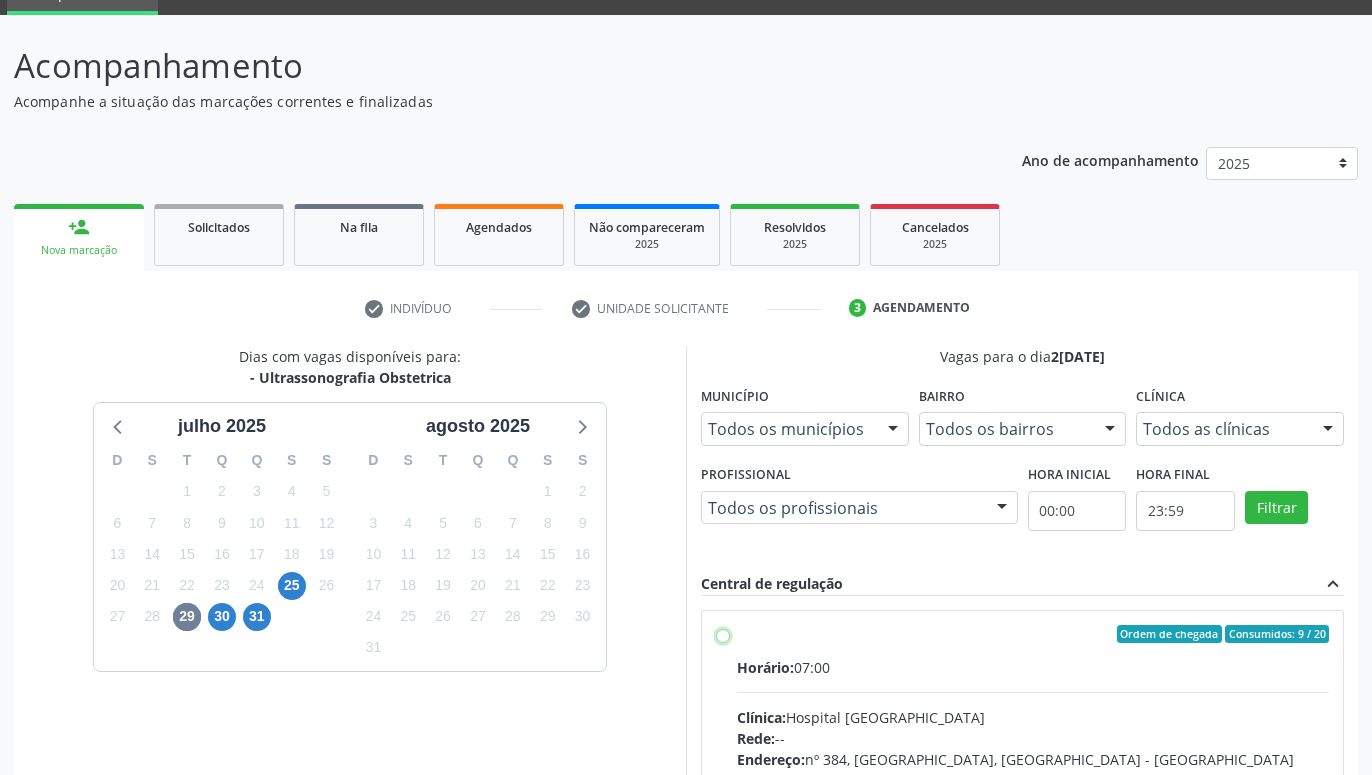 radio on "true" 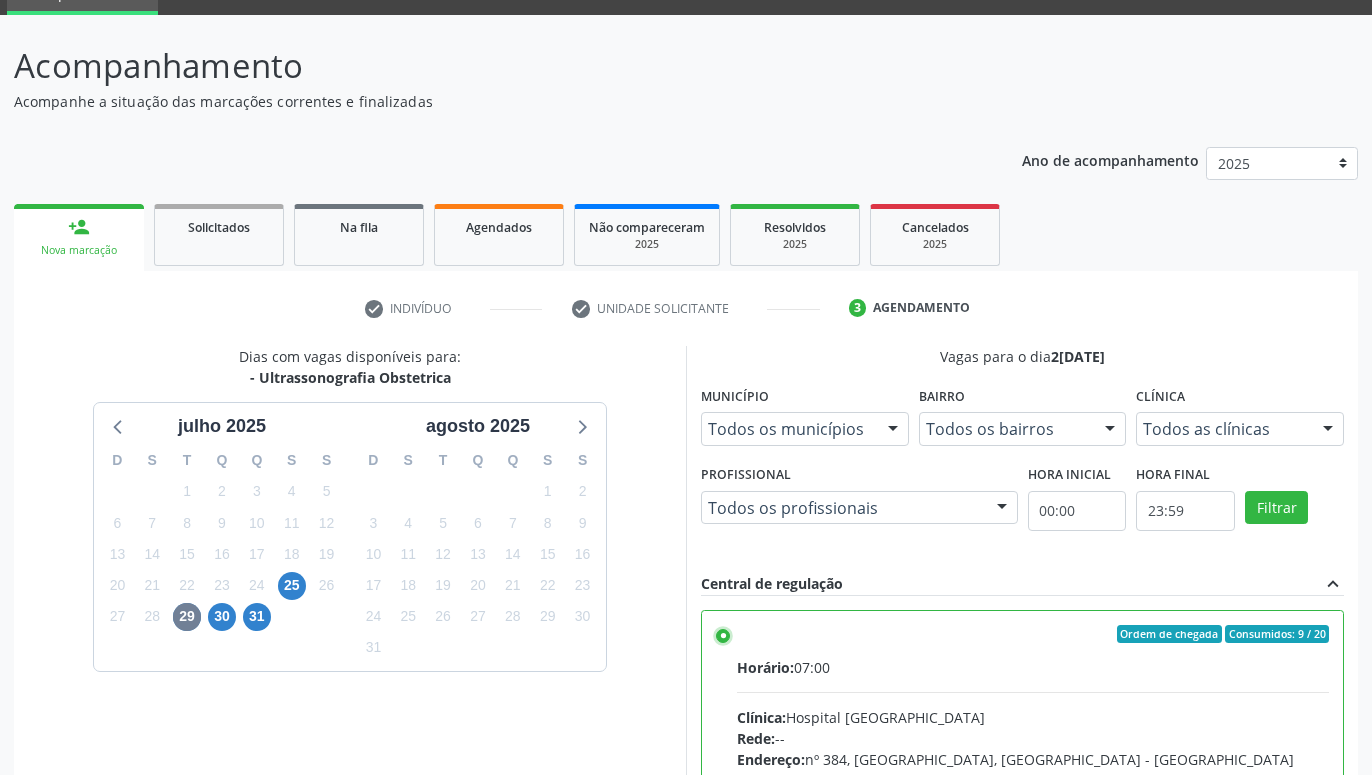 scroll, scrollTop: 420, scrollLeft: 0, axis: vertical 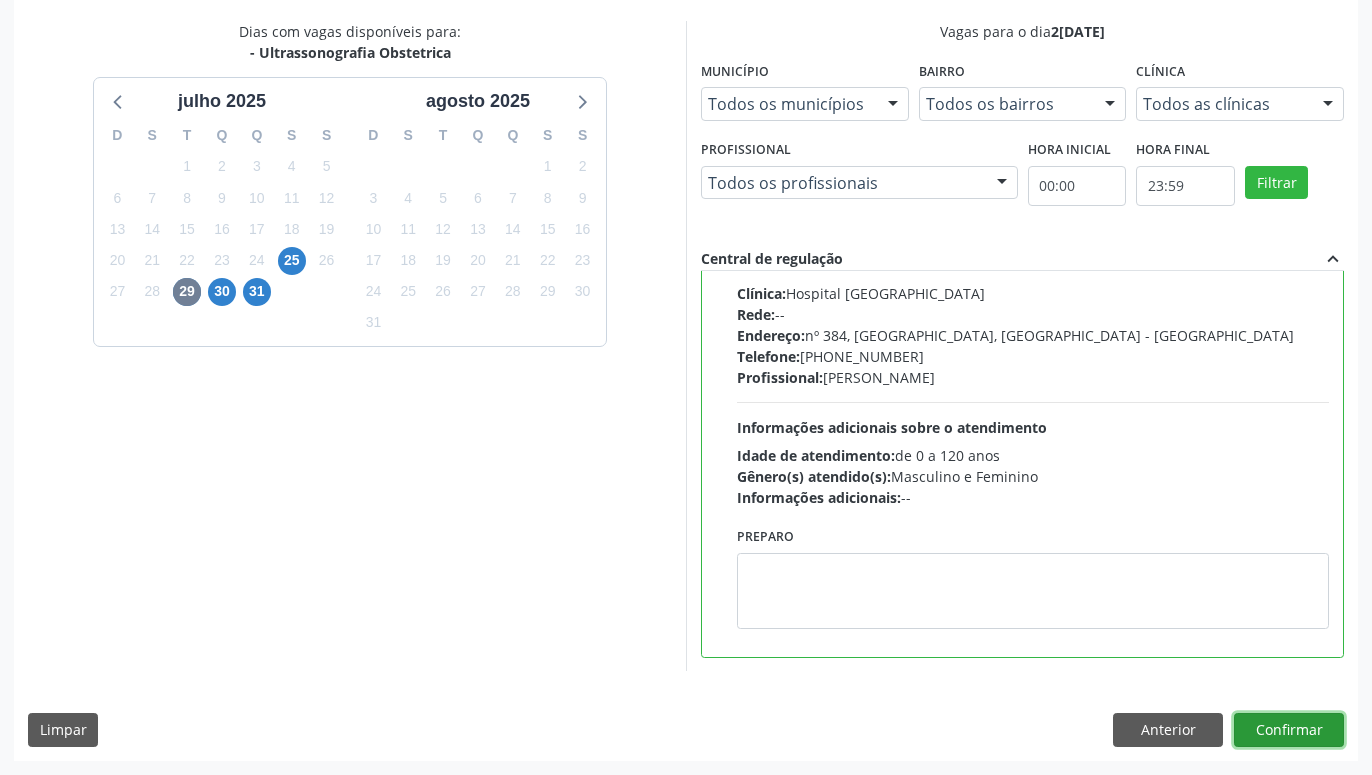 click on "Confirmar" at bounding box center (1289, 730) 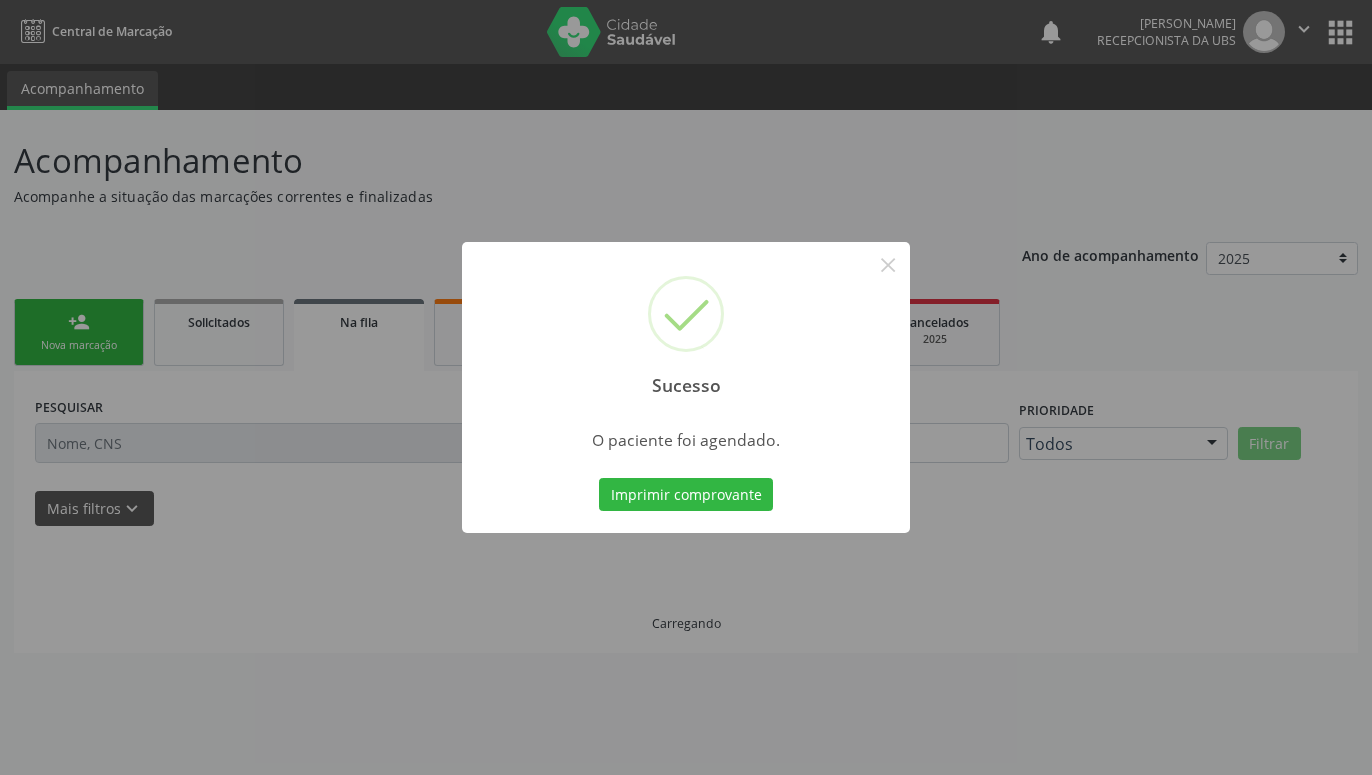 scroll, scrollTop: 0, scrollLeft: 0, axis: both 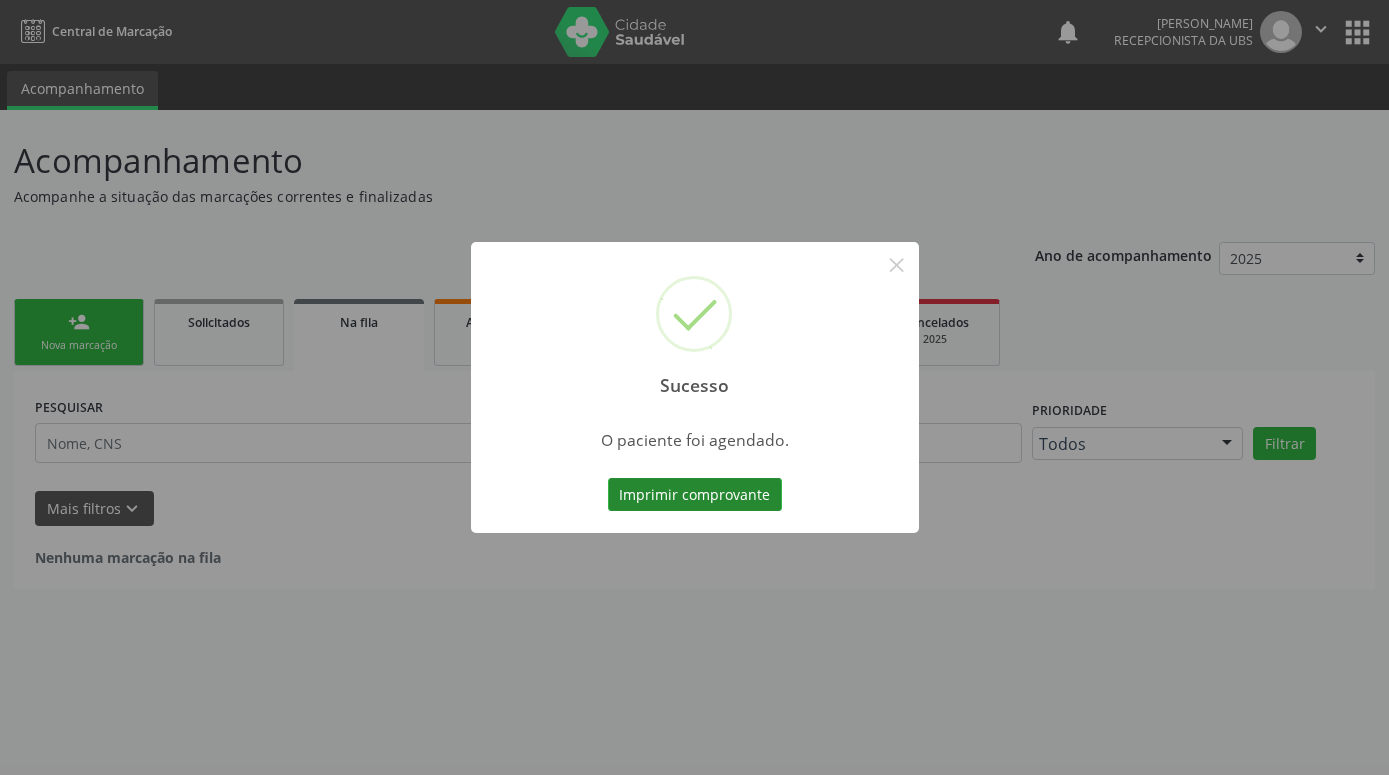 click on "Imprimir comprovante" at bounding box center (695, 495) 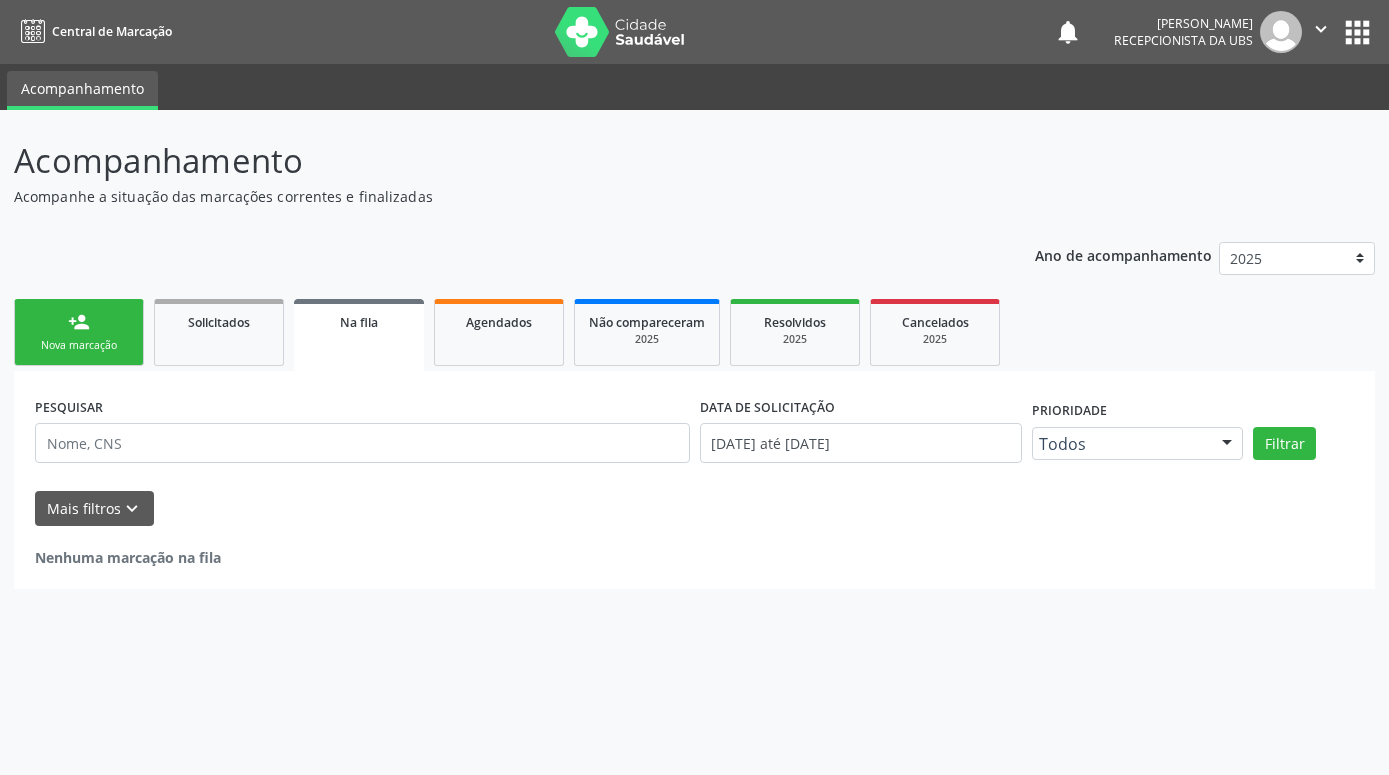 click on "person_add
Nova marcação" at bounding box center (79, 332) 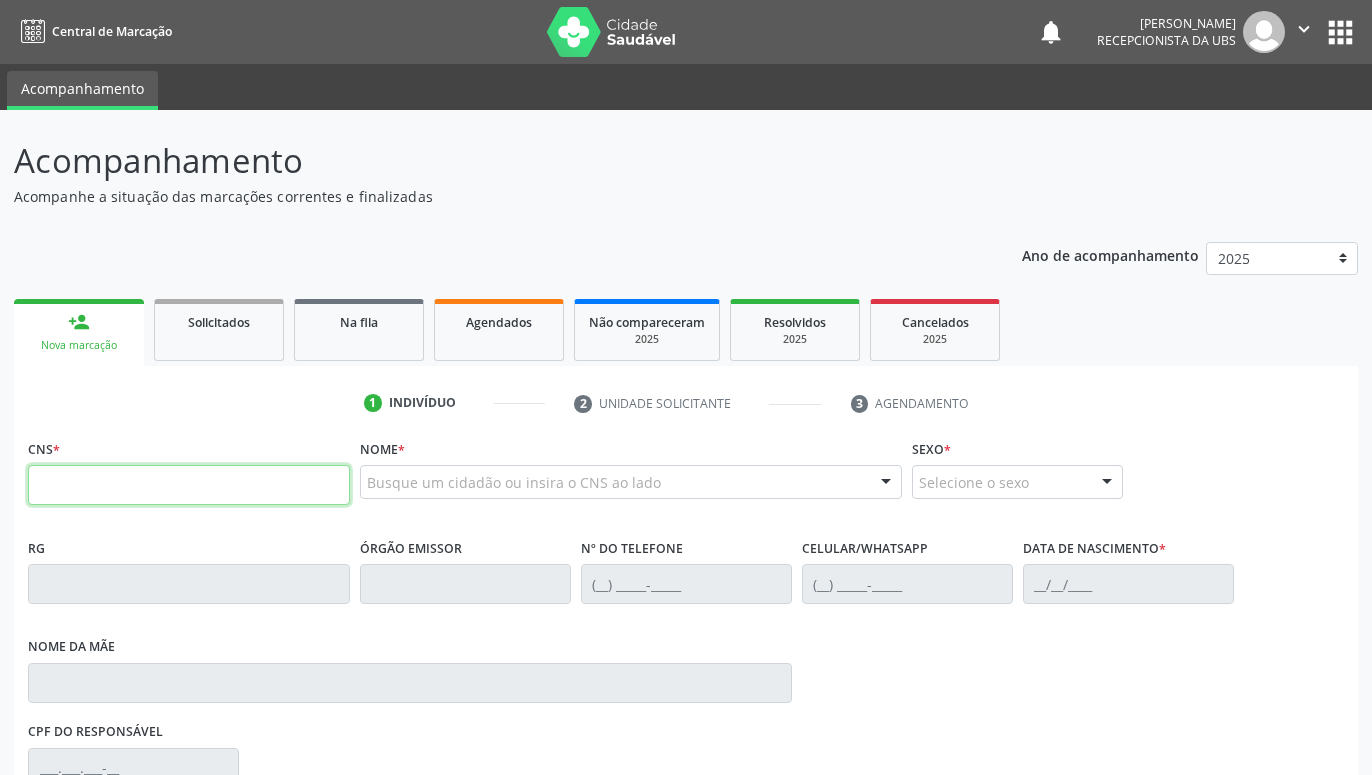 click at bounding box center (189, 485) 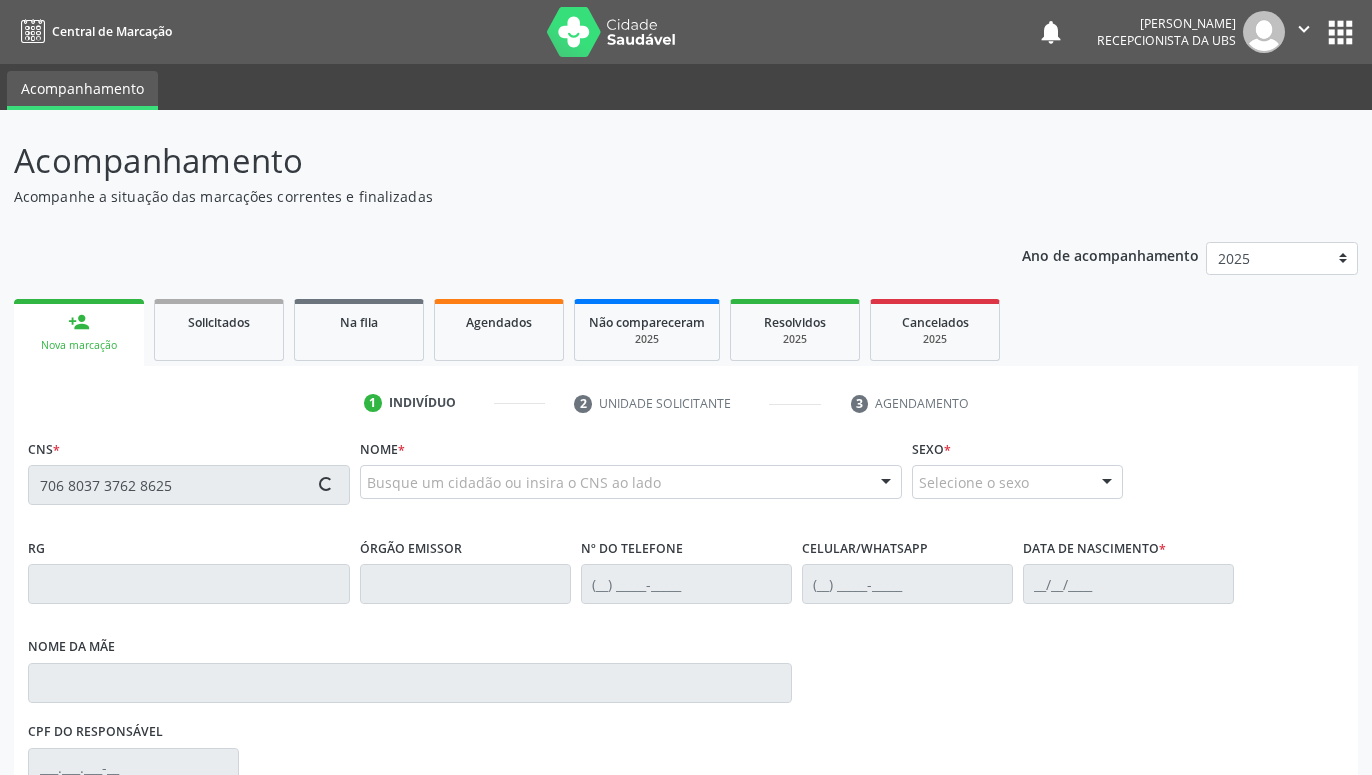 type on "706 8037 3762 8625" 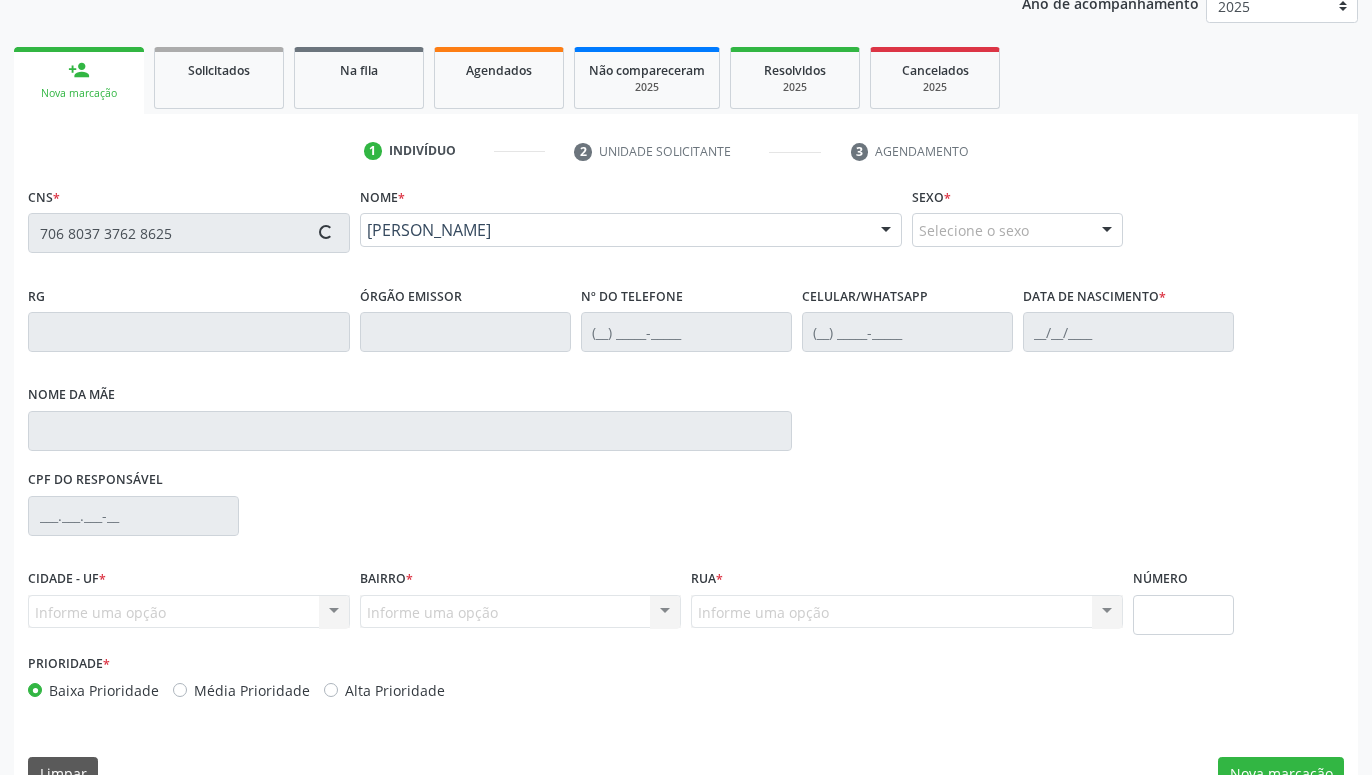 scroll, scrollTop: 295, scrollLeft: 0, axis: vertical 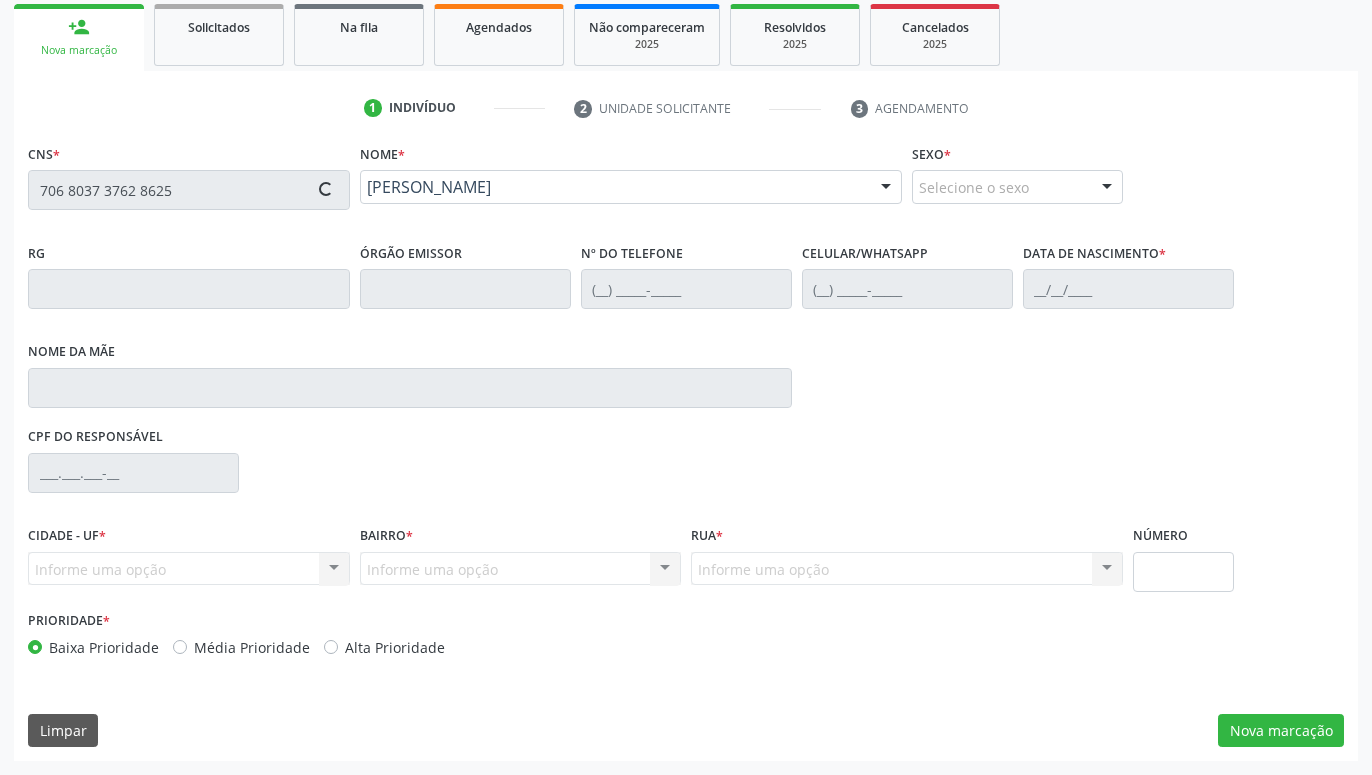 type on "[PHONE_NUMBER]" 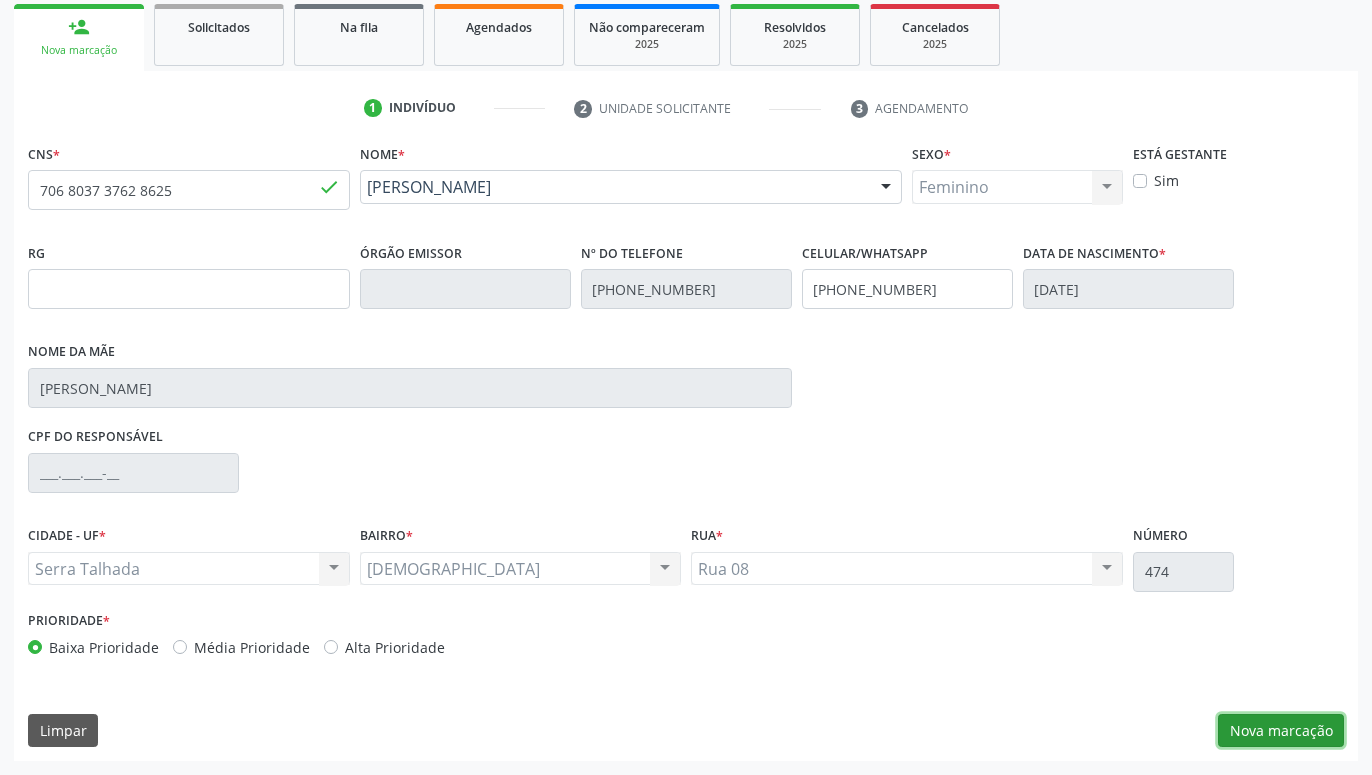 click on "Nova marcação" at bounding box center [1281, 731] 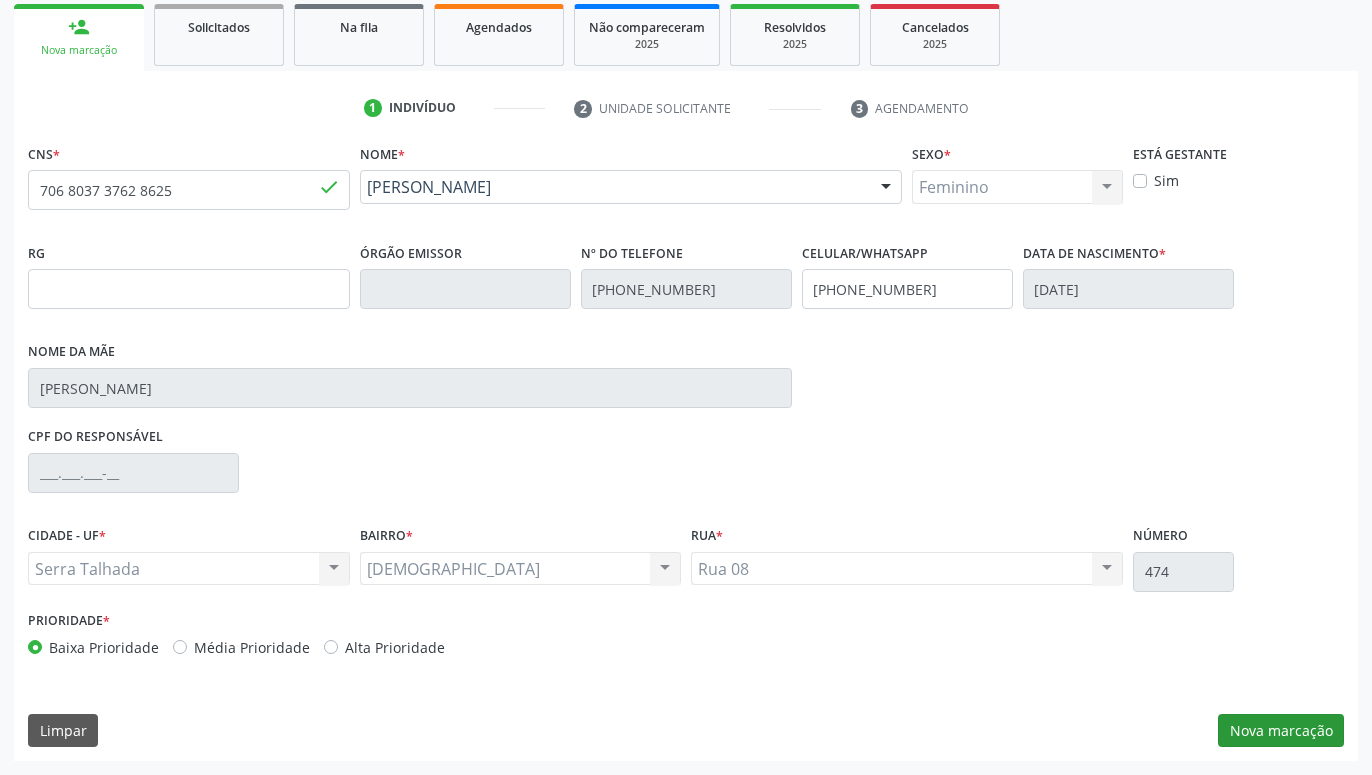 scroll, scrollTop: 131, scrollLeft: 0, axis: vertical 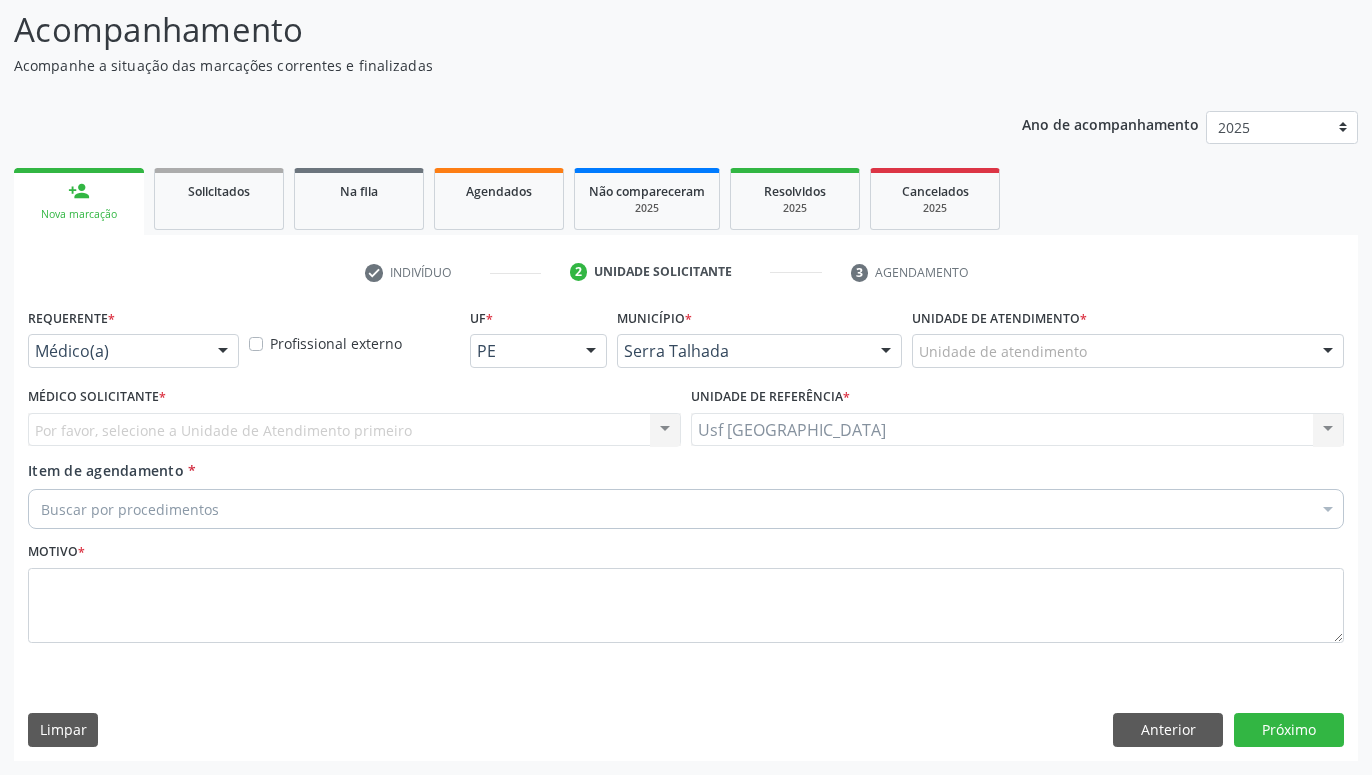 click on "Médico(a)         Médico(a)   Enfermeiro(a)   Paciente
Nenhum resultado encontrado para: "   "
Não há nenhuma opção para ser exibida." at bounding box center [133, 351] 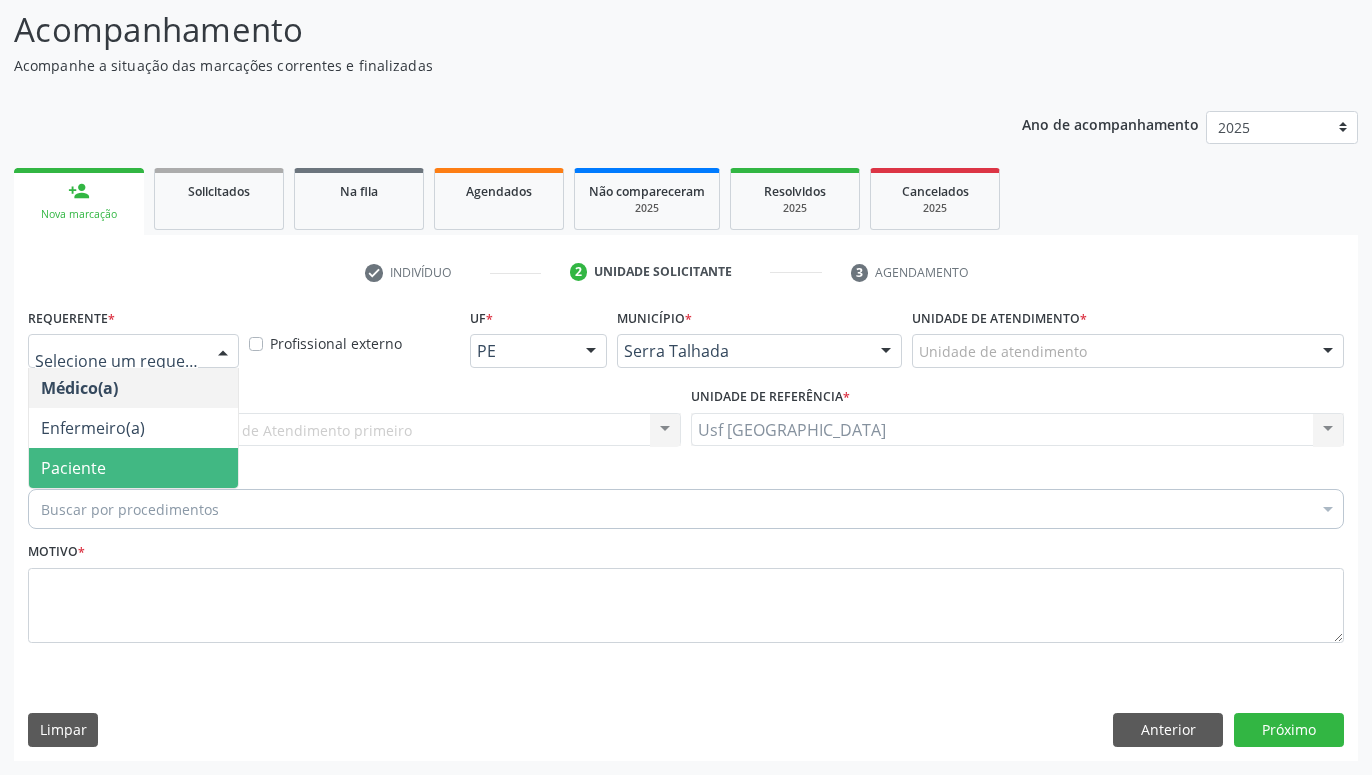 click on "Paciente" at bounding box center (133, 468) 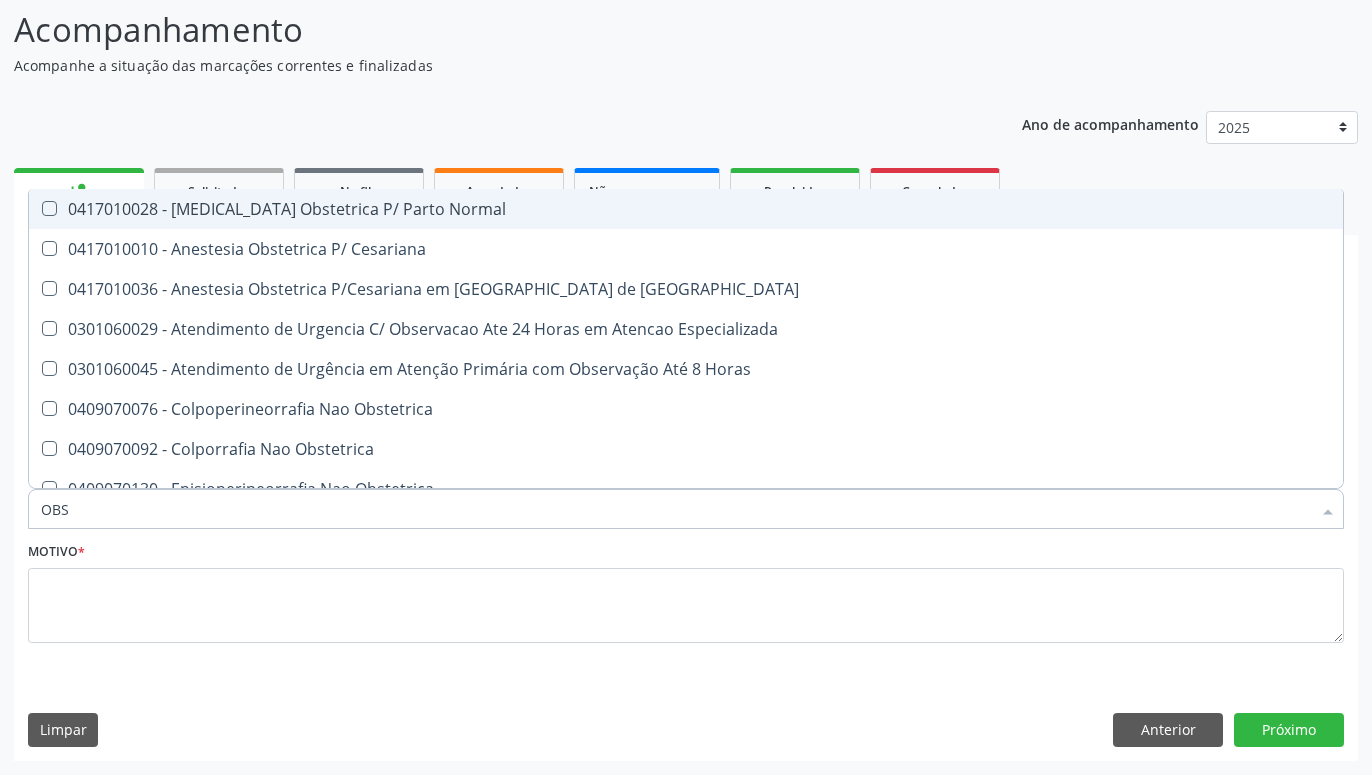 type on "OBST" 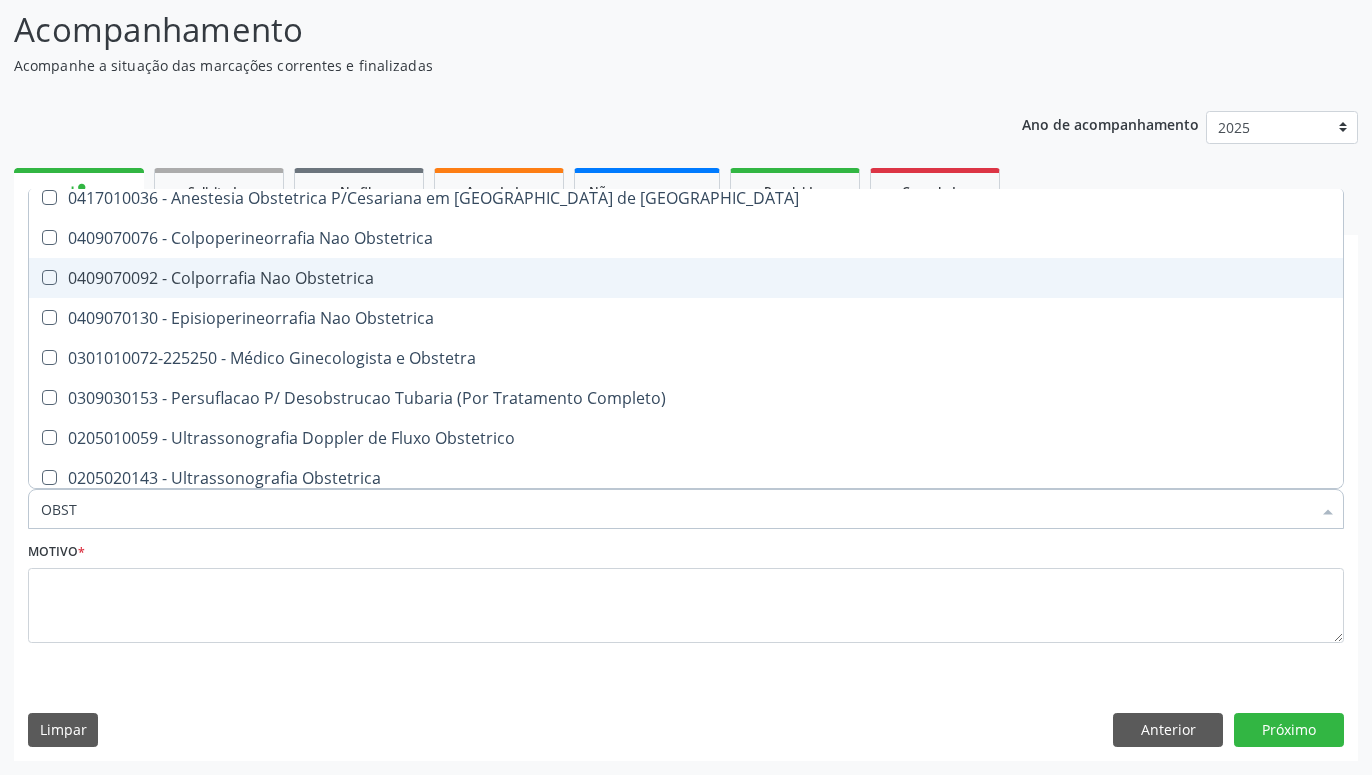 scroll, scrollTop: 141, scrollLeft: 0, axis: vertical 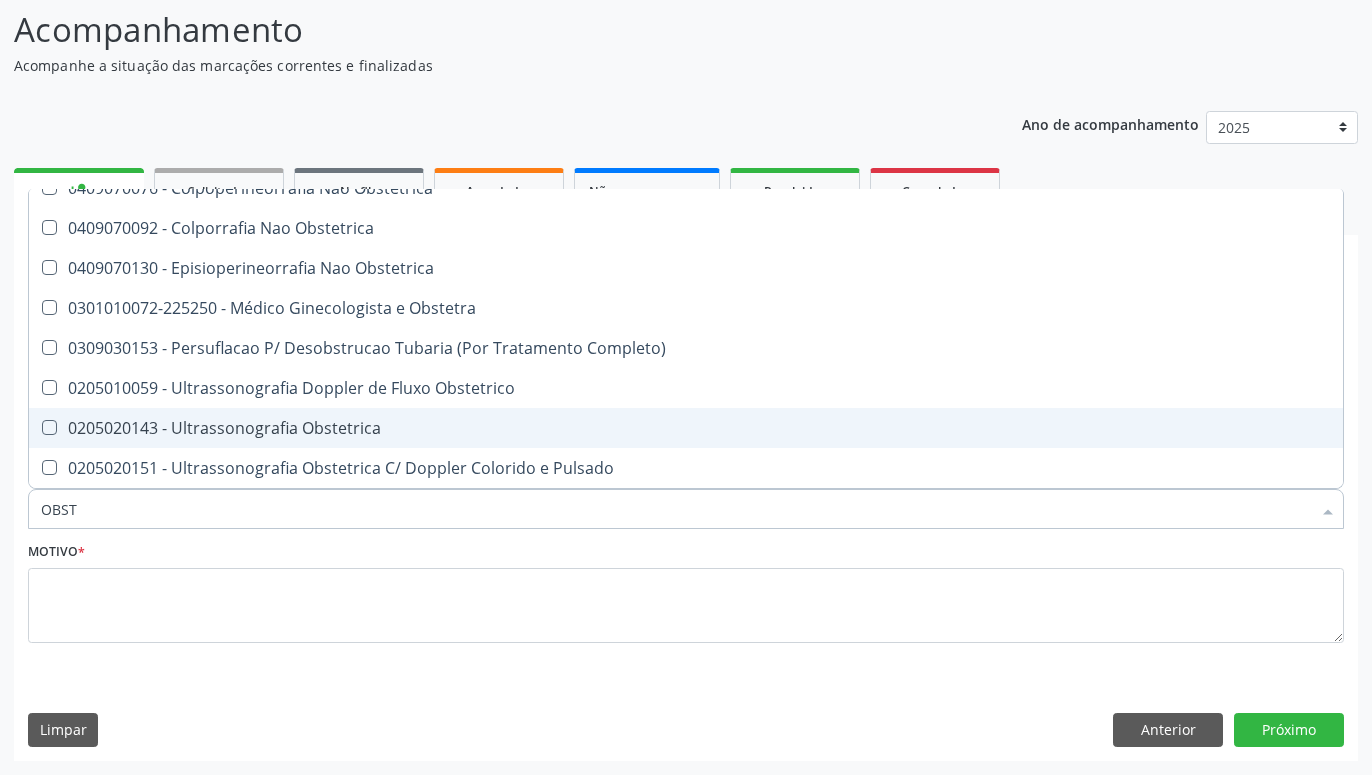 click on "0205020143 - Ultrassonografia Obstetrica" at bounding box center (686, 428) 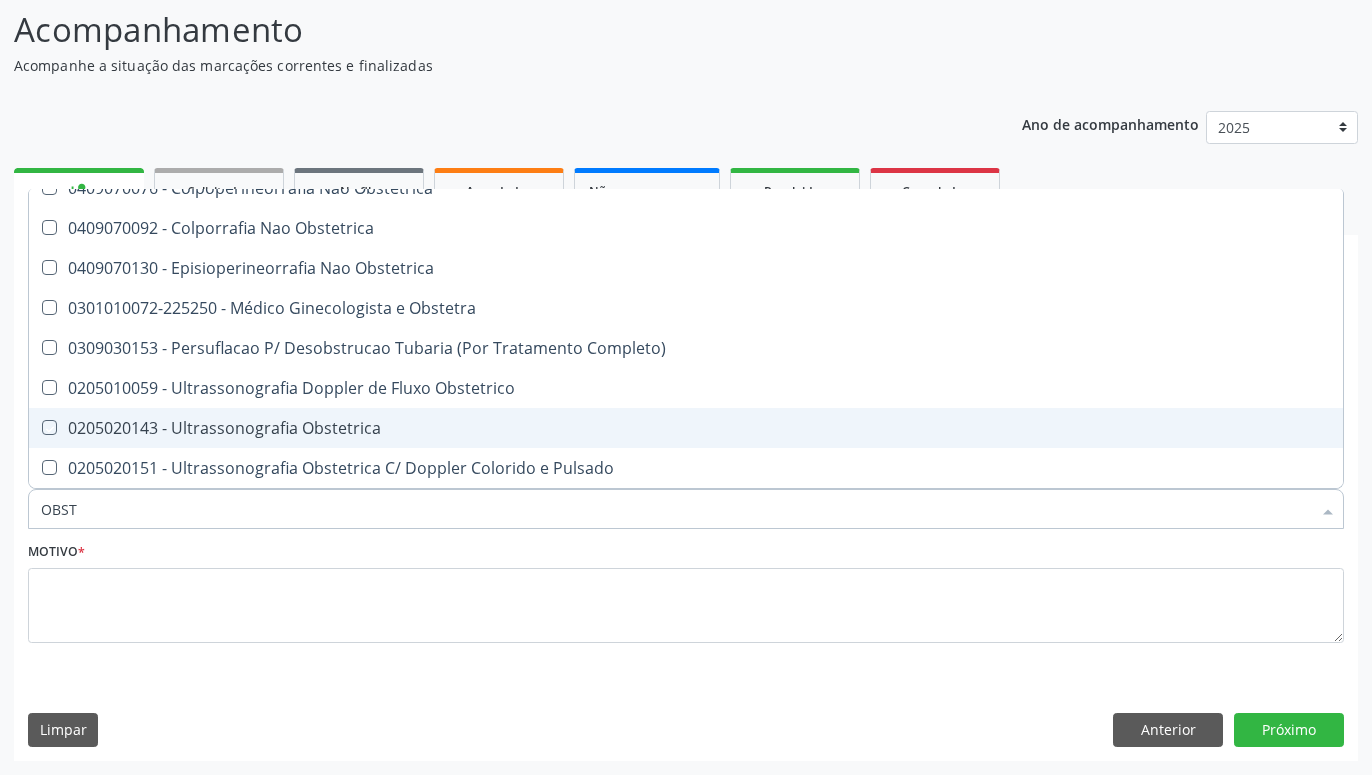 checkbox on "true" 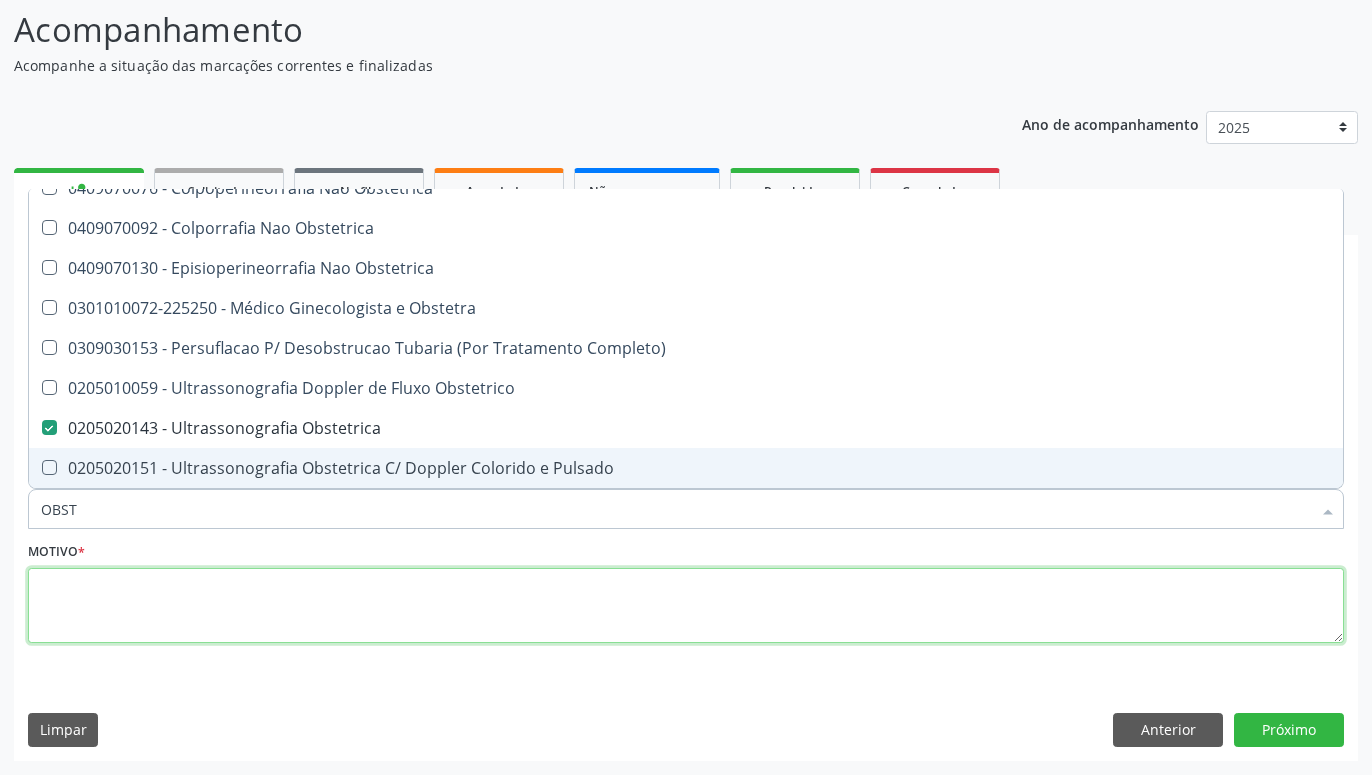 click at bounding box center (686, 606) 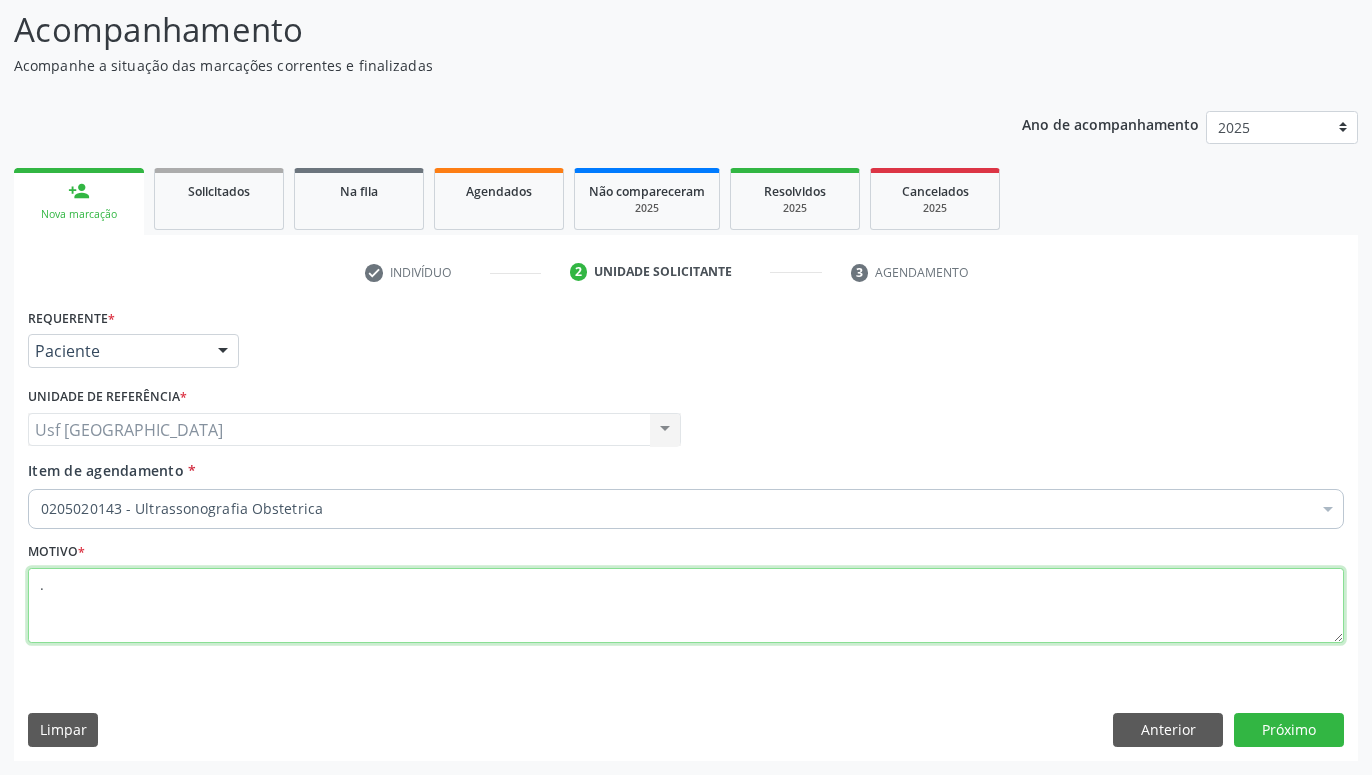 scroll, scrollTop: 0, scrollLeft: 0, axis: both 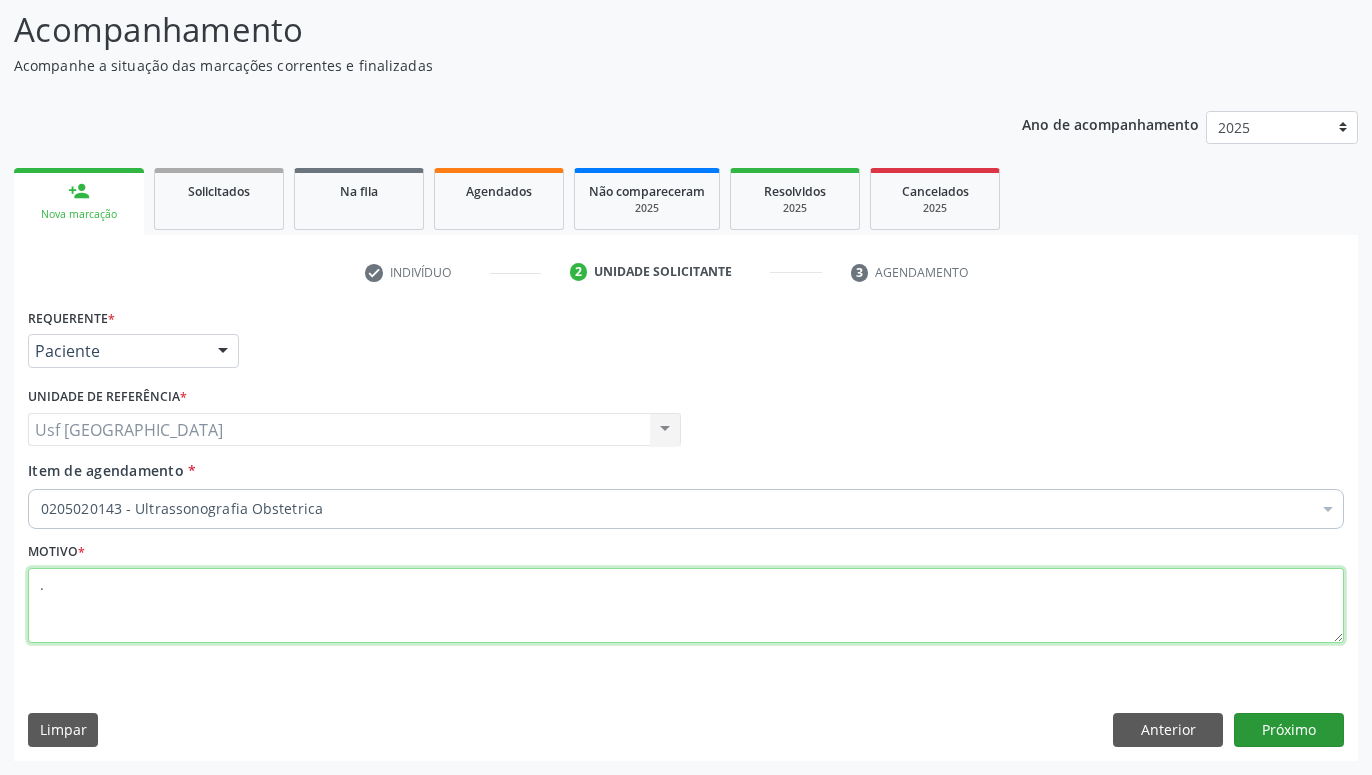 type on "." 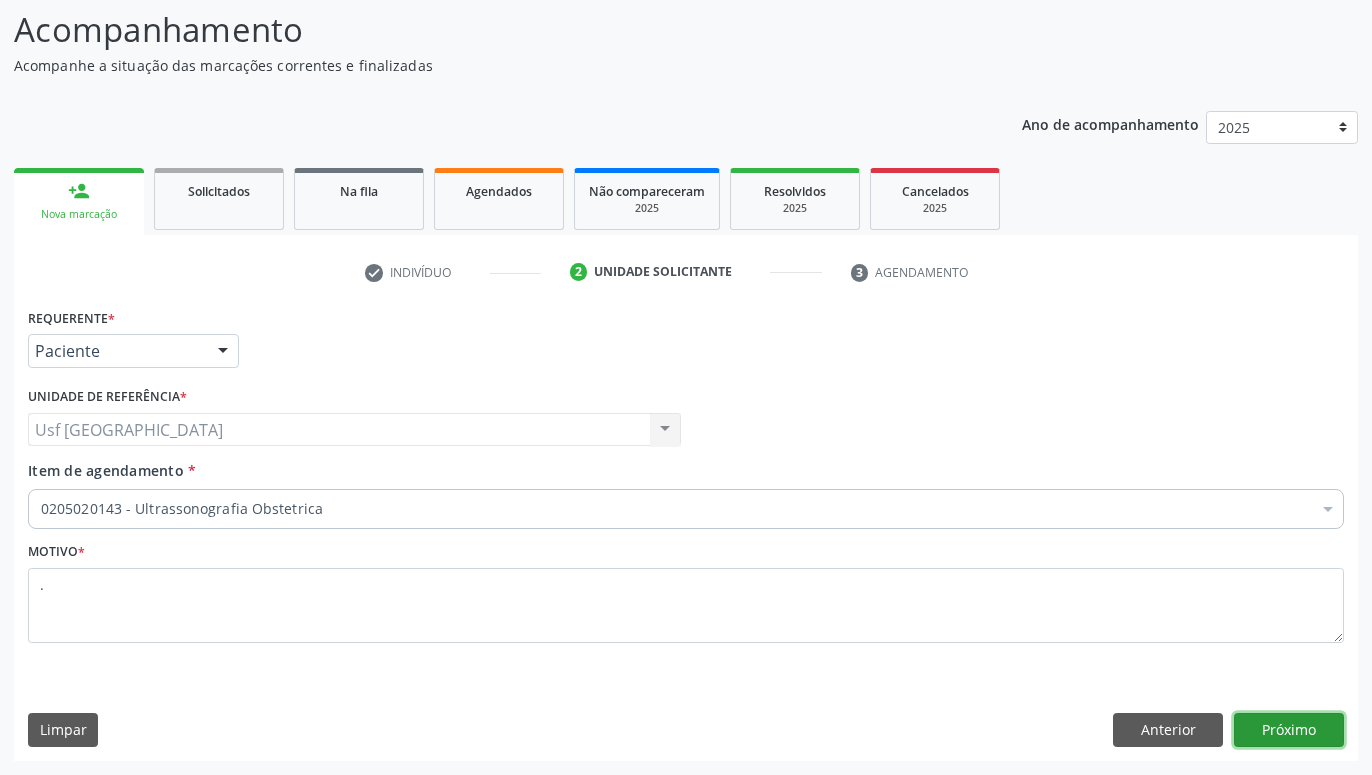click on "Próximo" at bounding box center [1289, 730] 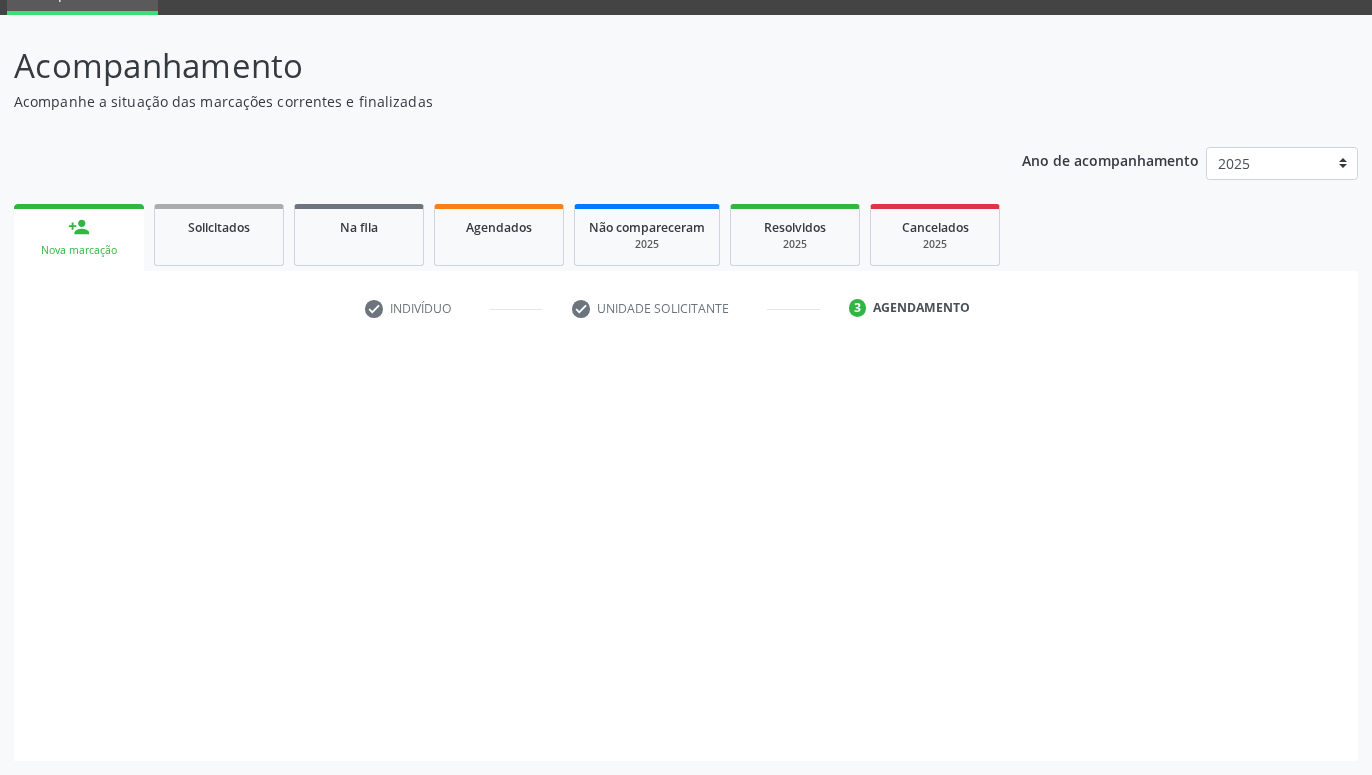 scroll, scrollTop: 95, scrollLeft: 0, axis: vertical 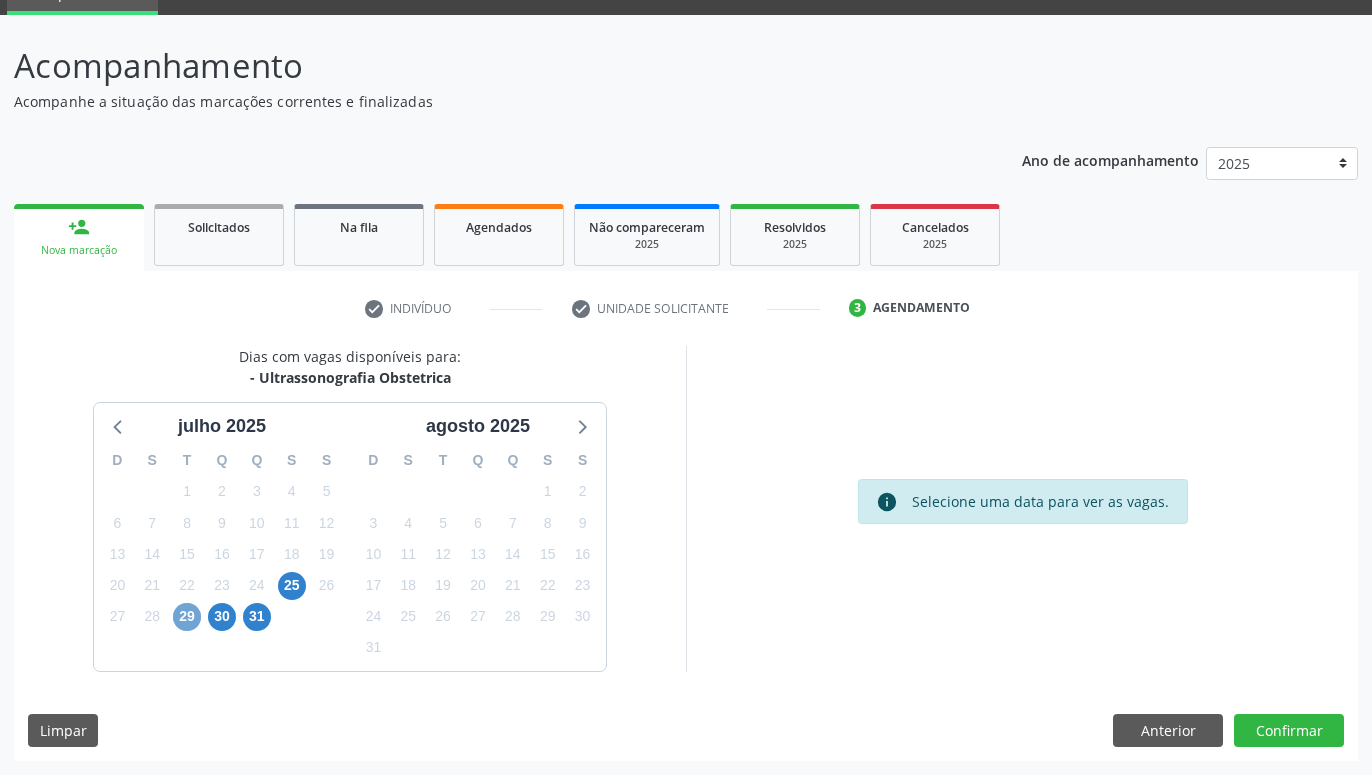 click on "29" at bounding box center (187, 617) 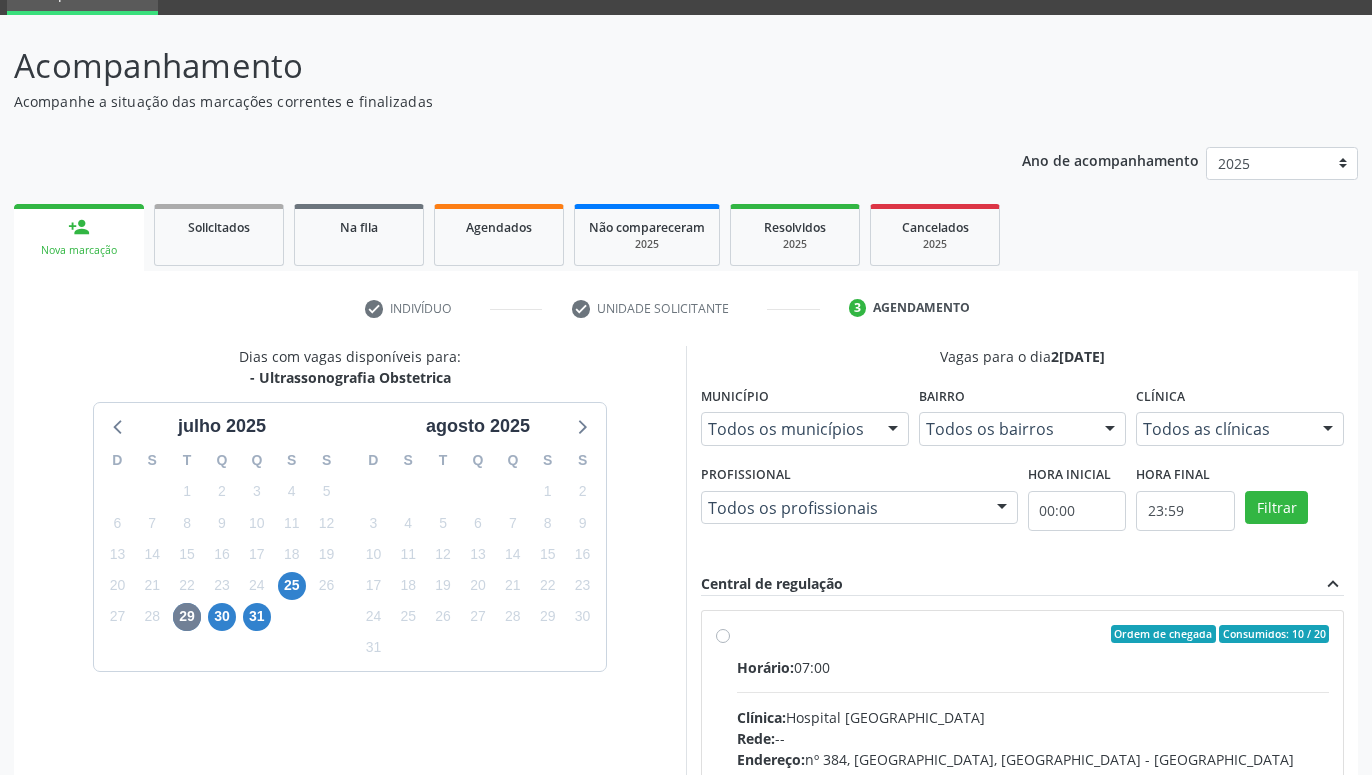click on "Ordem de chegada
Consumidos: 10 / 20
Horário:   07:00
Clínica:  Hospital [GEOGRAPHIC_DATA]
Rede:
--
Endereço:   [STREET_ADDRESS]
Telefone:   [PHONE_NUMBER]
Profissional:
[PERSON_NAME]
Informações adicionais sobre o atendimento
Idade de atendimento:
de 0 a 120 anos
Gênero(s) atendido(s):
Masculino e Feminino
Informações adicionais:
--" at bounding box center [1033, 778] 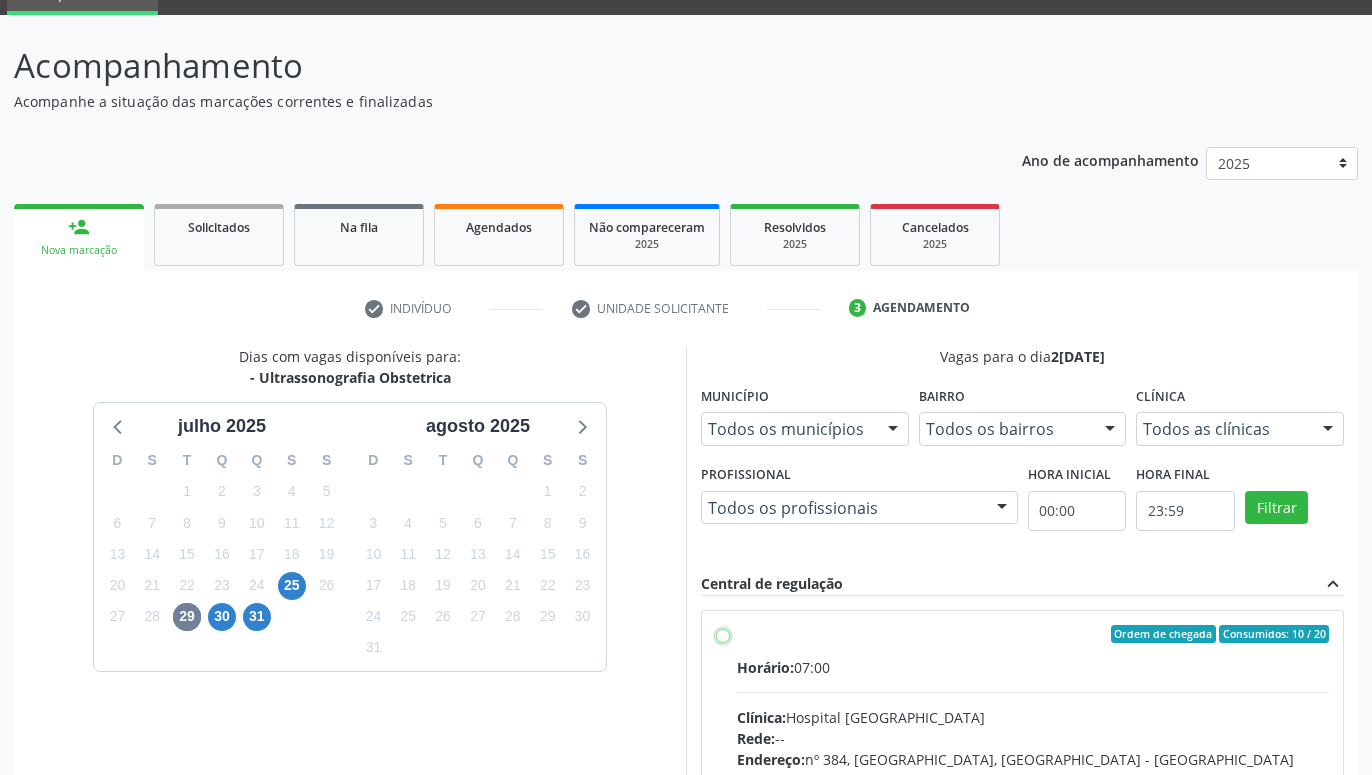 radio on "true" 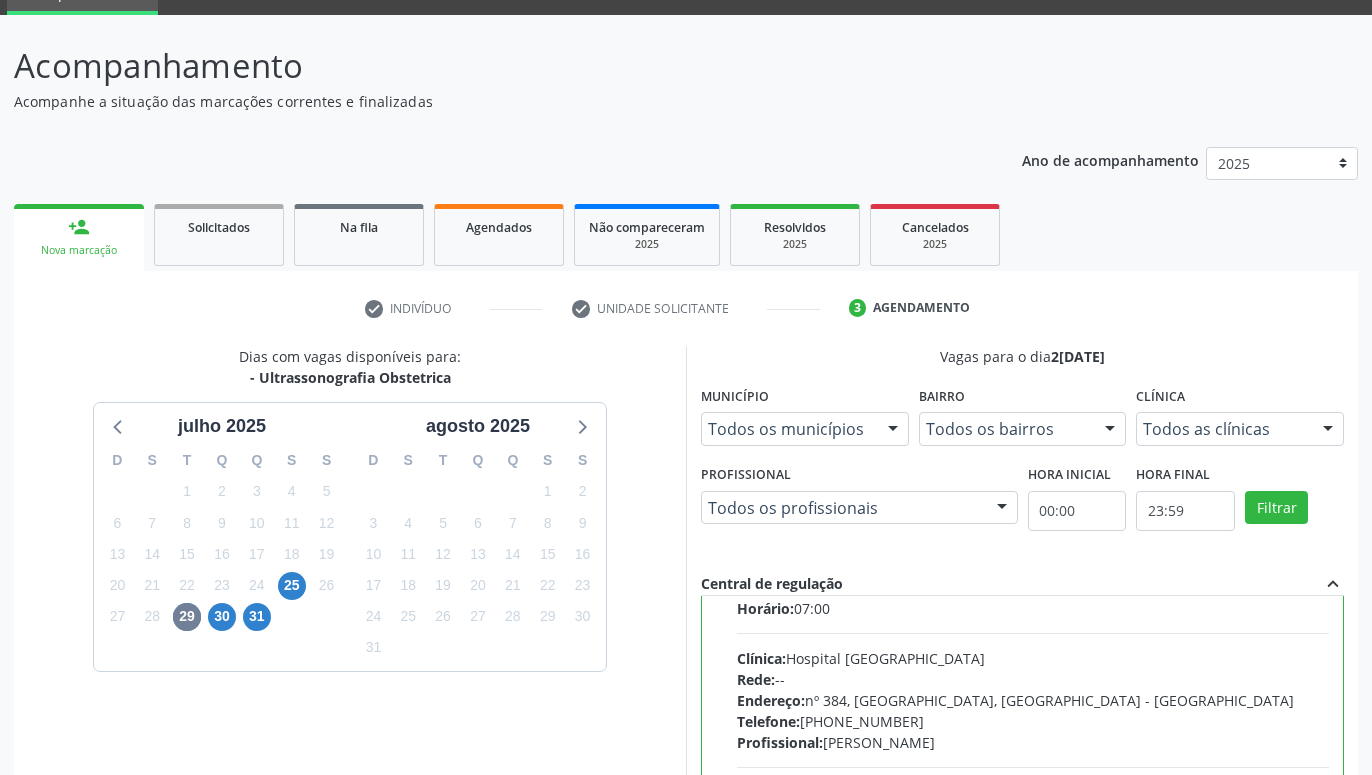 scroll, scrollTop: 100, scrollLeft: 0, axis: vertical 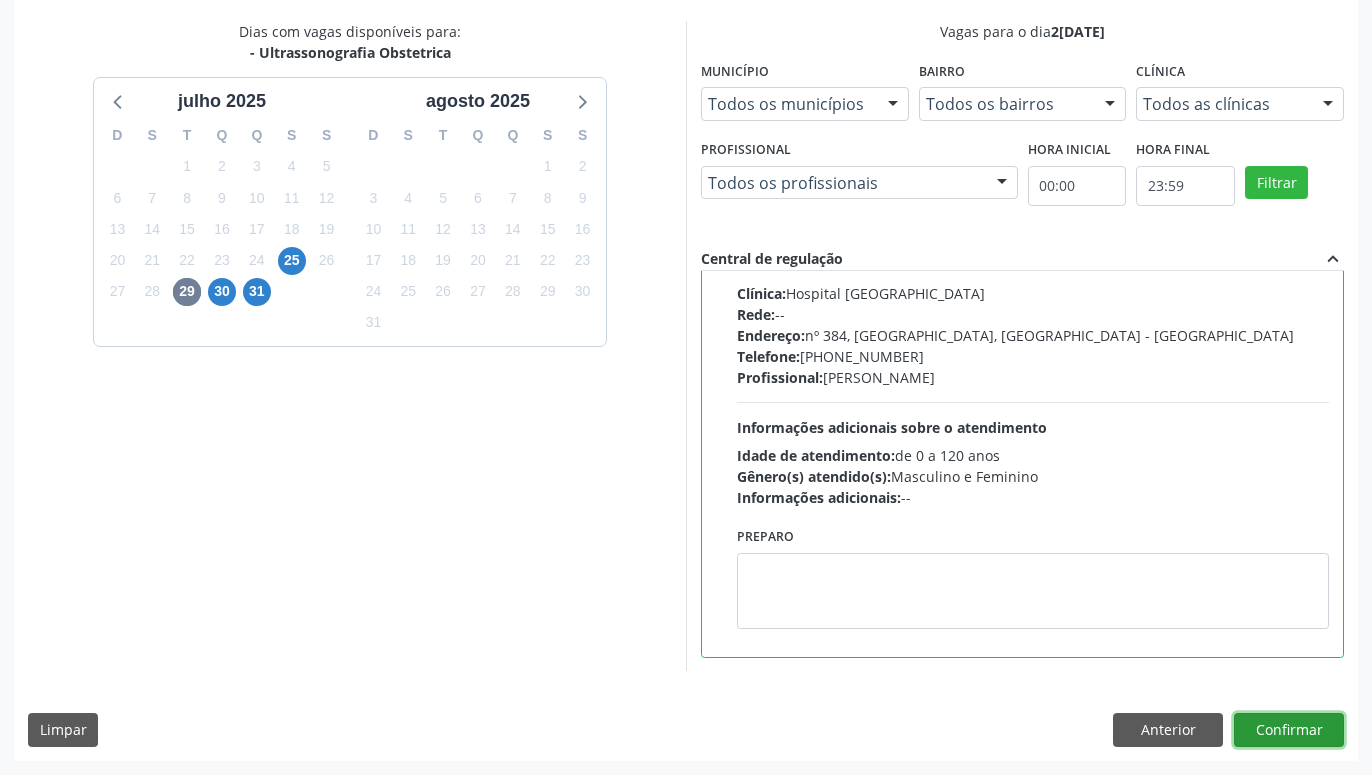 click on "Confirmar" at bounding box center [1289, 730] 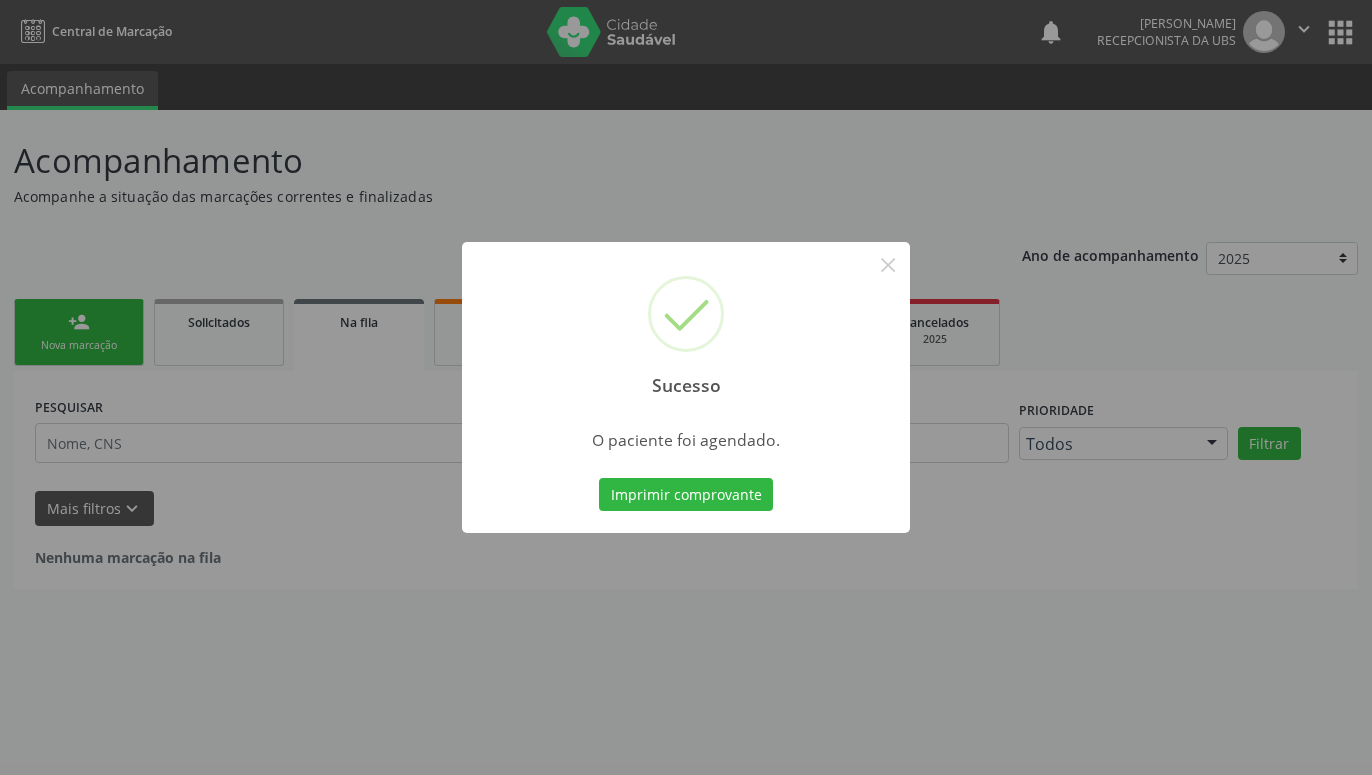 scroll, scrollTop: 0, scrollLeft: 0, axis: both 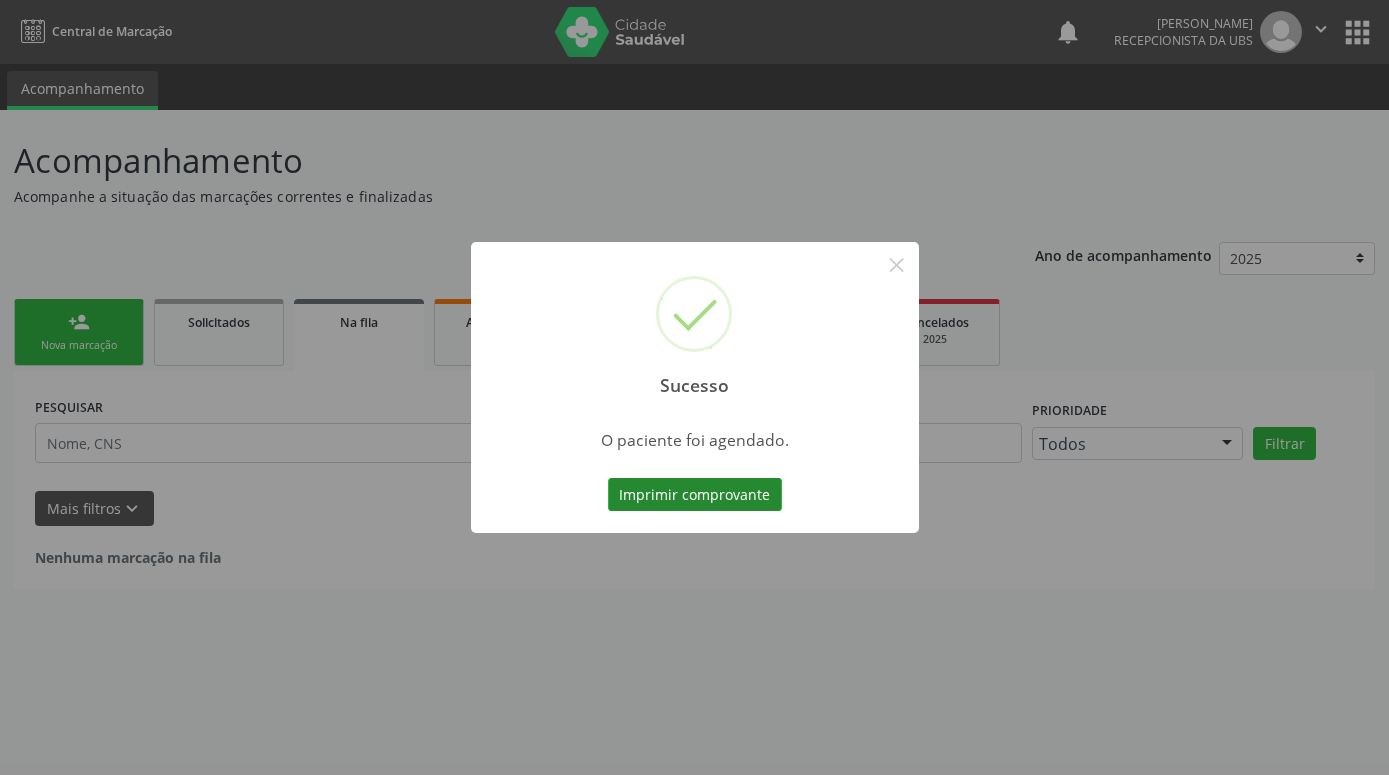 click on "Imprimir comprovante" at bounding box center [695, 495] 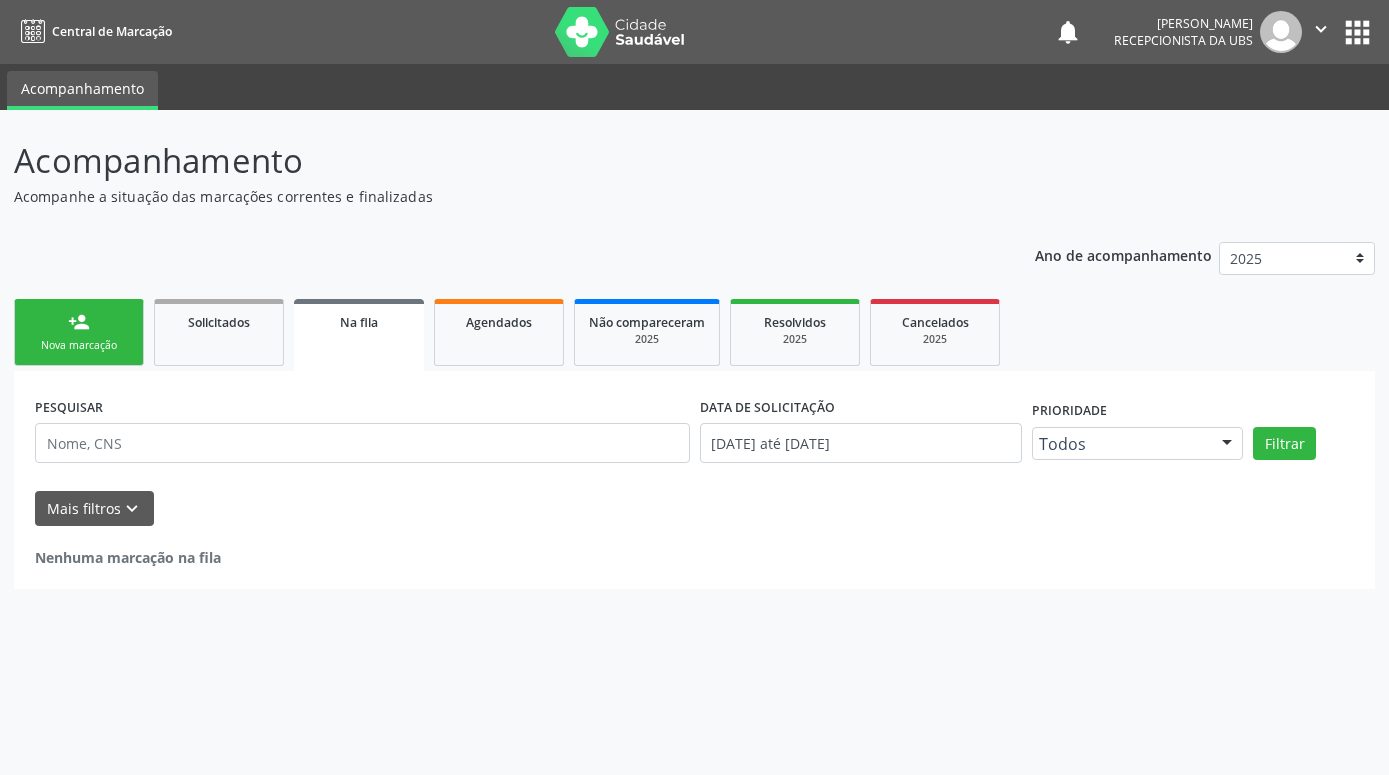 click on "Nova marcação" at bounding box center (79, 345) 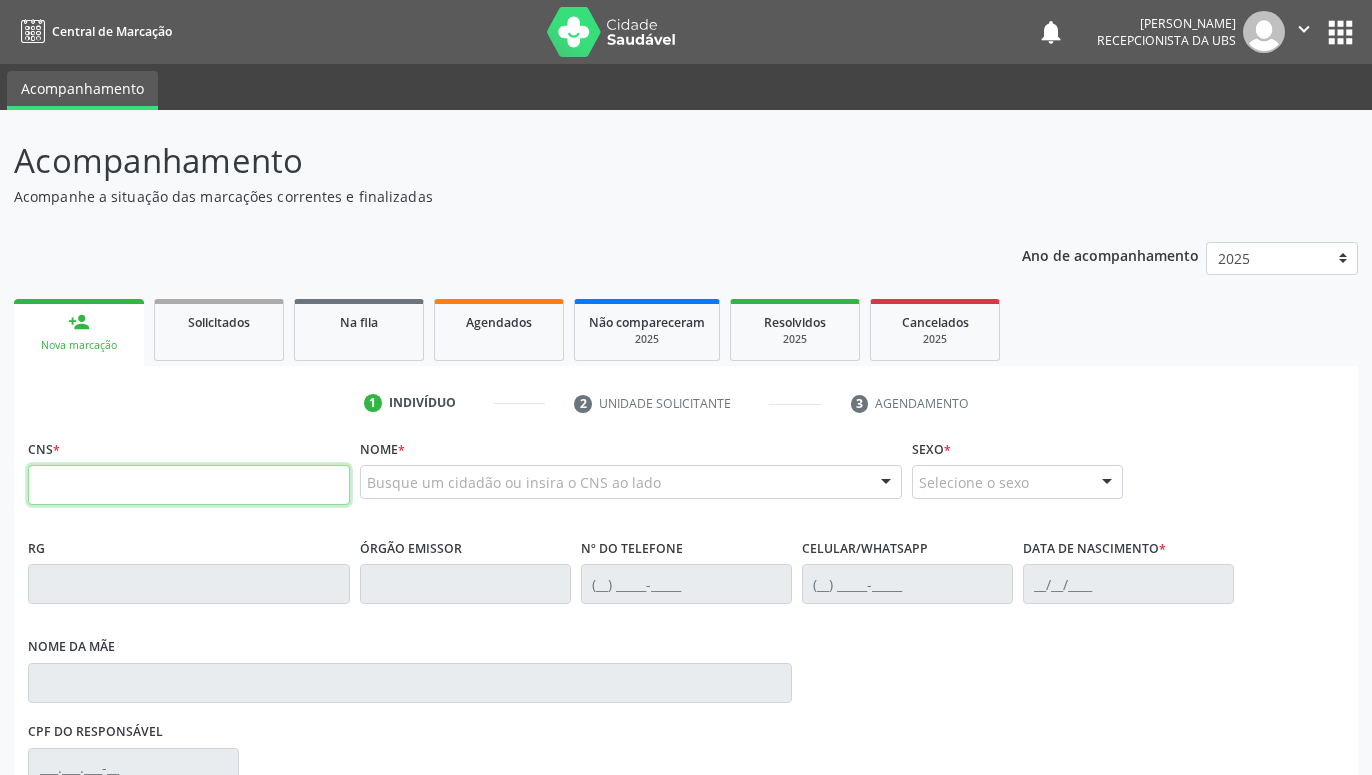 click at bounding box center [189, 485] 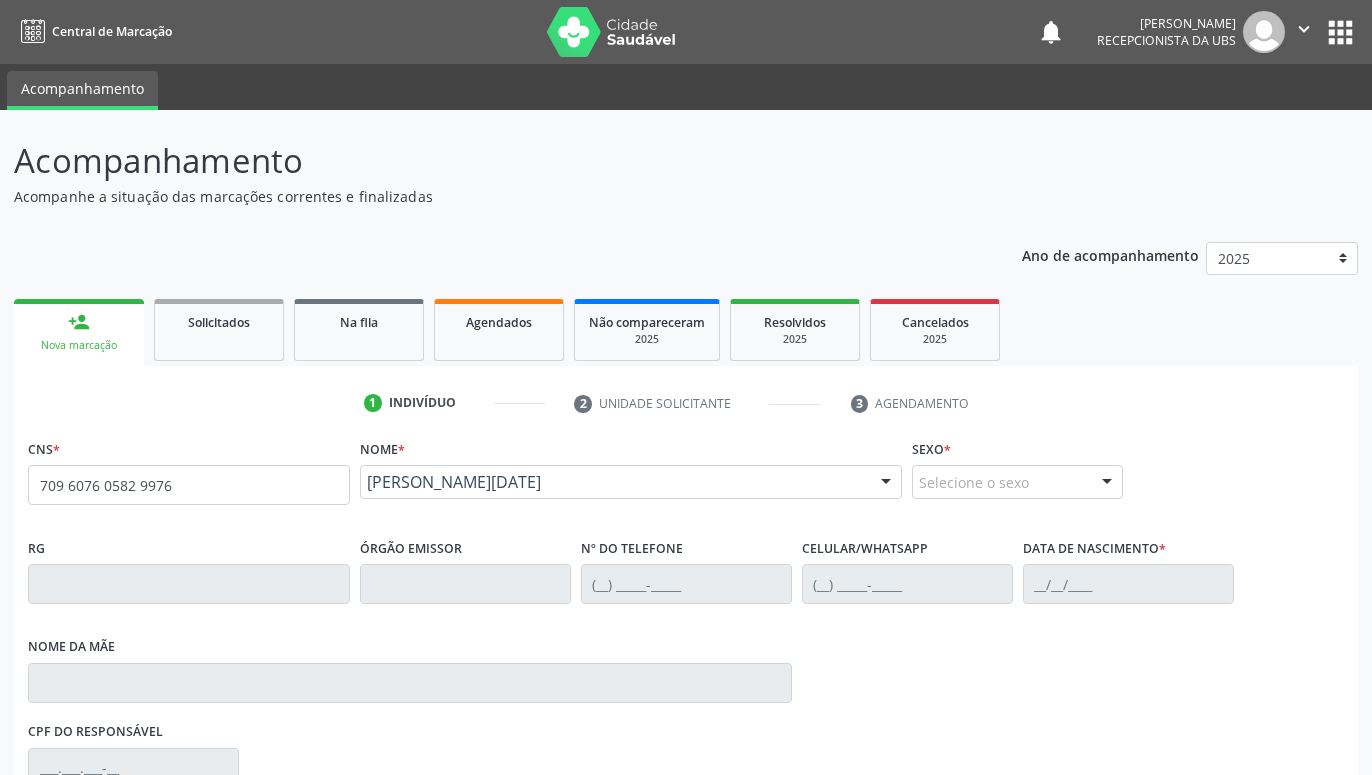 type on "709 6076 0582 9976" 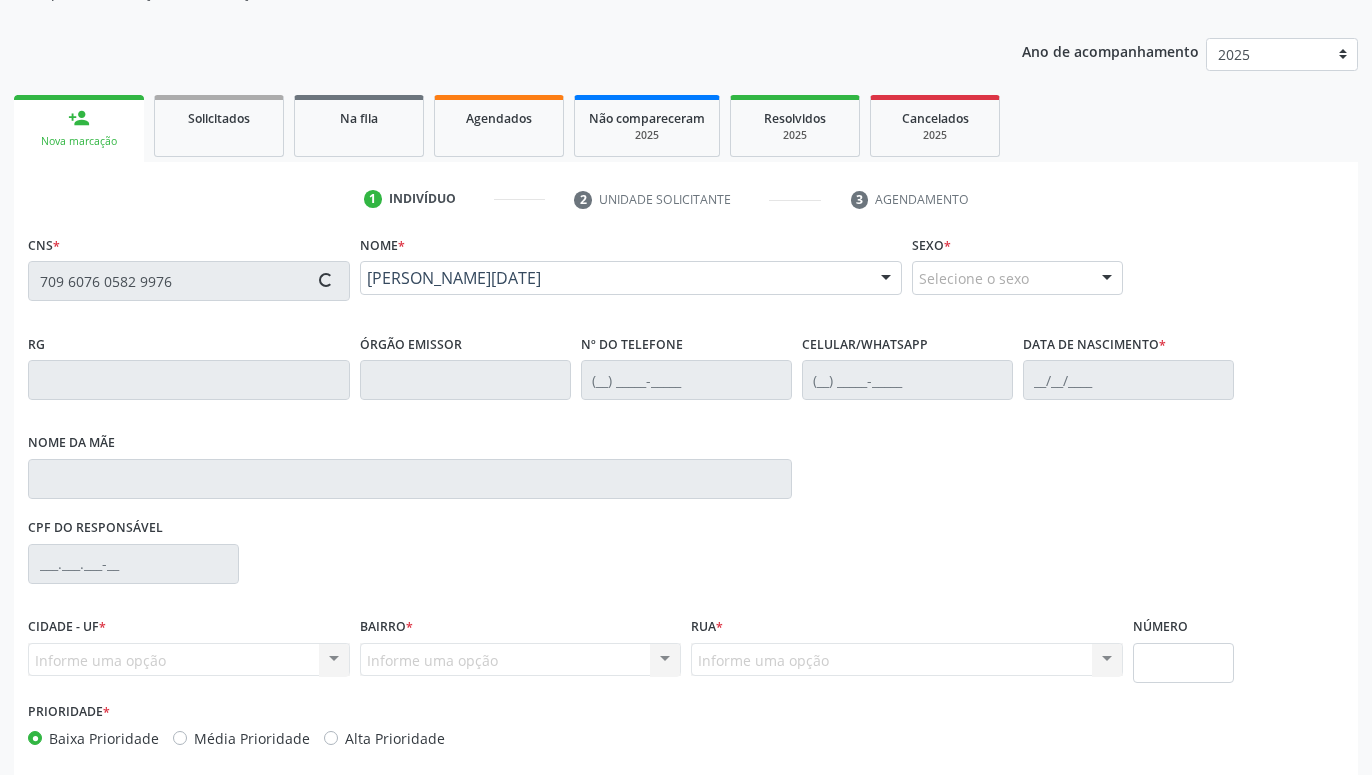 type on "[PHONE_NUMBER]" 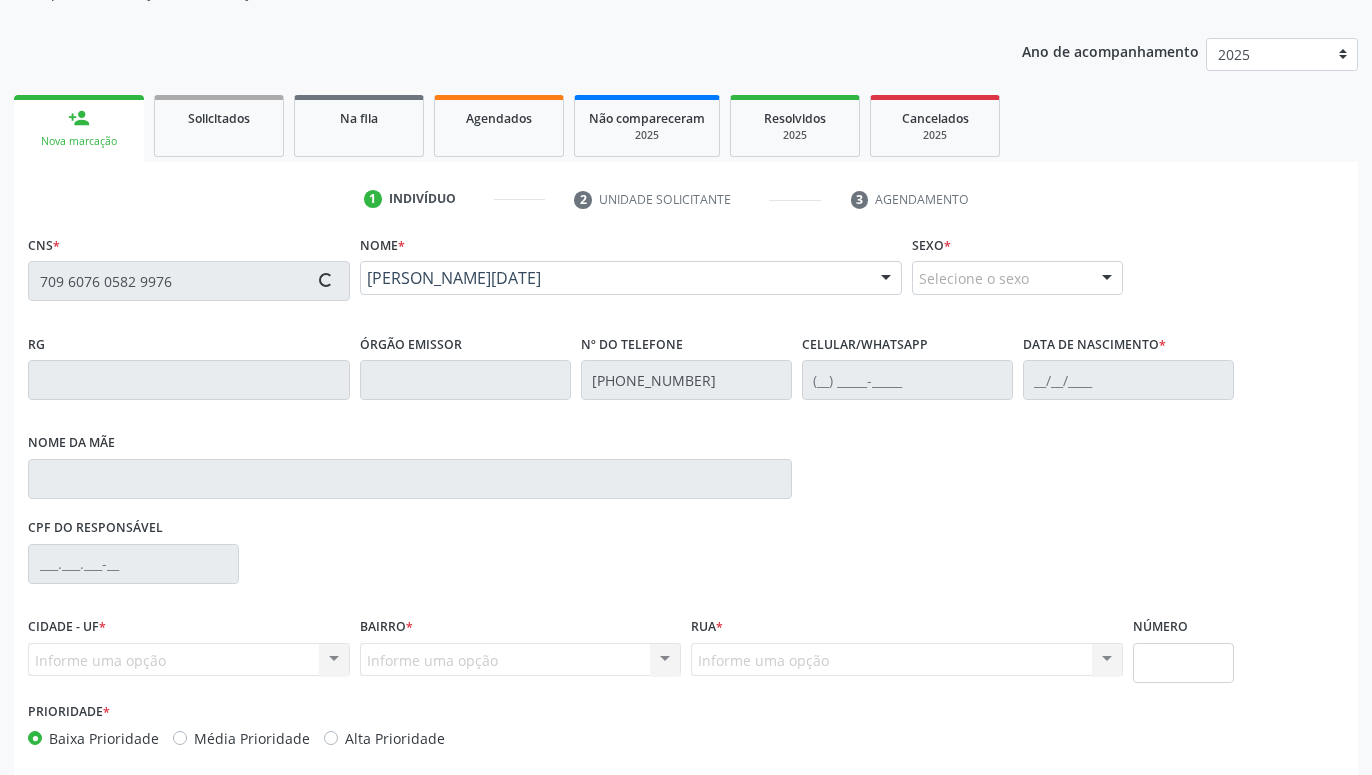 type on "[PHONE_NUMBER]" 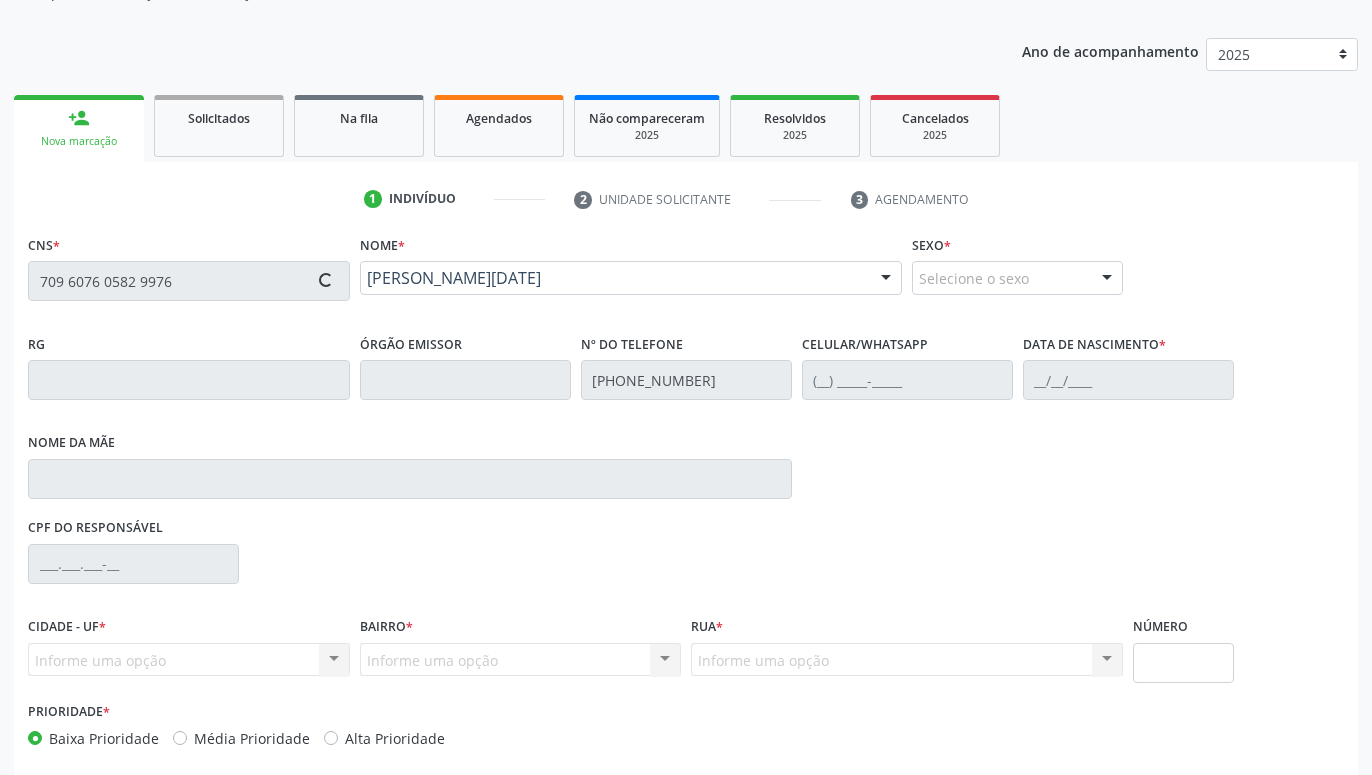 type on "661" 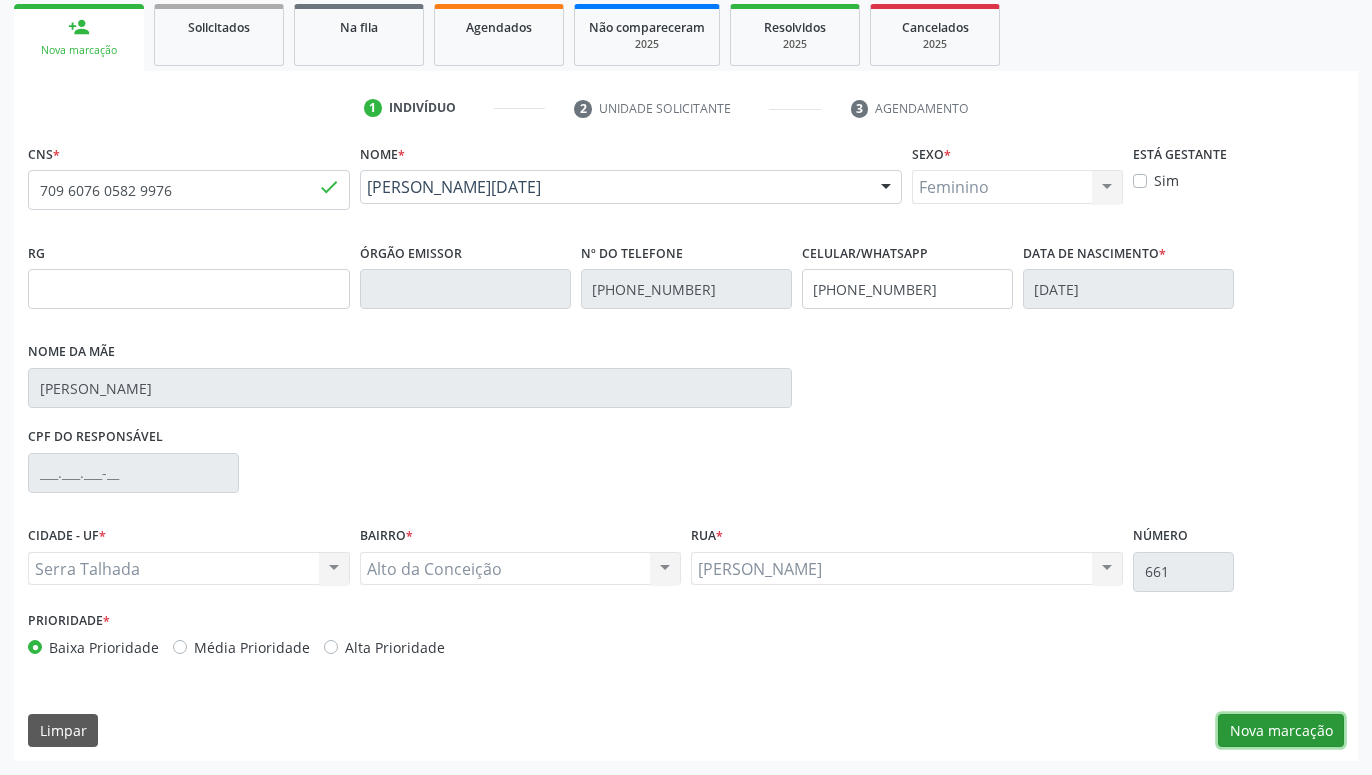 click on "Nova marcação" at bounding box center [1281, 731] 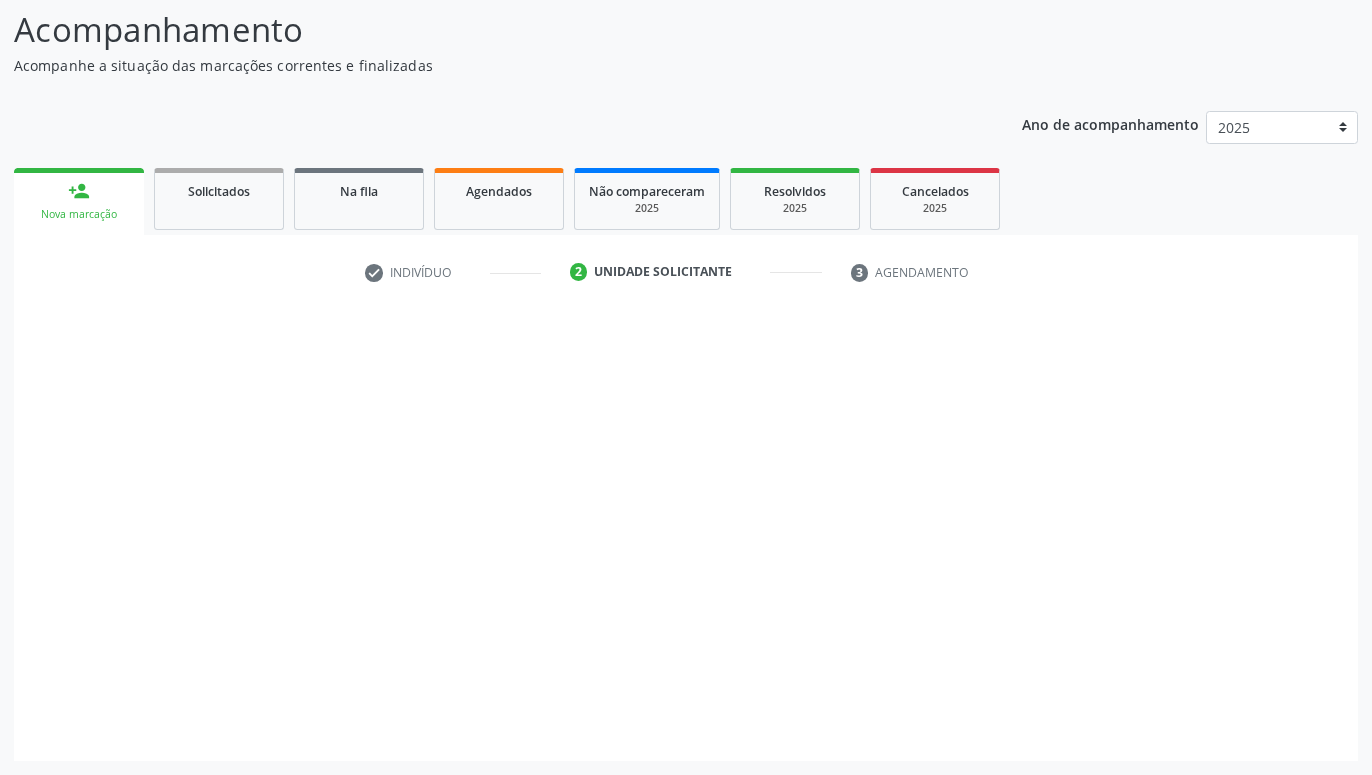 scroll, scrollTop: 131, scrollLeft: 0, axis: vertical 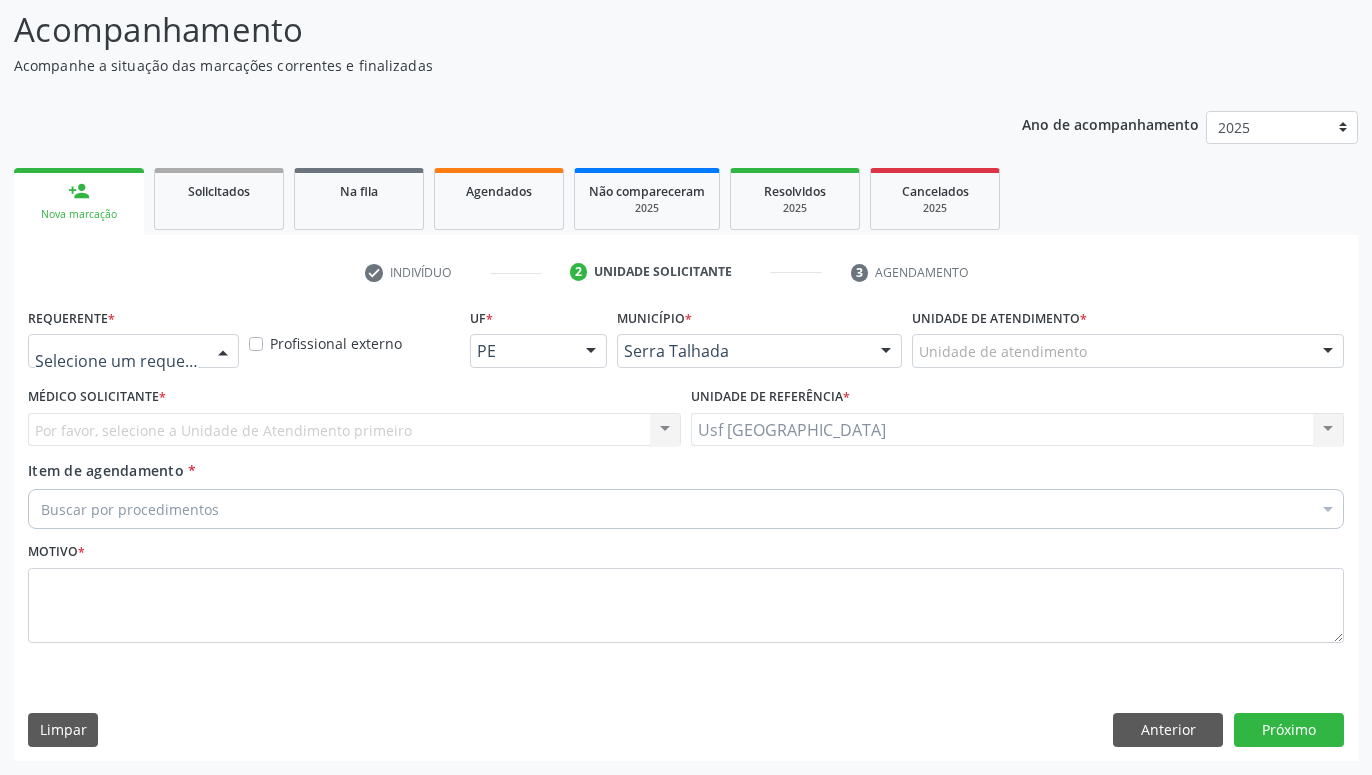 click at bounding box center (223, 352) 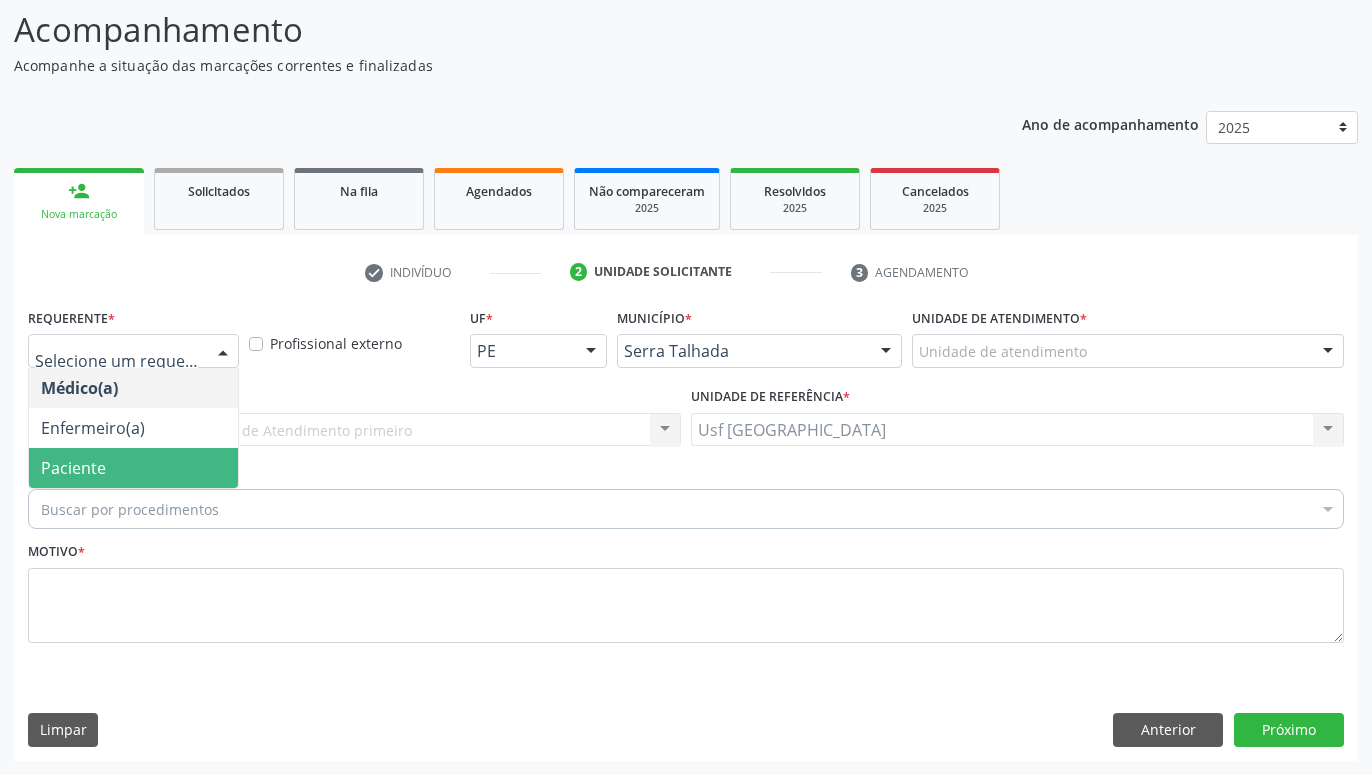 click on "Paciente" at bounding box center (133, 468) 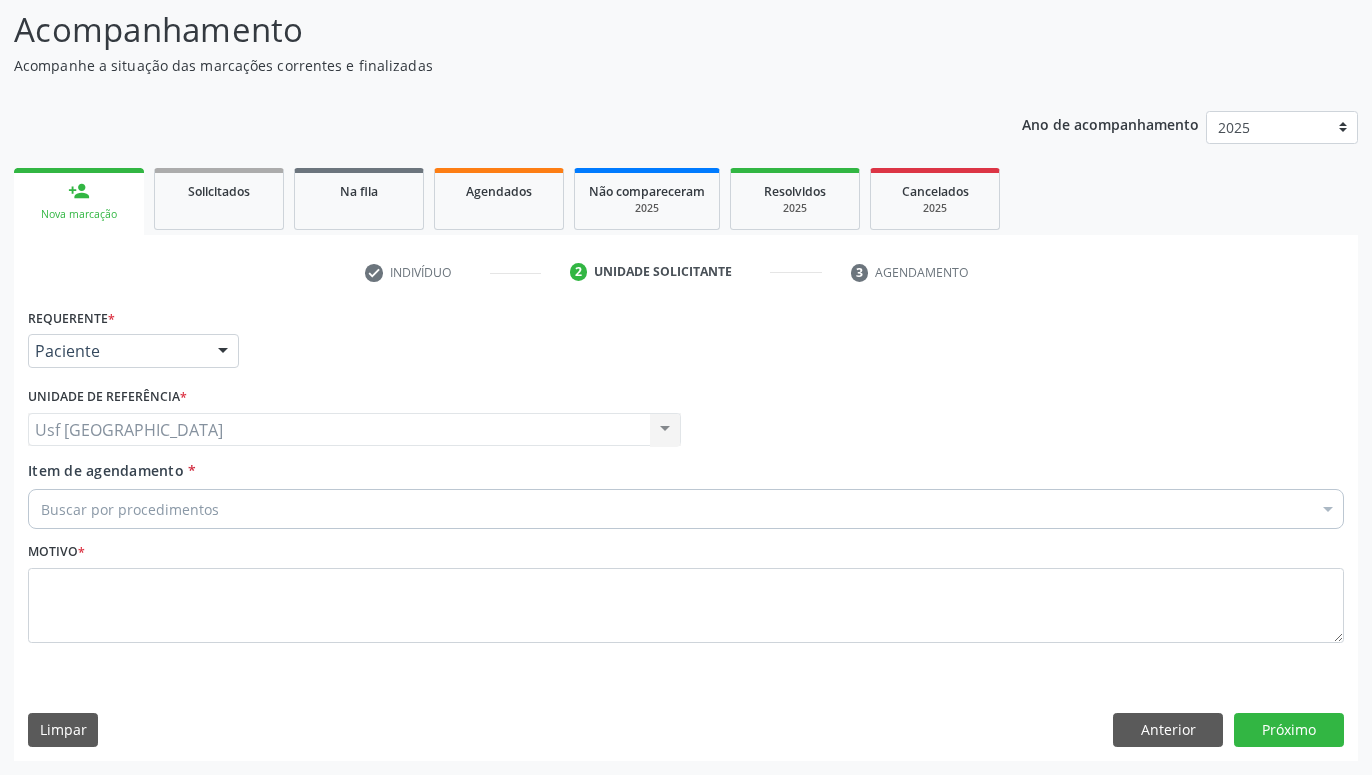 click on "Buscar por procedimentos" at bounding box center (686, 509) 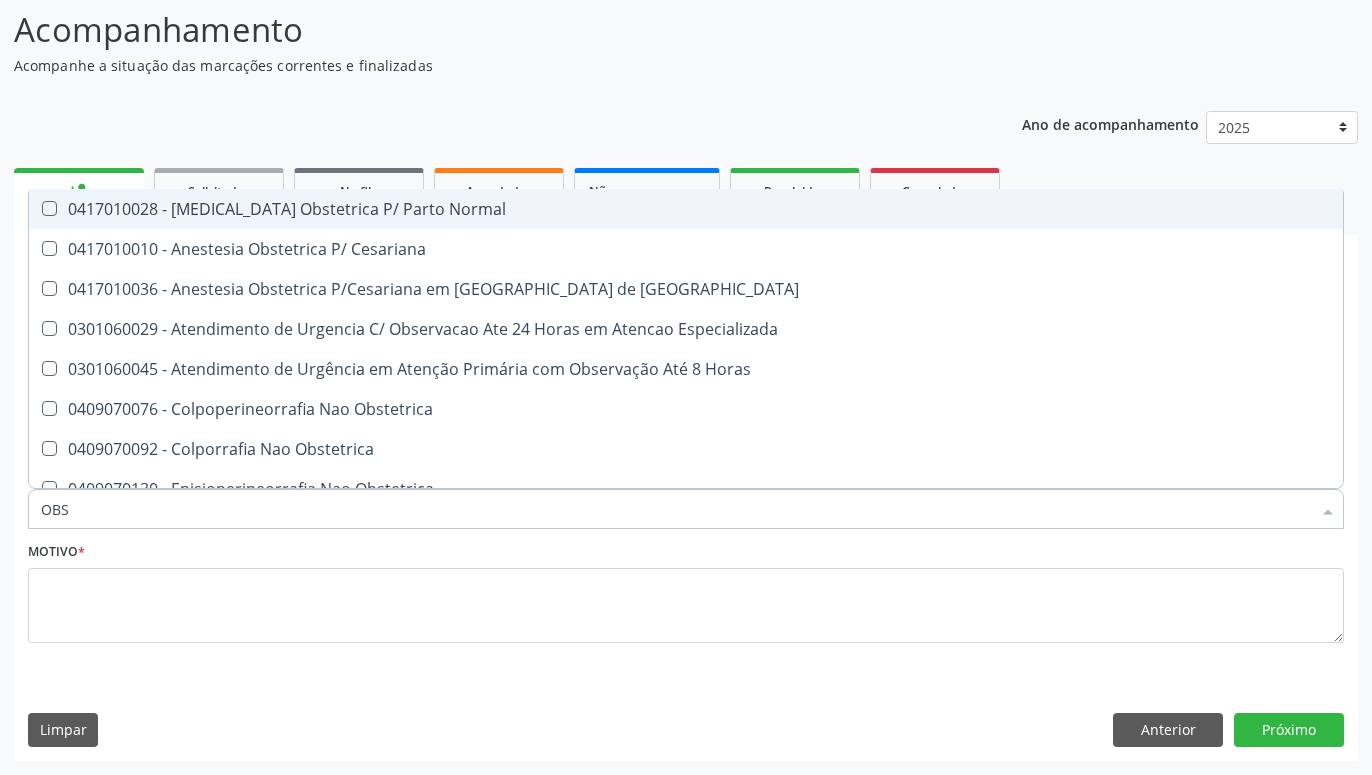 type on "OBST" 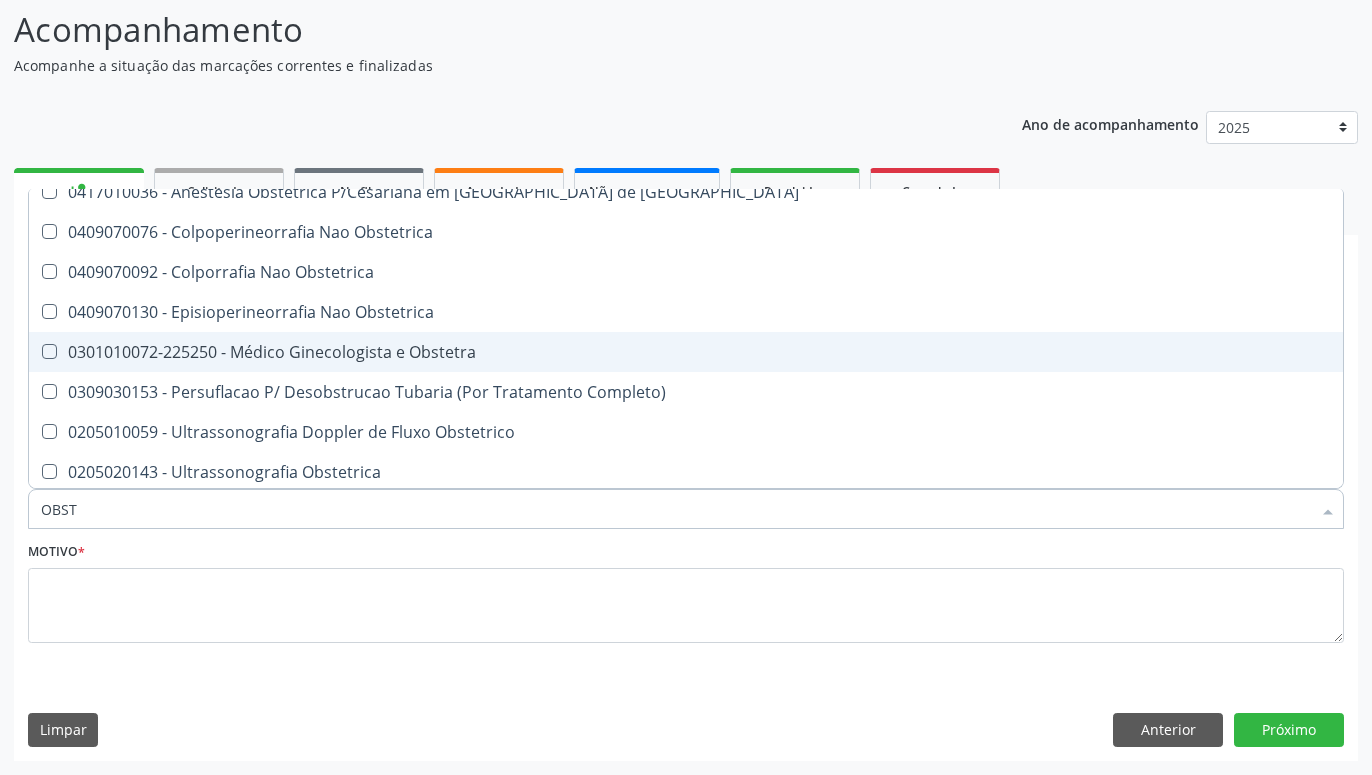scroll, scrollTop: 141, scrollLeft: 0, axis: vertical 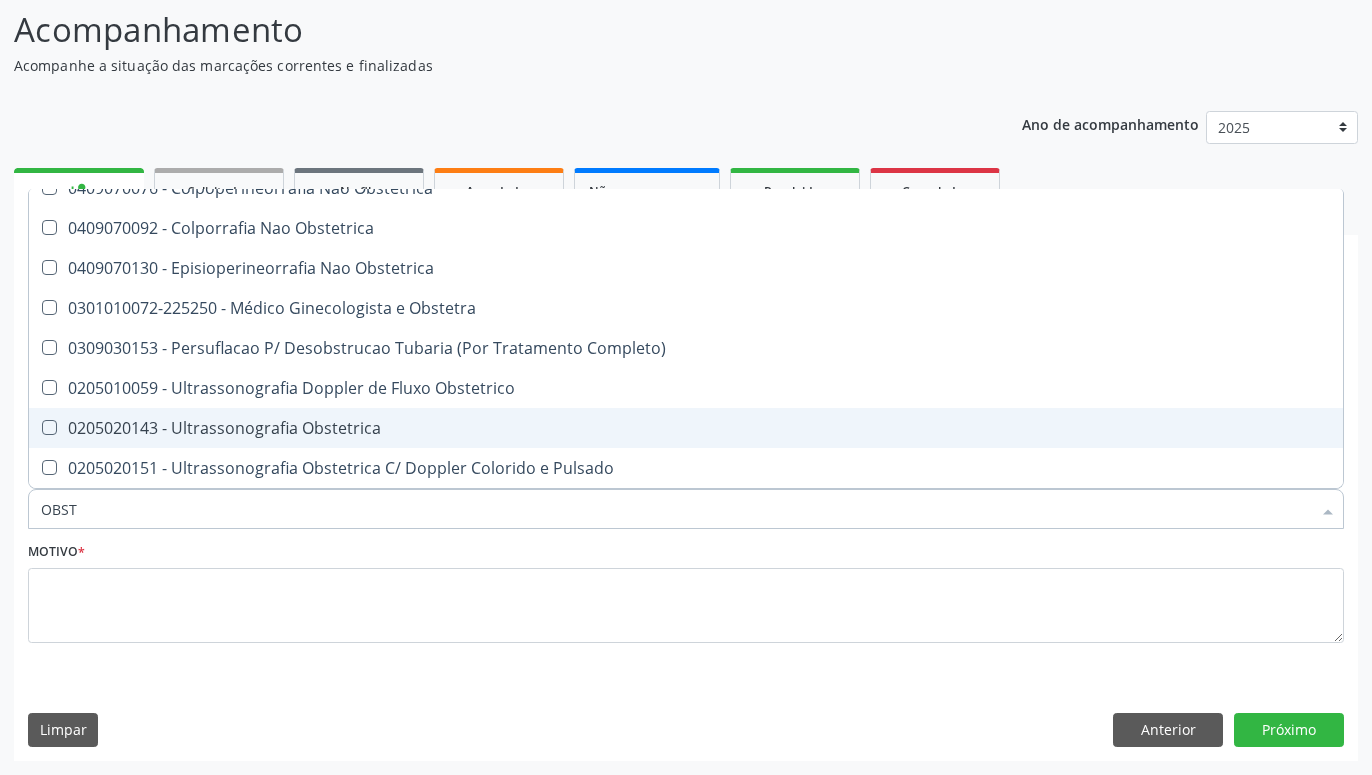 click on "0205020143 - Ultrassonografia Obstetrica" at bounding box center (686, 428) 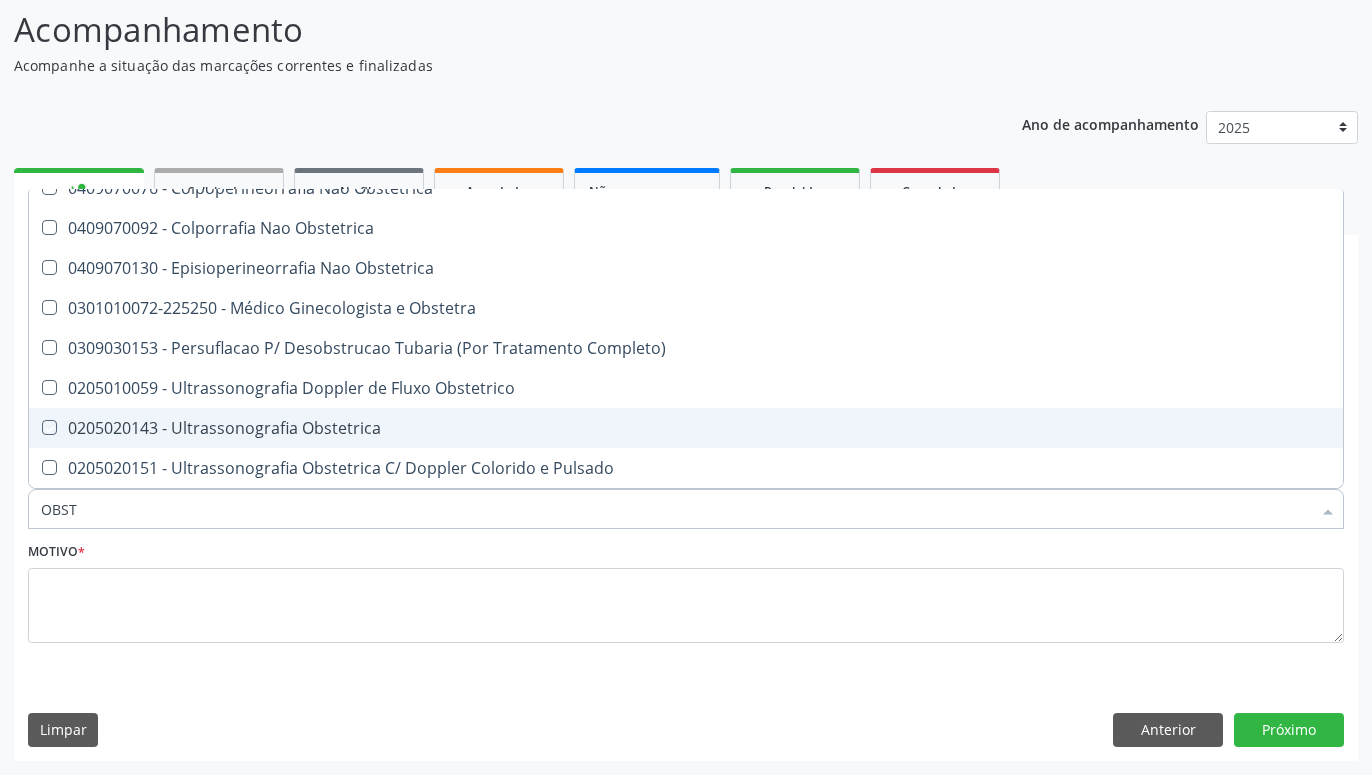 checkbox on "true" 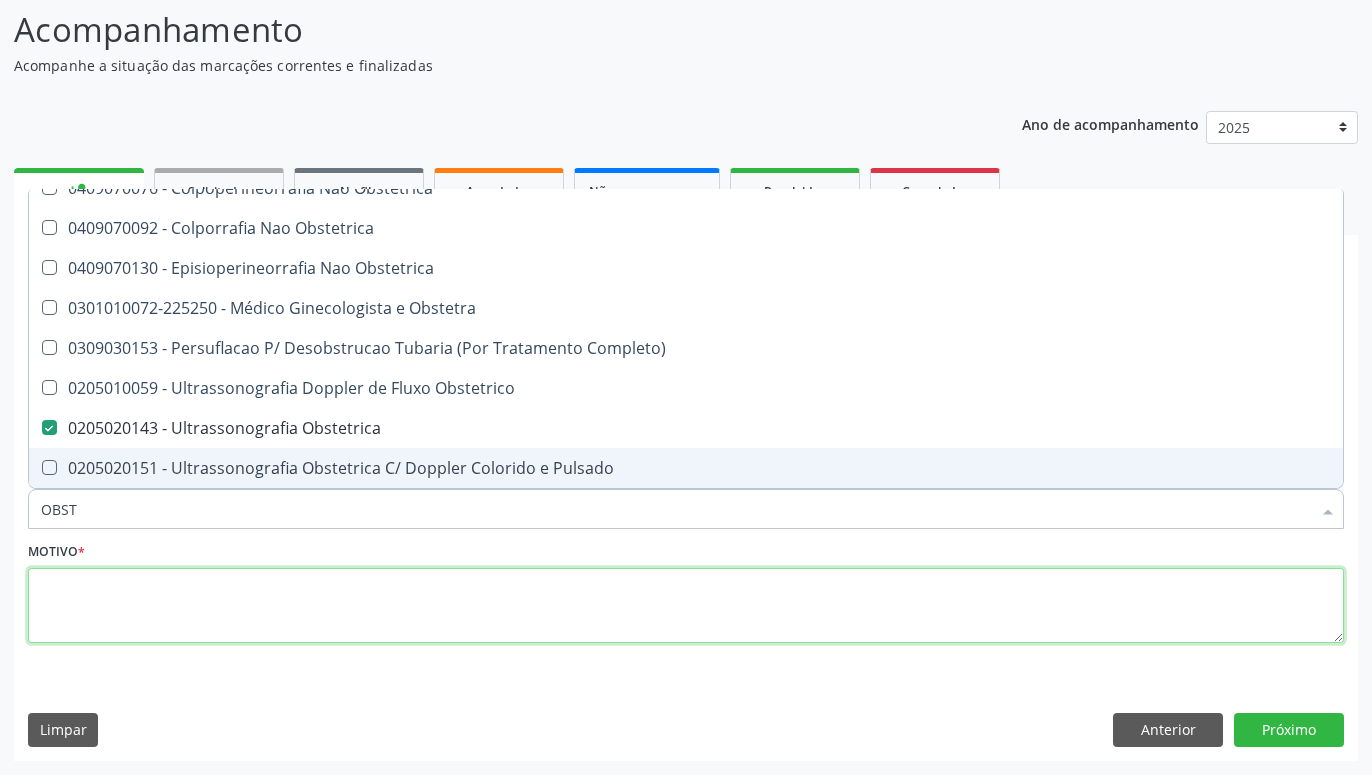 click at bounding box center (686, 606) 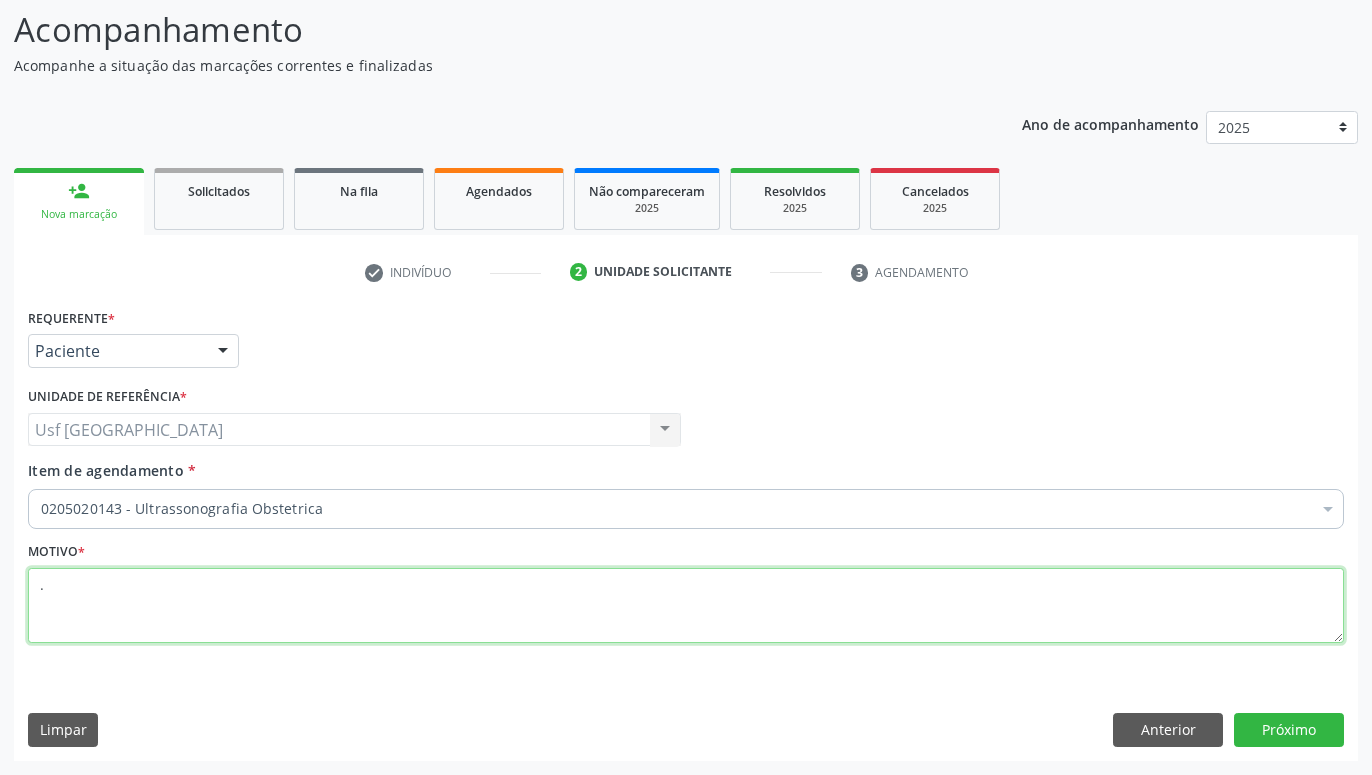 scroll, scrollTop: 0, scrollLeft: 0, axis: both 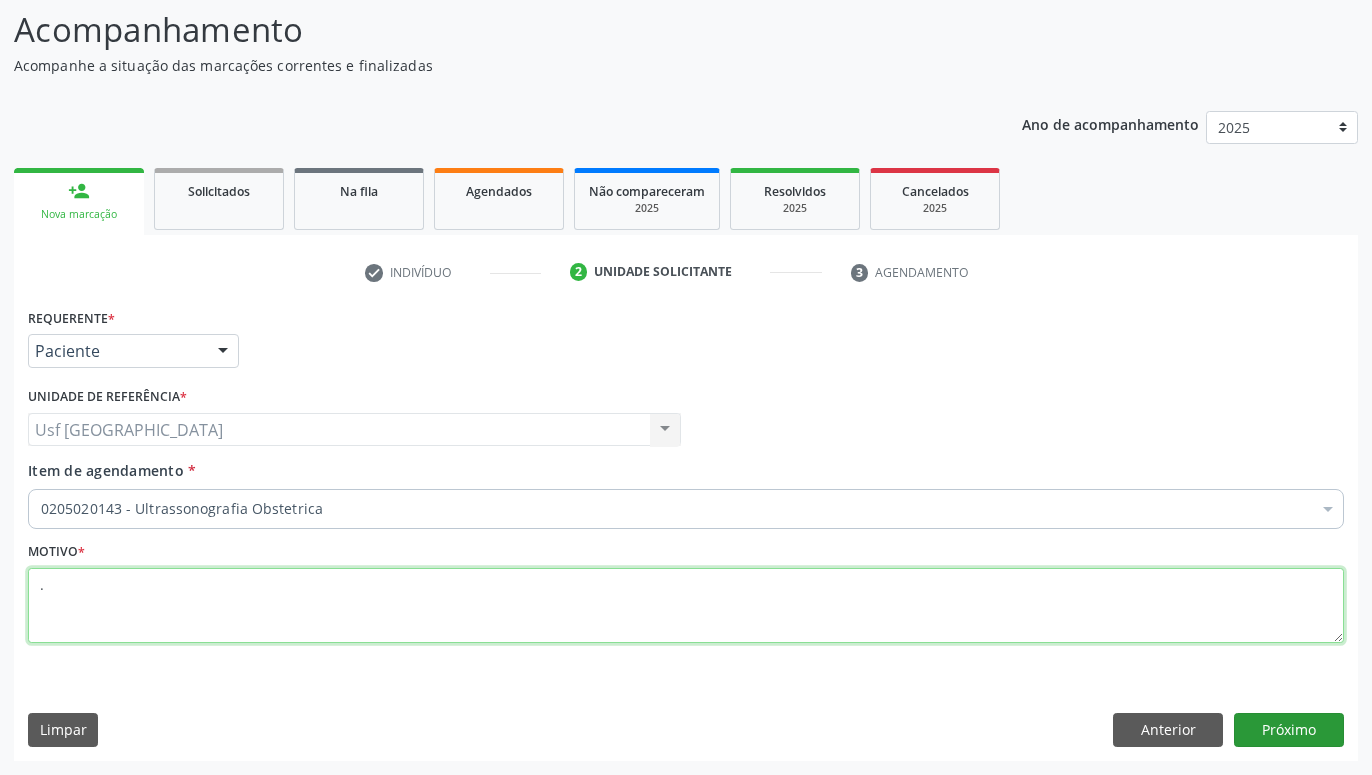 type on "." 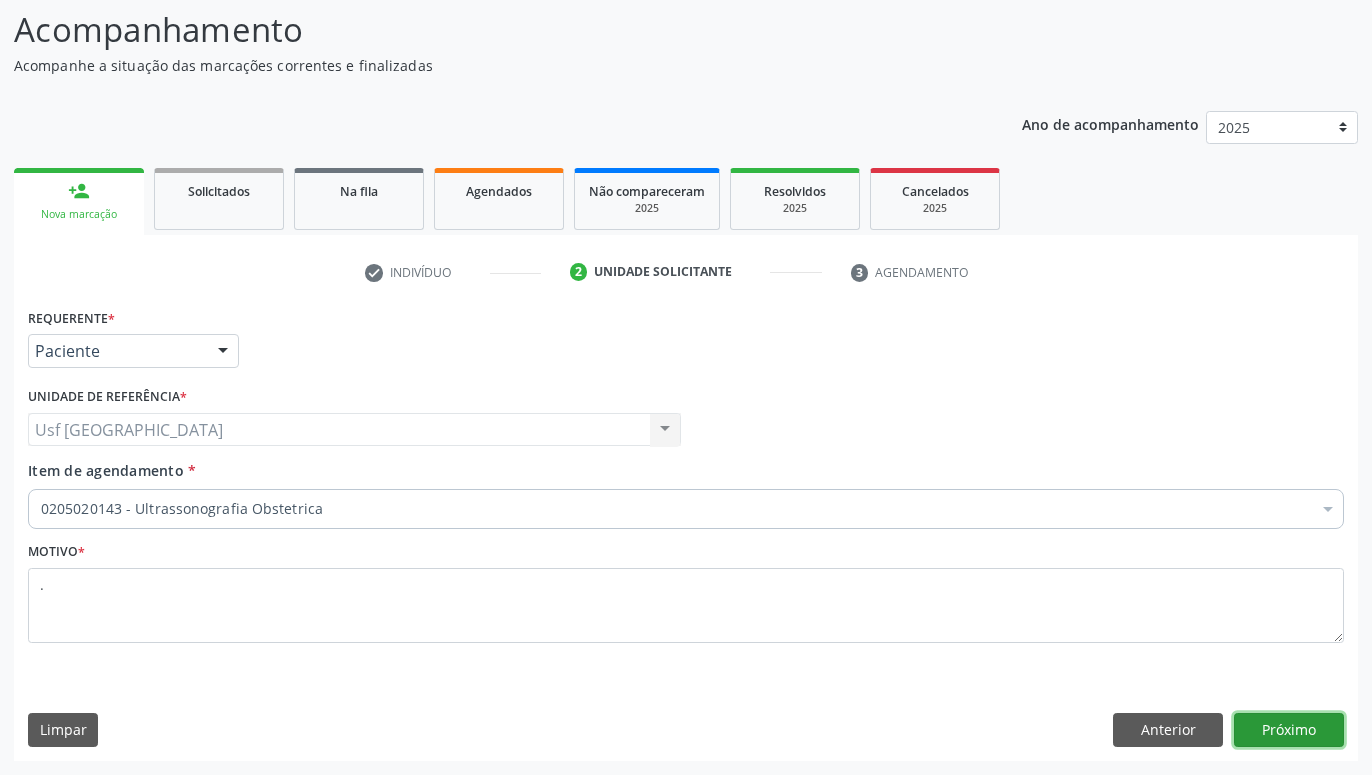 click on "Próximo" at bounding box center (1289, 730) 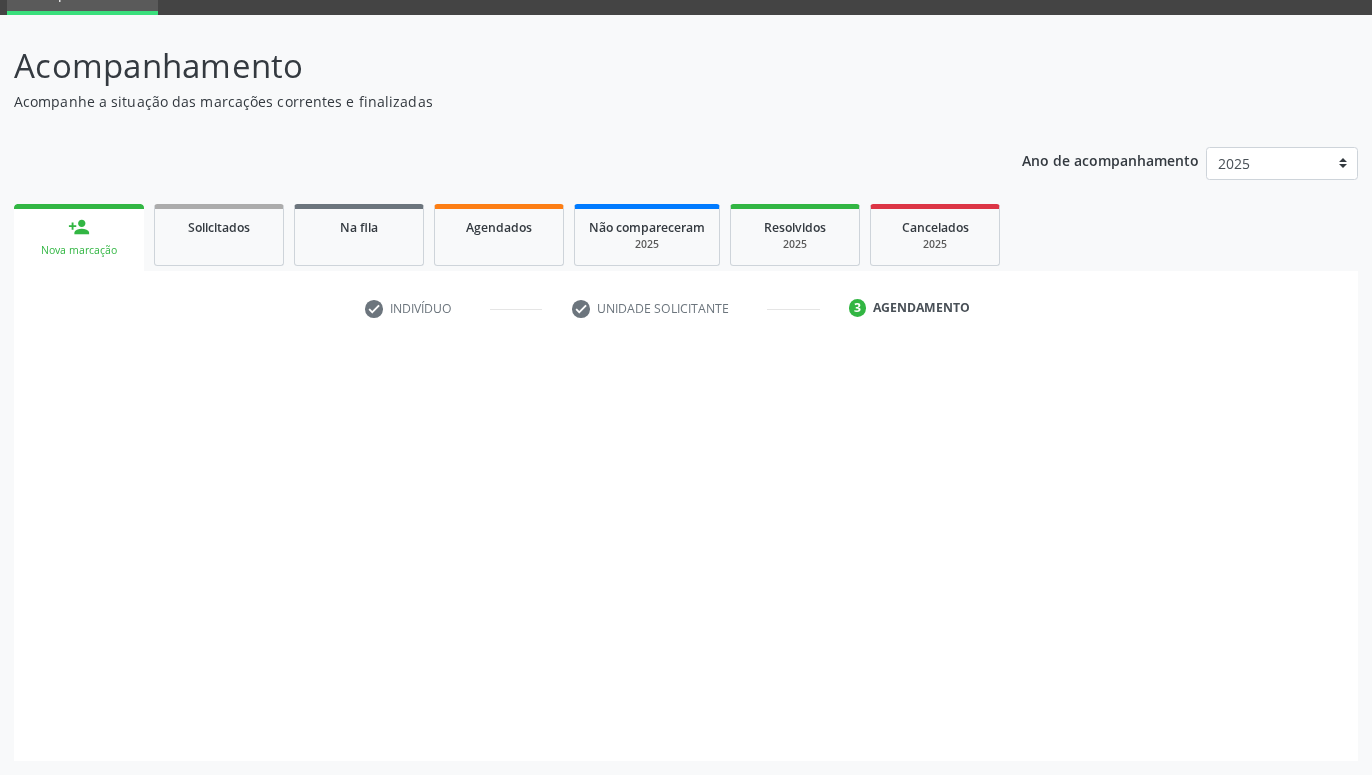 scroll, scrollTop: 95, scrollLeft: 0, axis: vertical 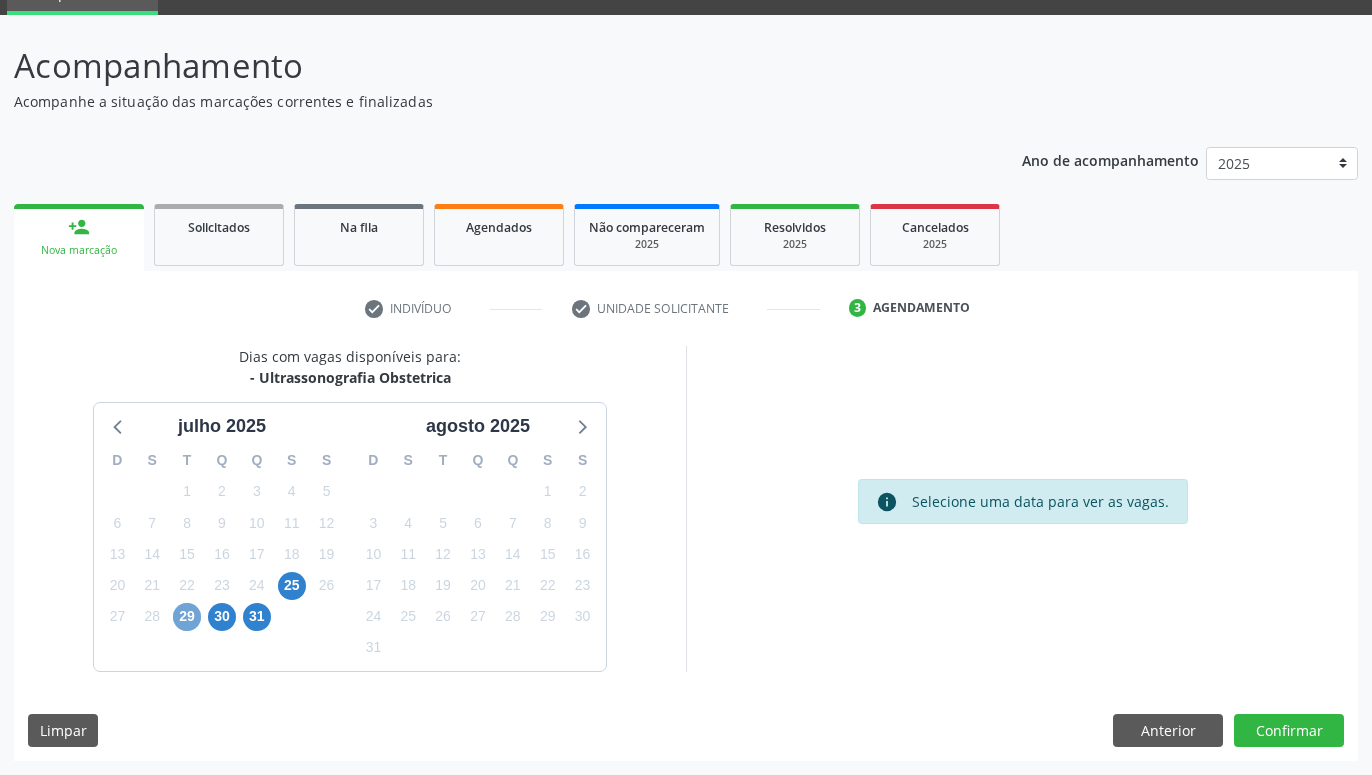 click on "29" at bounding box center (187, 617) 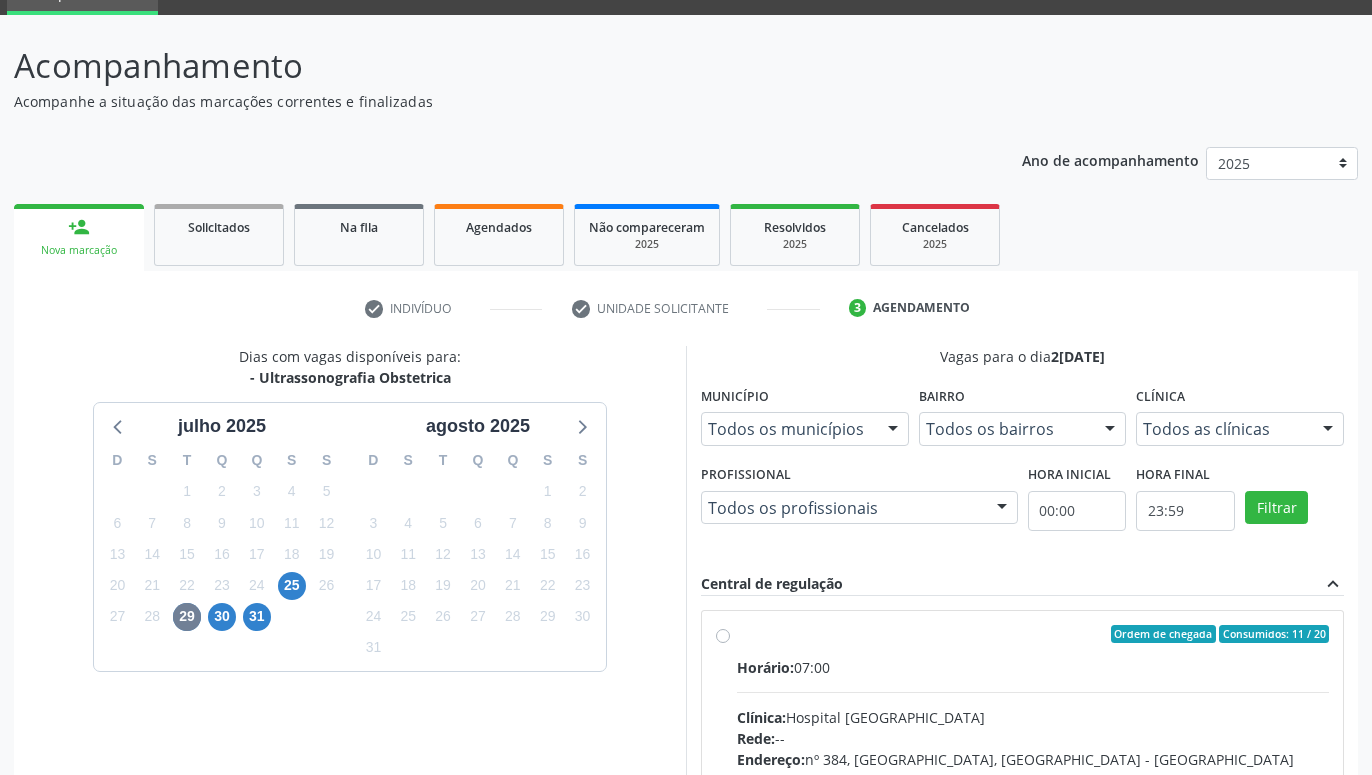 click on "Ordem de chegada
Consumidos: 11 / 20
Horário:   07:00
Clínica:  Hospital [GEOGRAPHIC_DATA]
Rede:
--
Endereço:   [STREET_ADDRESS]
Telefone:   [PHONE_NUMBER]
Profissional:
[PERSON_NAME]
Informações adicionais sobre o atendimento
Idade de atendimento:
de 0 a 120 anos
Gênero(s) atendido(s):
Masculino e Feminino
Informações adicionais:
--" at bounding box center (1033, 778) 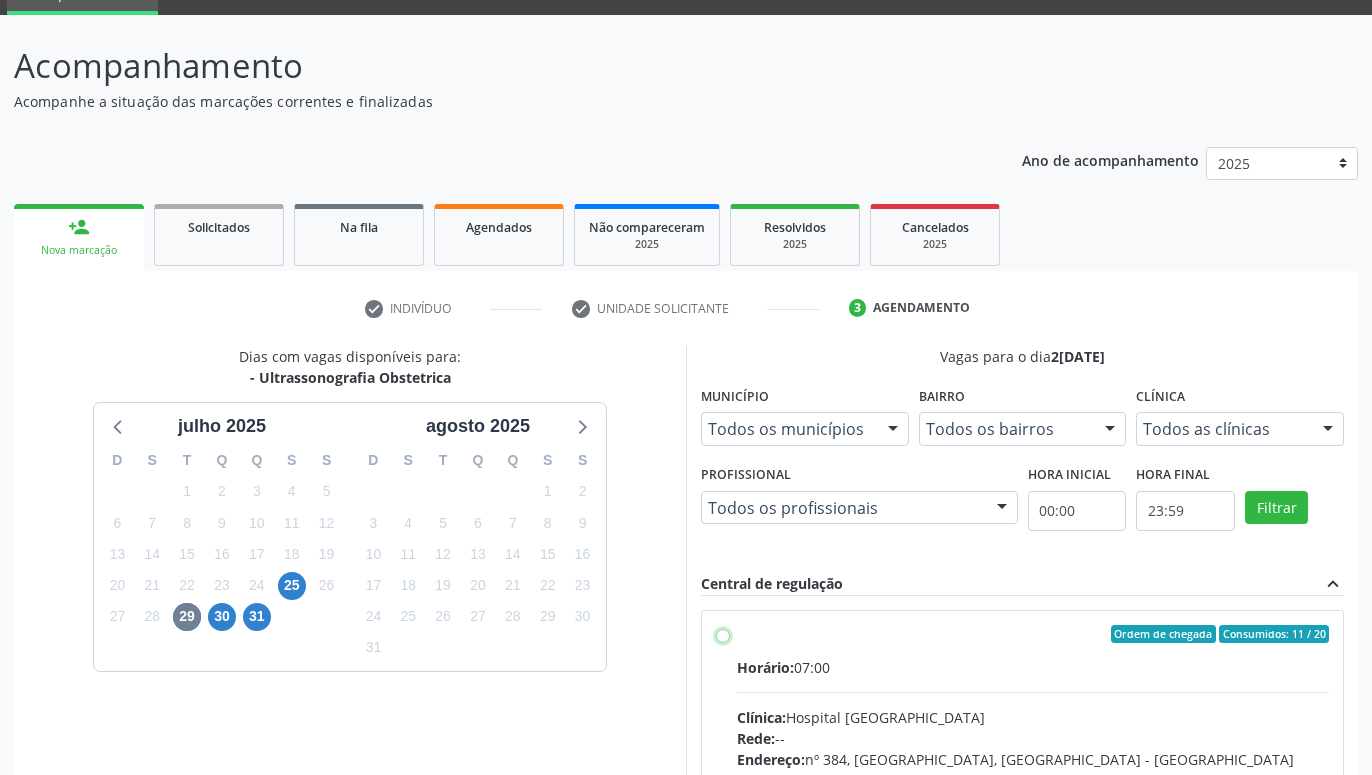 radio on "true" 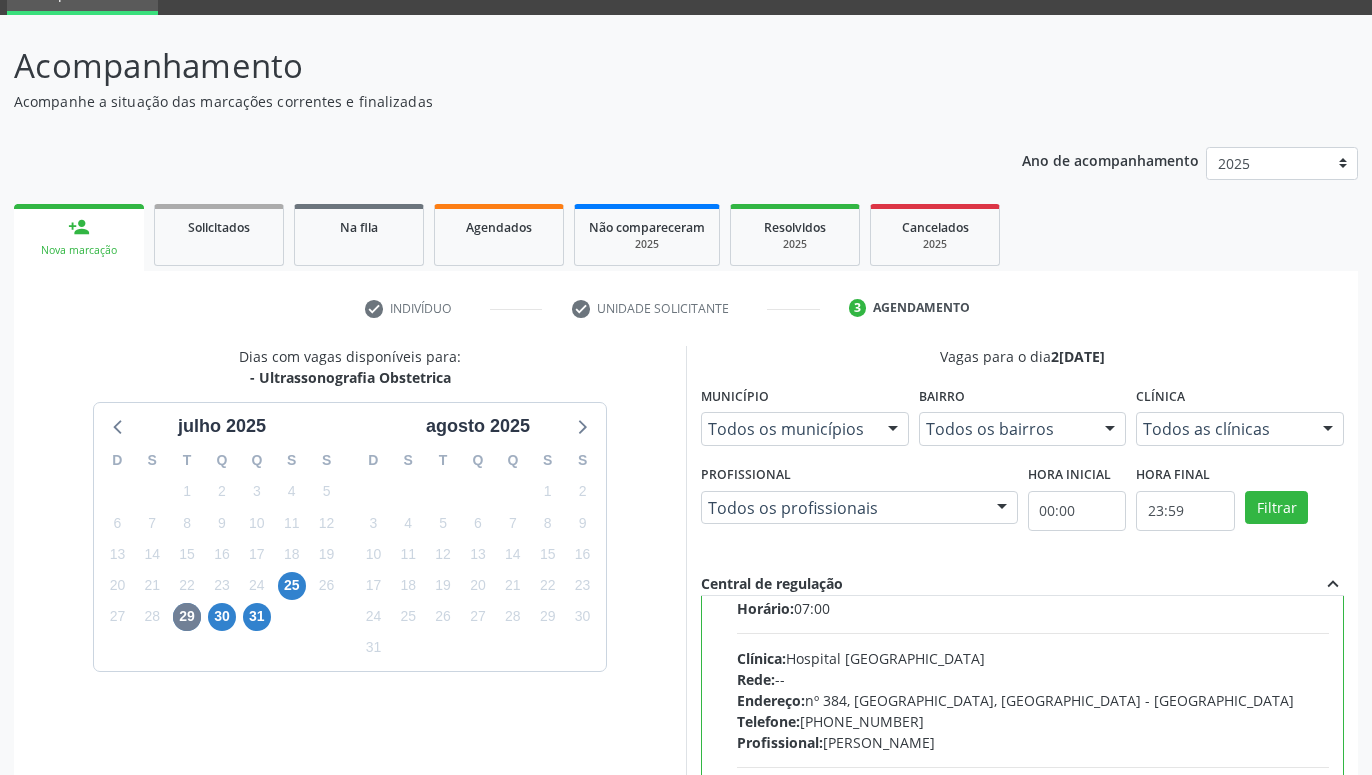 scroll, scrollTop: 100, scrollLeft: 0, axis: vertical 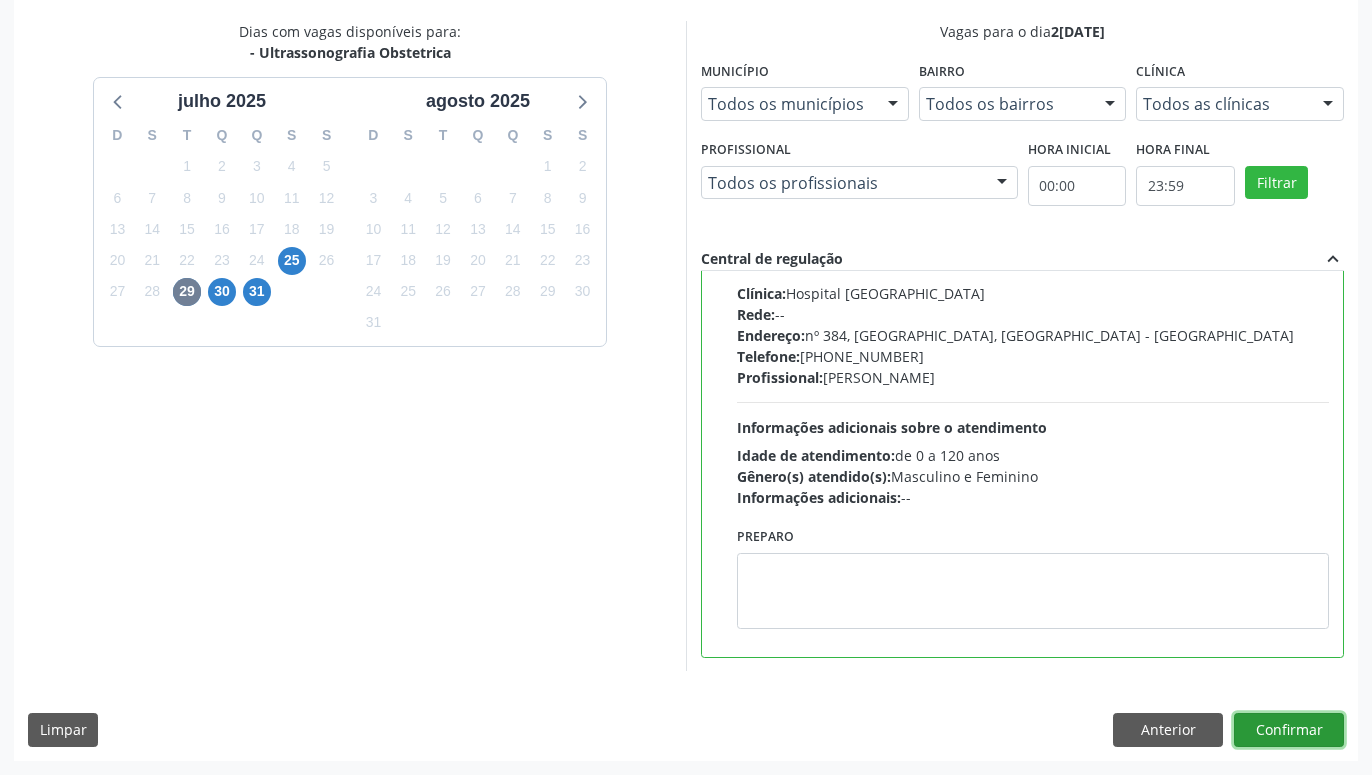 click on "Confirmar" at bounding box center (1289, 730) 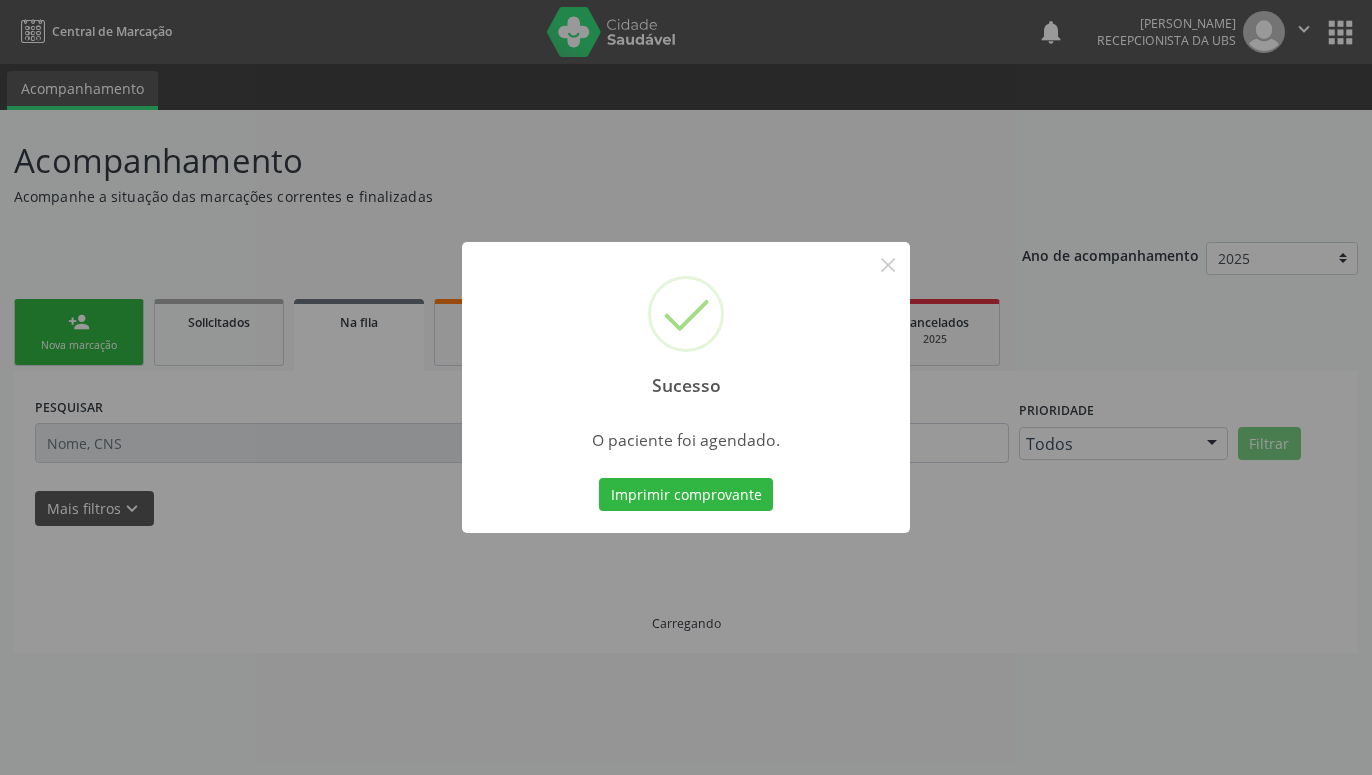 scroll, scrollTop: 0, scrollLeft: 0, axis: both 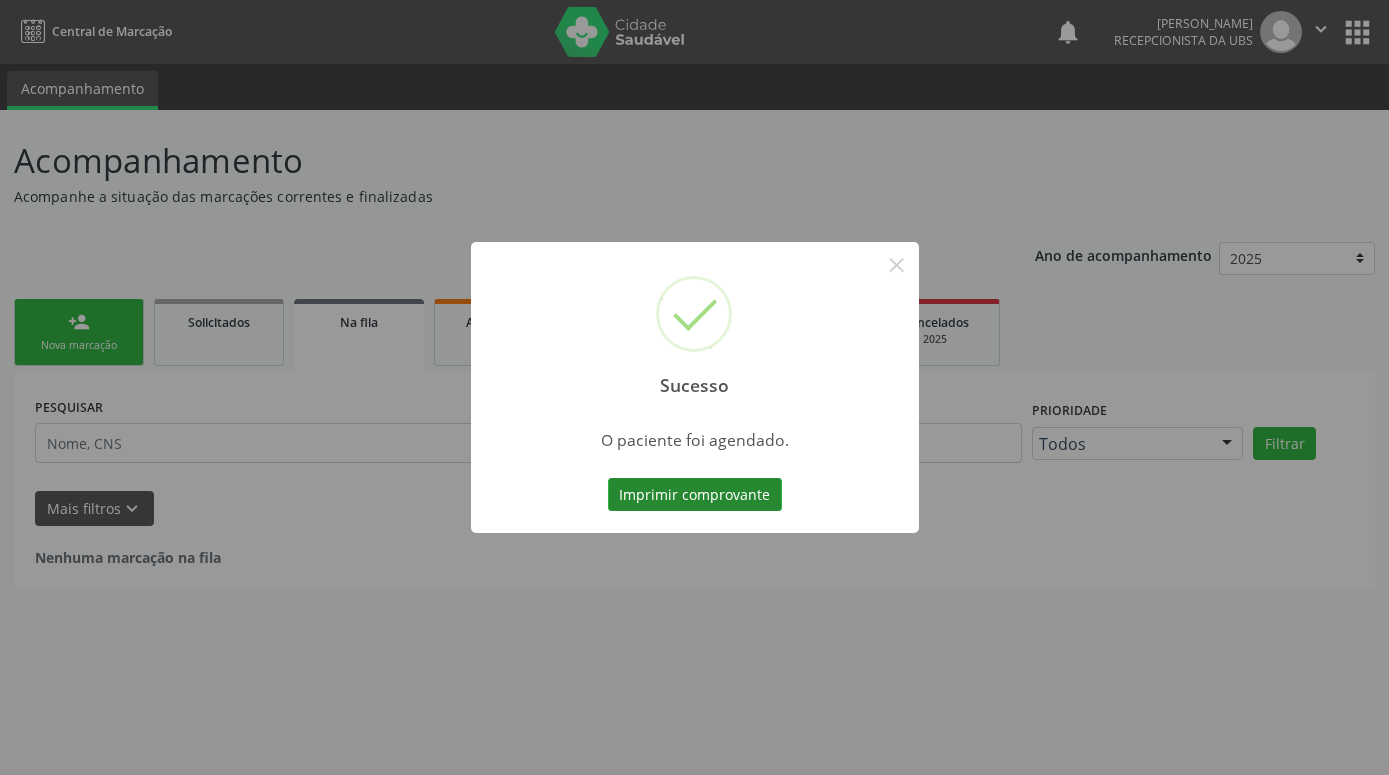 click on "Imprimir comprovante" at bounding box center (695, 495) 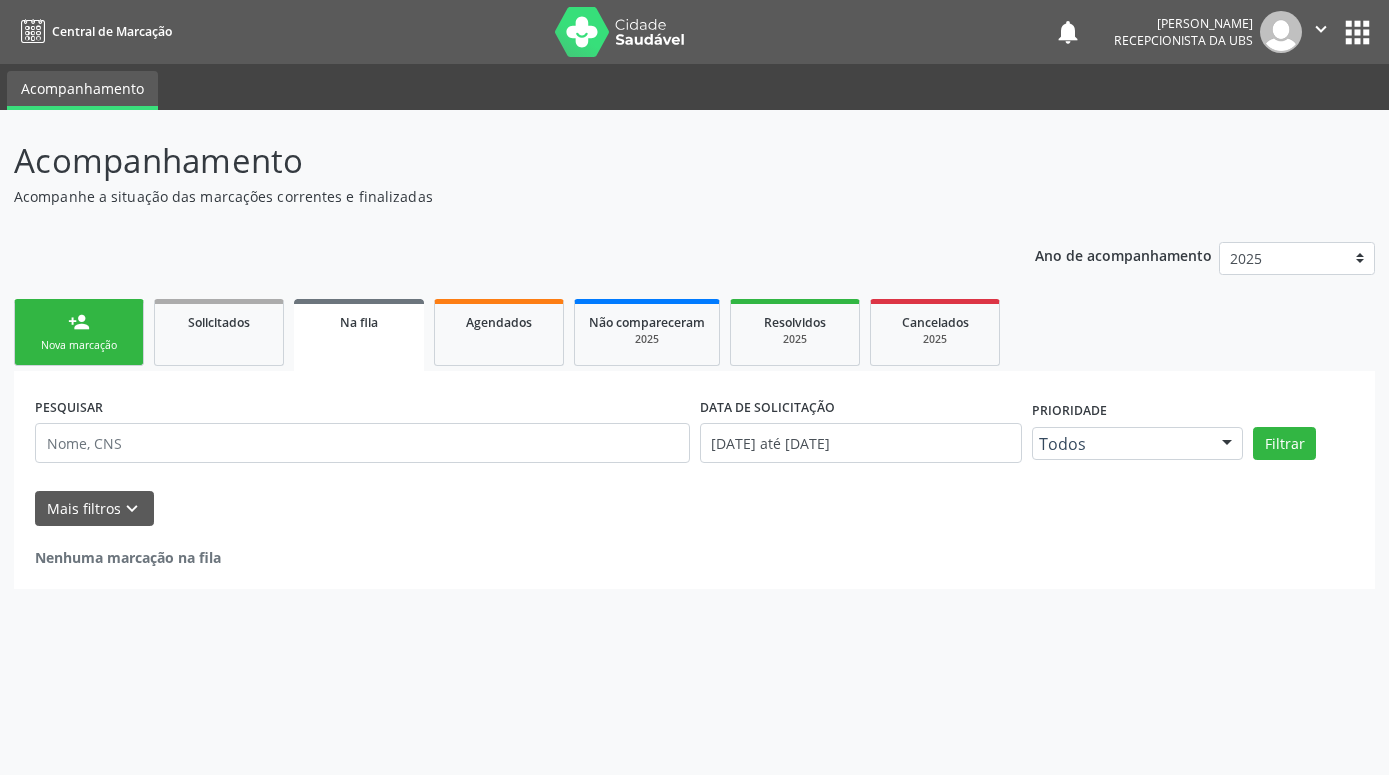 click on "person_add
Nova marcação" at bounding box center (79, 332) 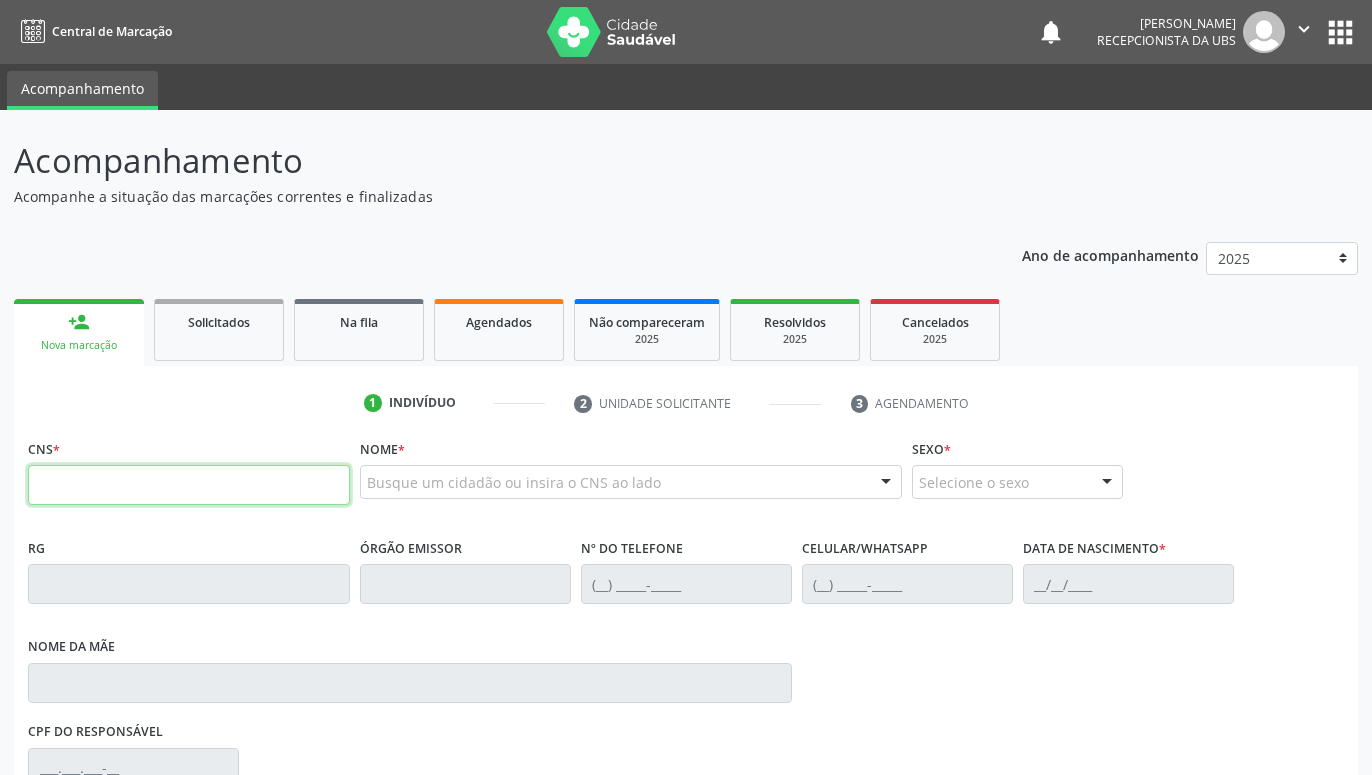 click at bounding box center [189, 485] 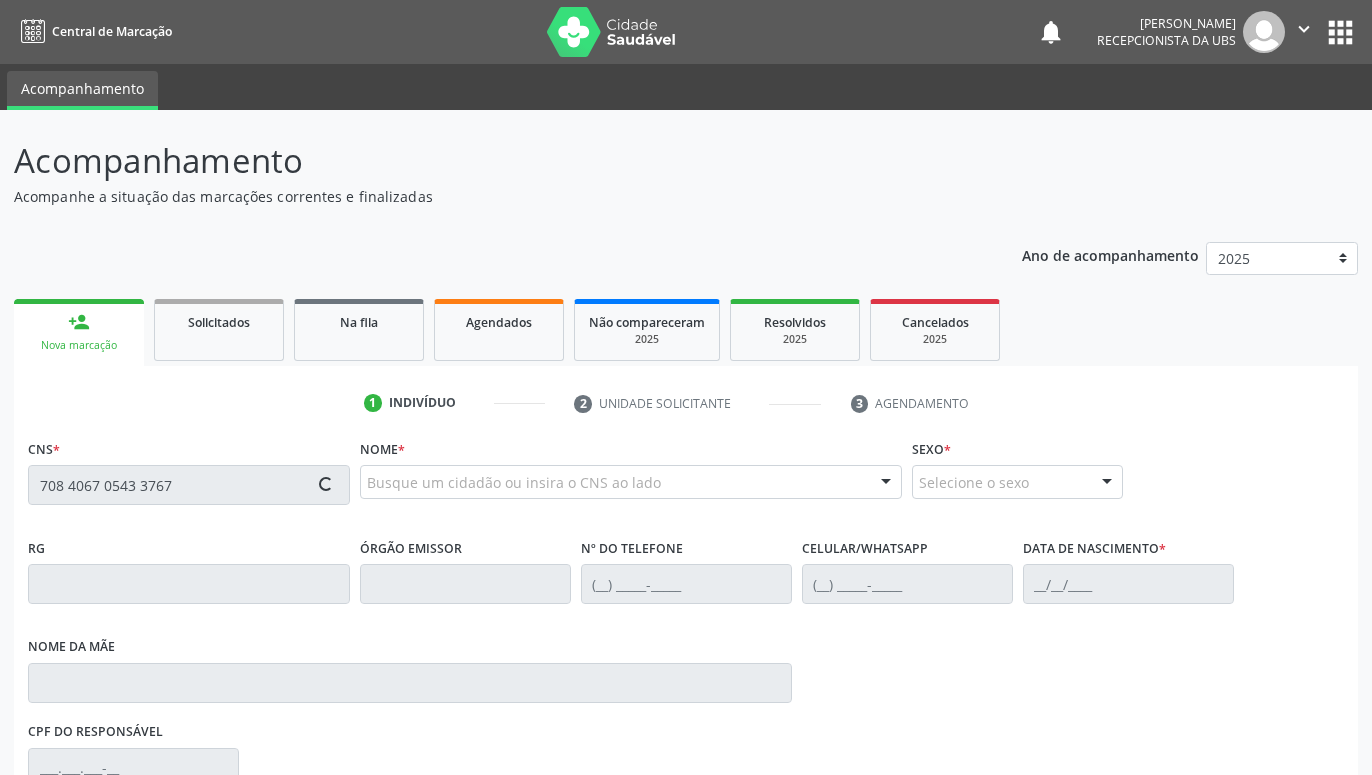 type on "708 4067 0543 3767" 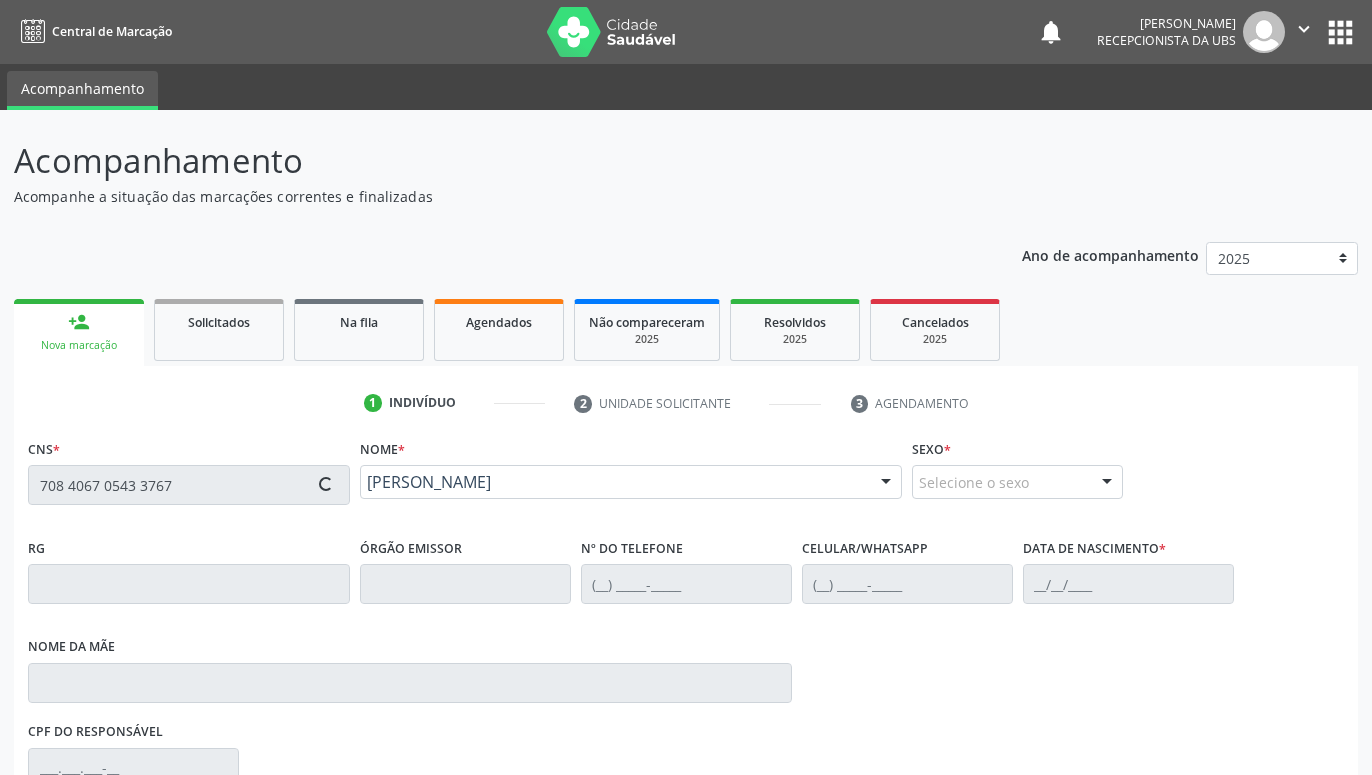 type on "[PHONE_NUMBER]" 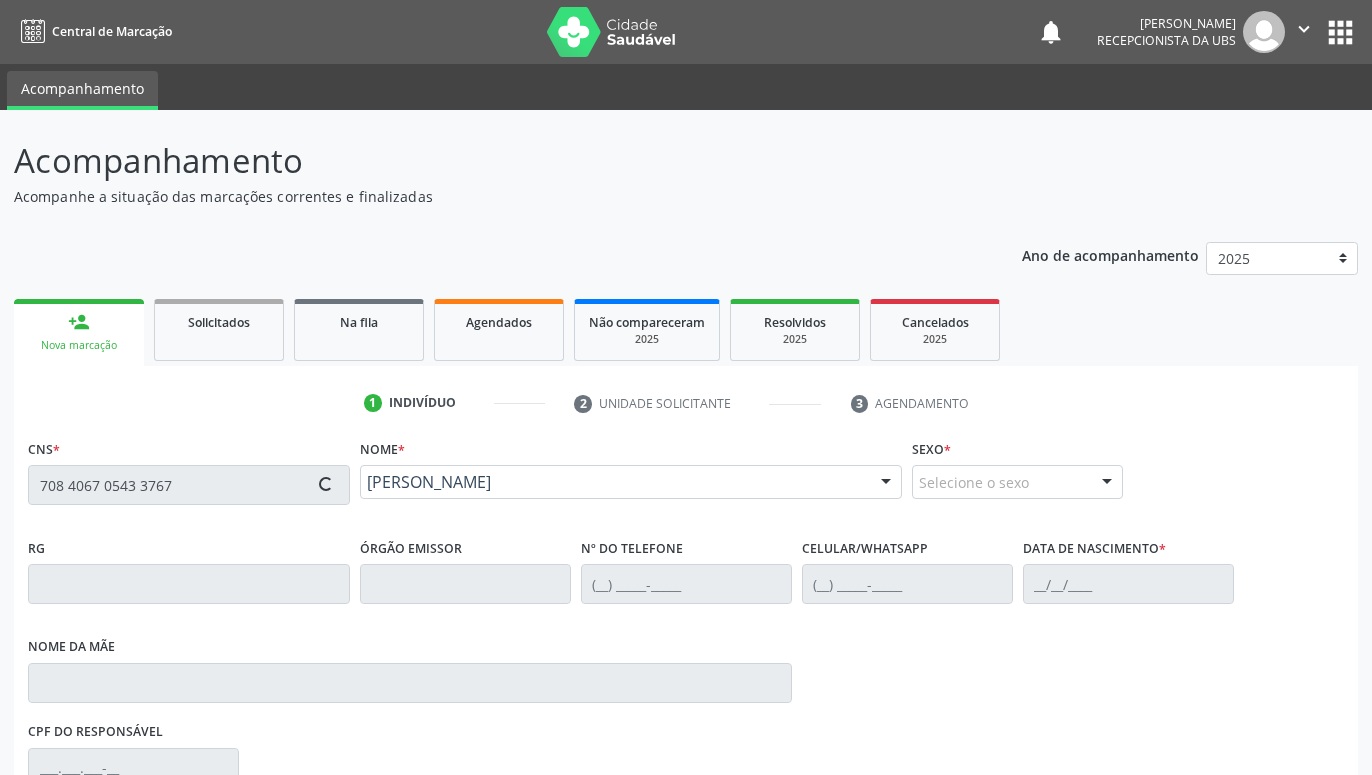 type on "[PHONE_NUMBER]" 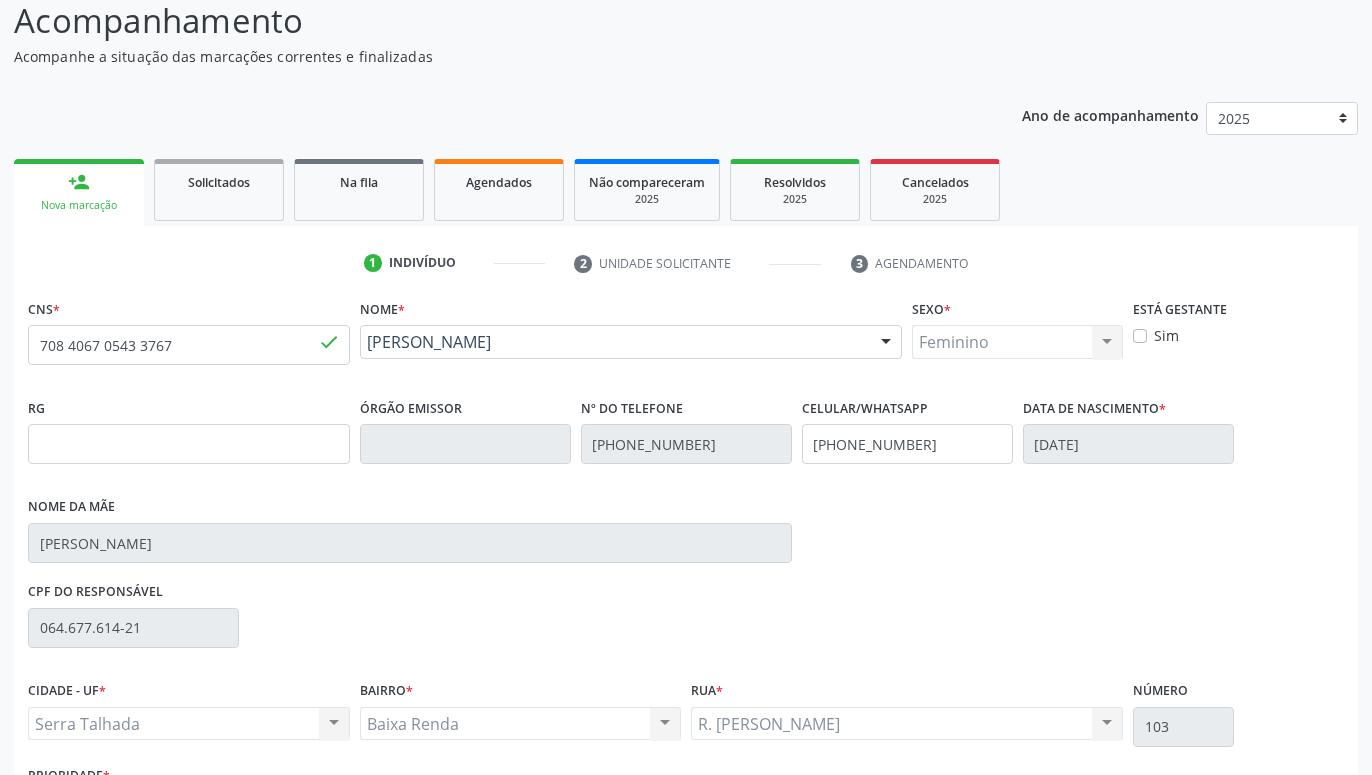 scroll, scrollTop: 295, scrollLeft: 0, axis: vertical 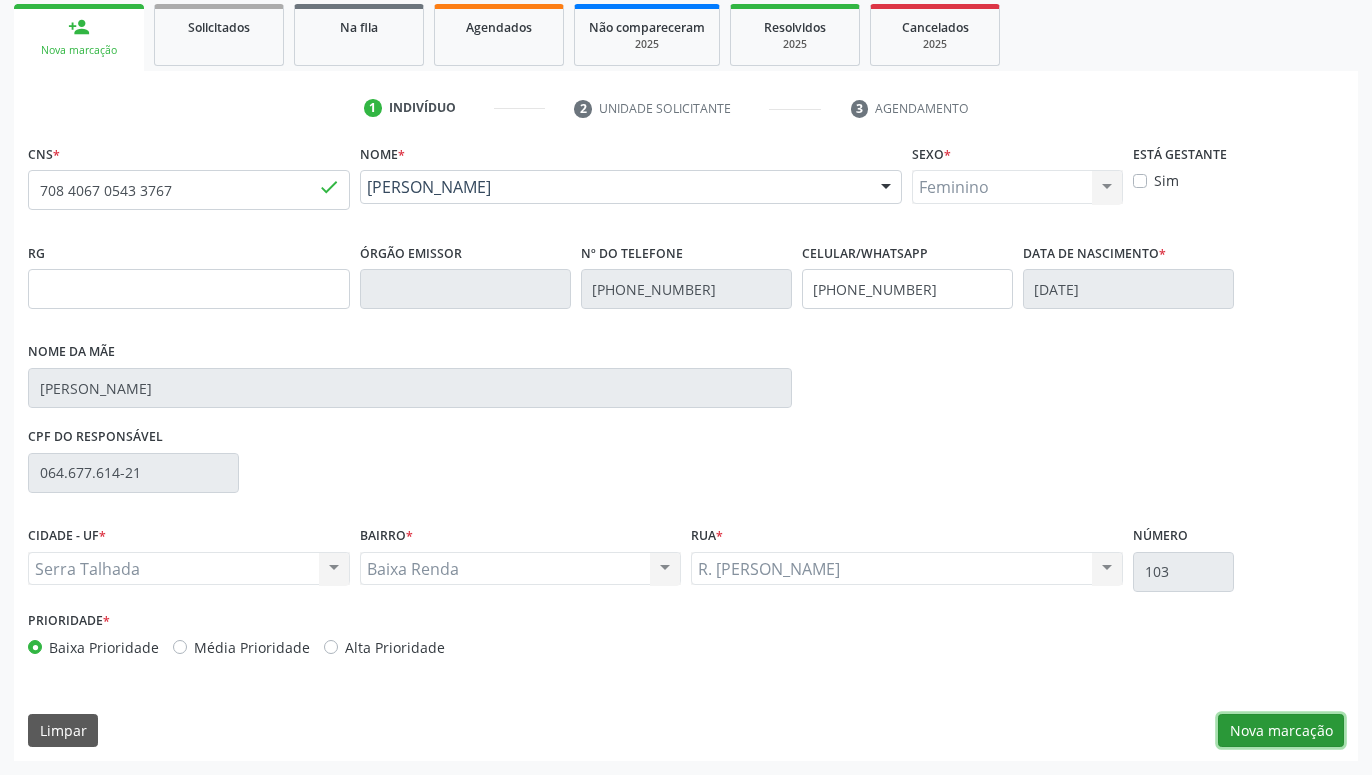 click on "Nova marcação" at bounding box center [1281, 731] 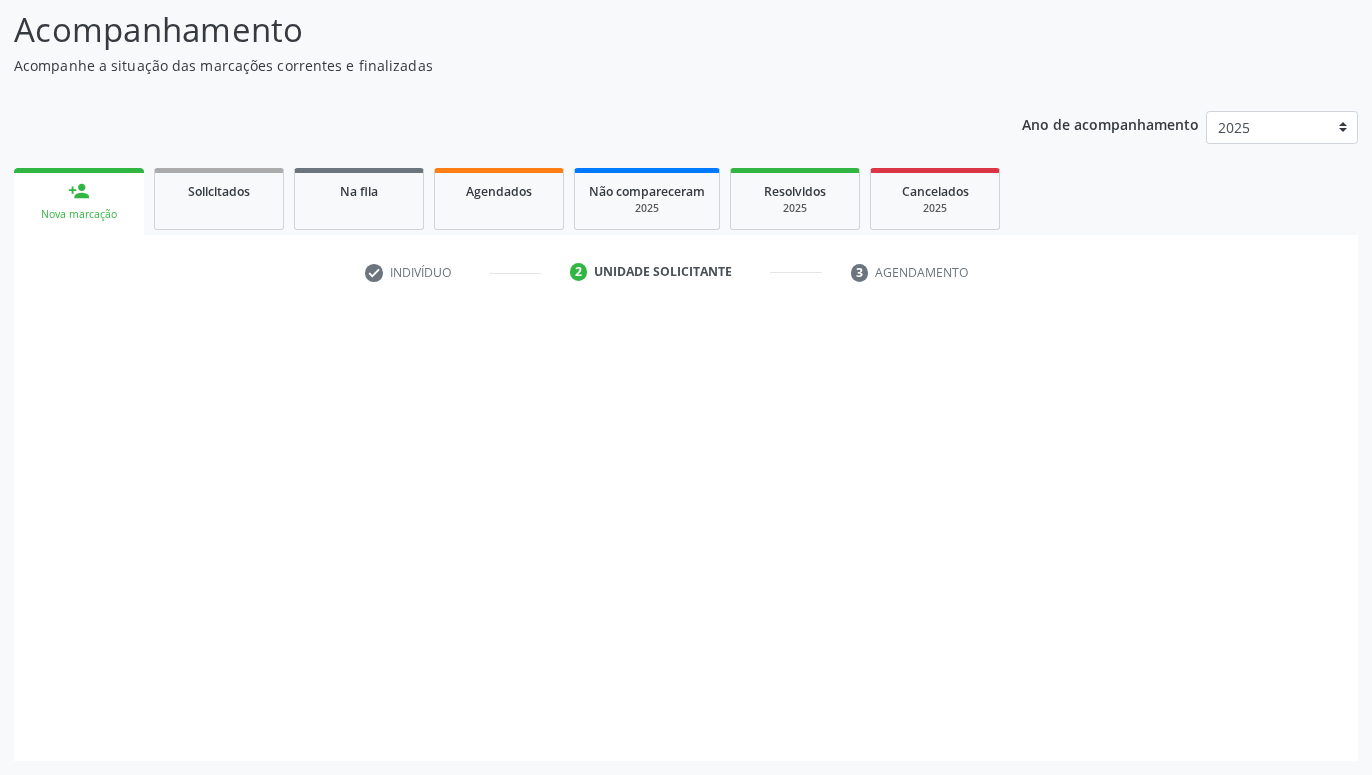 scroll, scrollTop: 131, scrollLeft: 0, axis: vertical 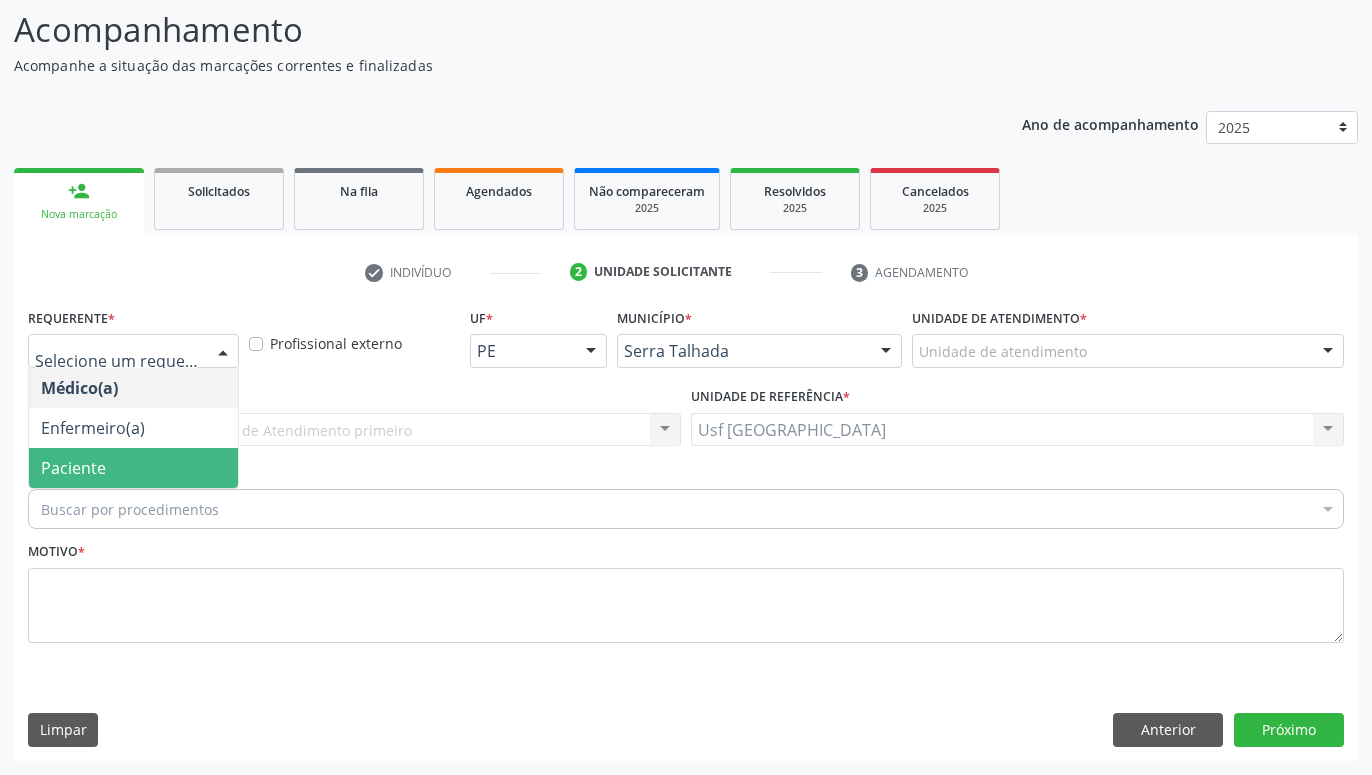 click on "Paciente" at bounding box center [133, 468] 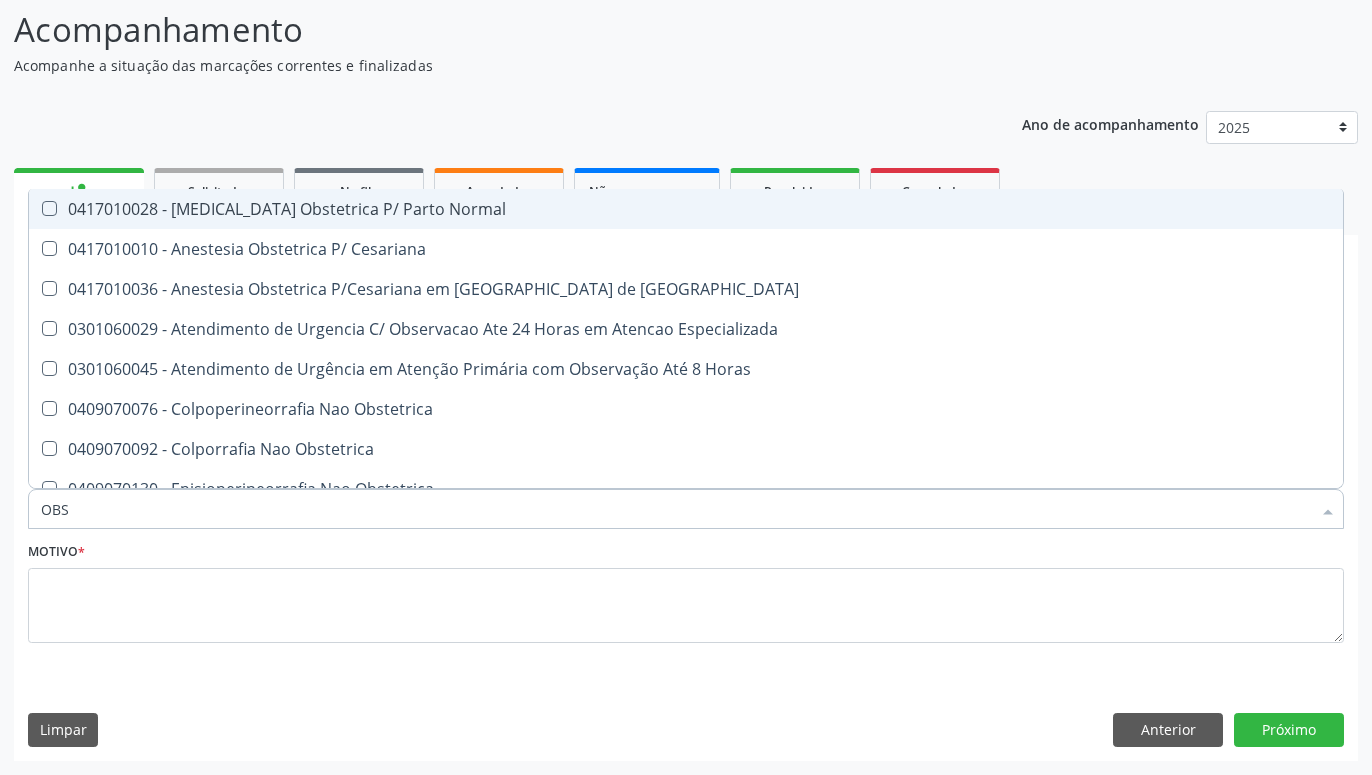 type on "OBST" 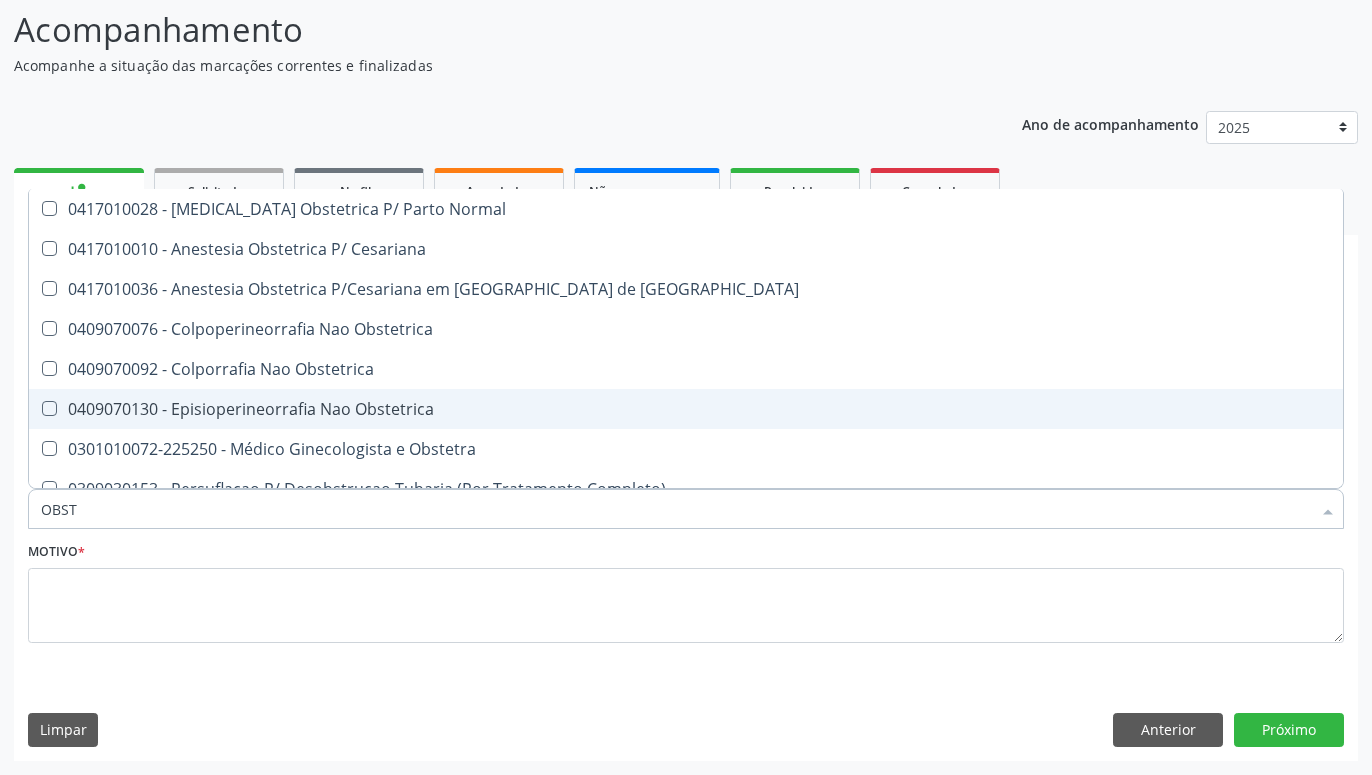 scroll, scrollTop: 141, scrollLeft: 0, axis: vertical 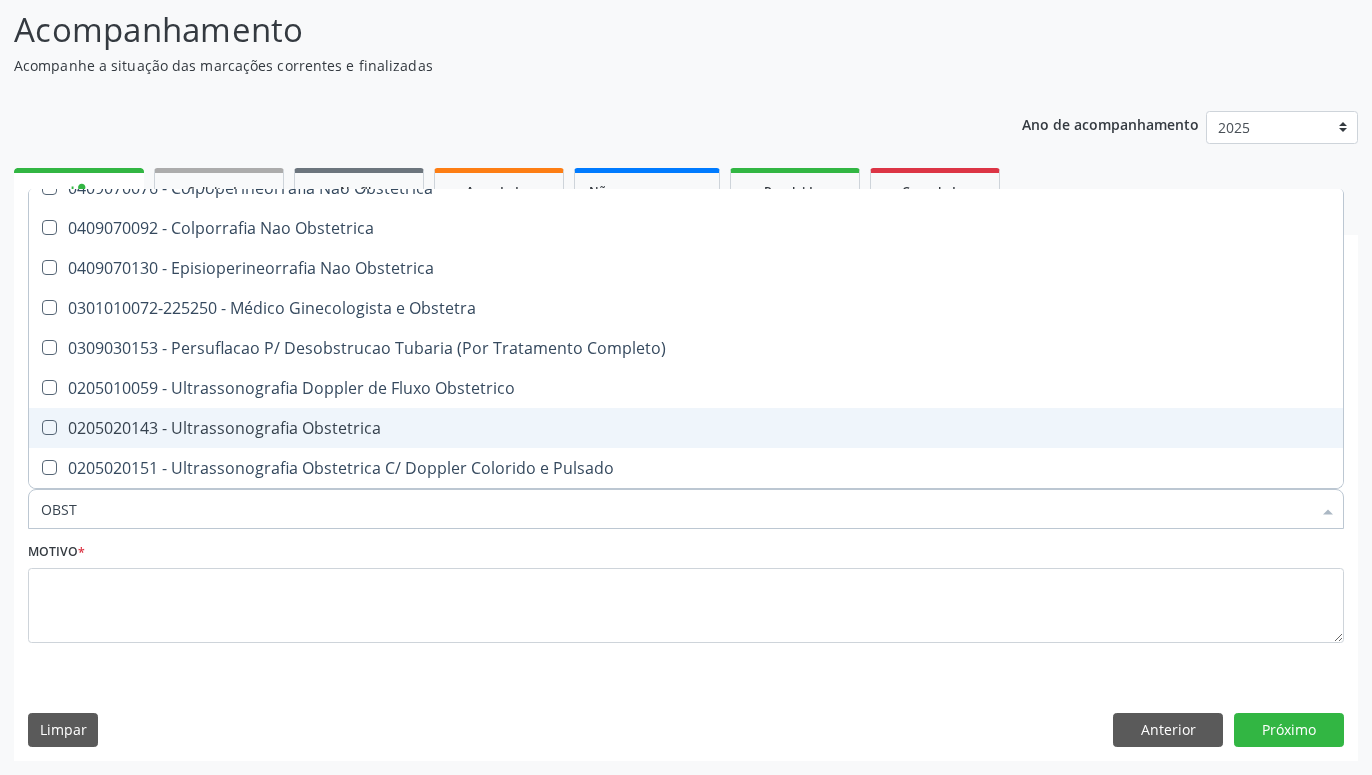 click on "0205020143 - Ultrassonografia Obstetrica" at bounding box center (686, 428) 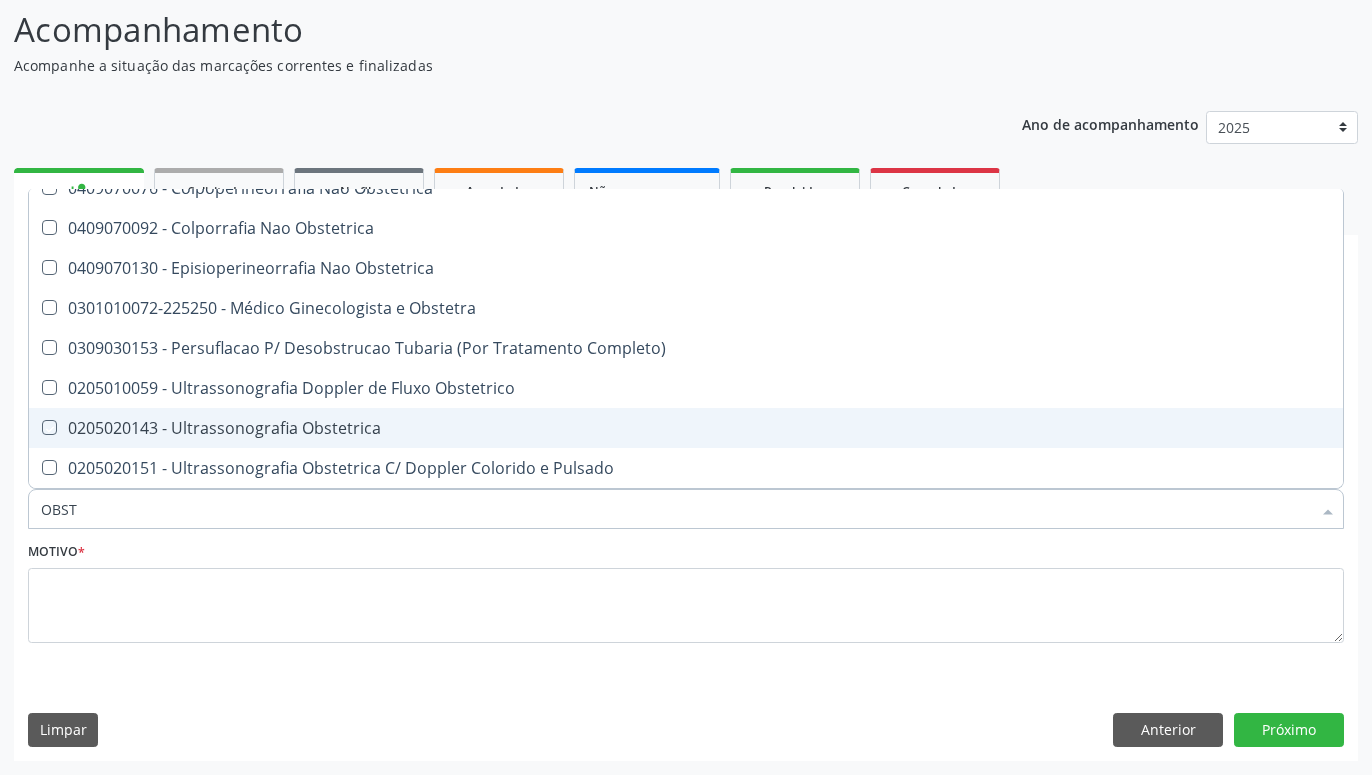 checkbox on "true" 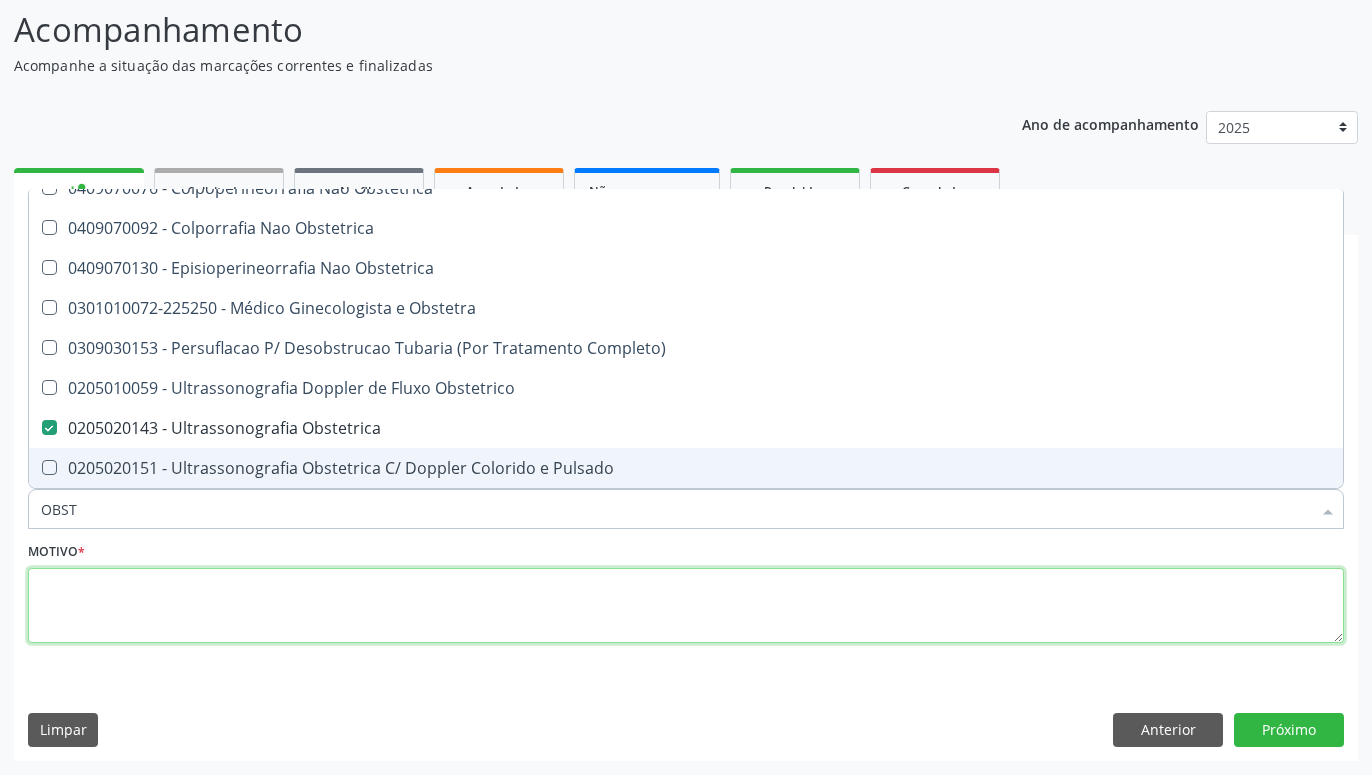 click at bounding box center (686, 606) 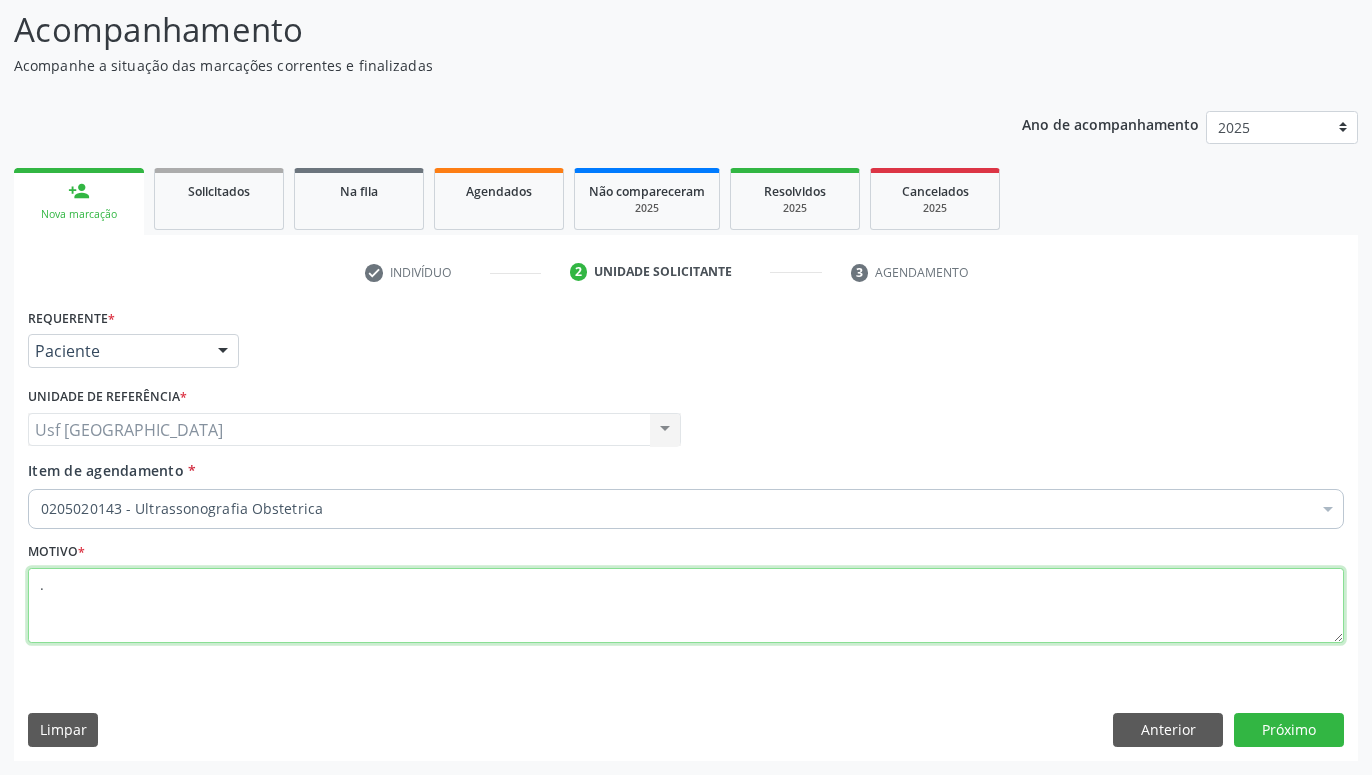 scroll, scrollTop: 0, scrollLeft: 0, axis: both 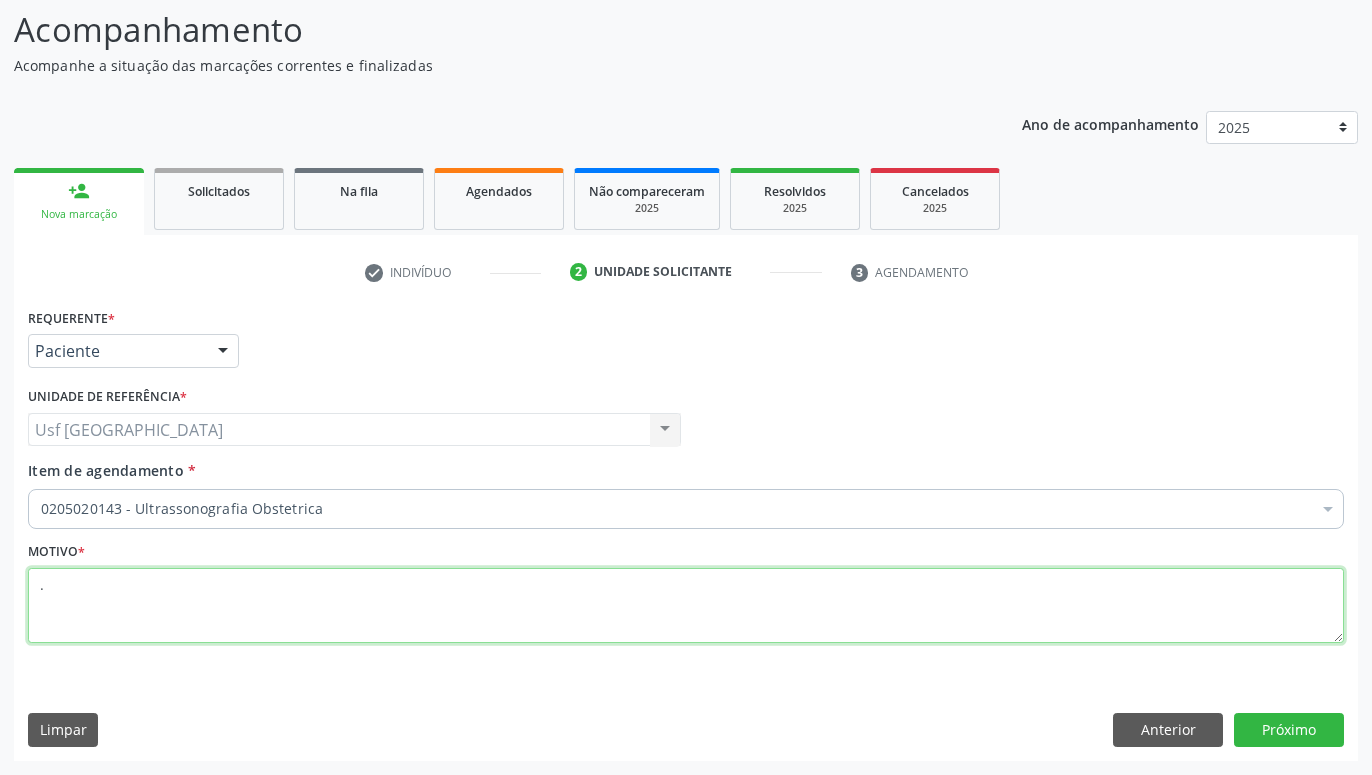 type on "." 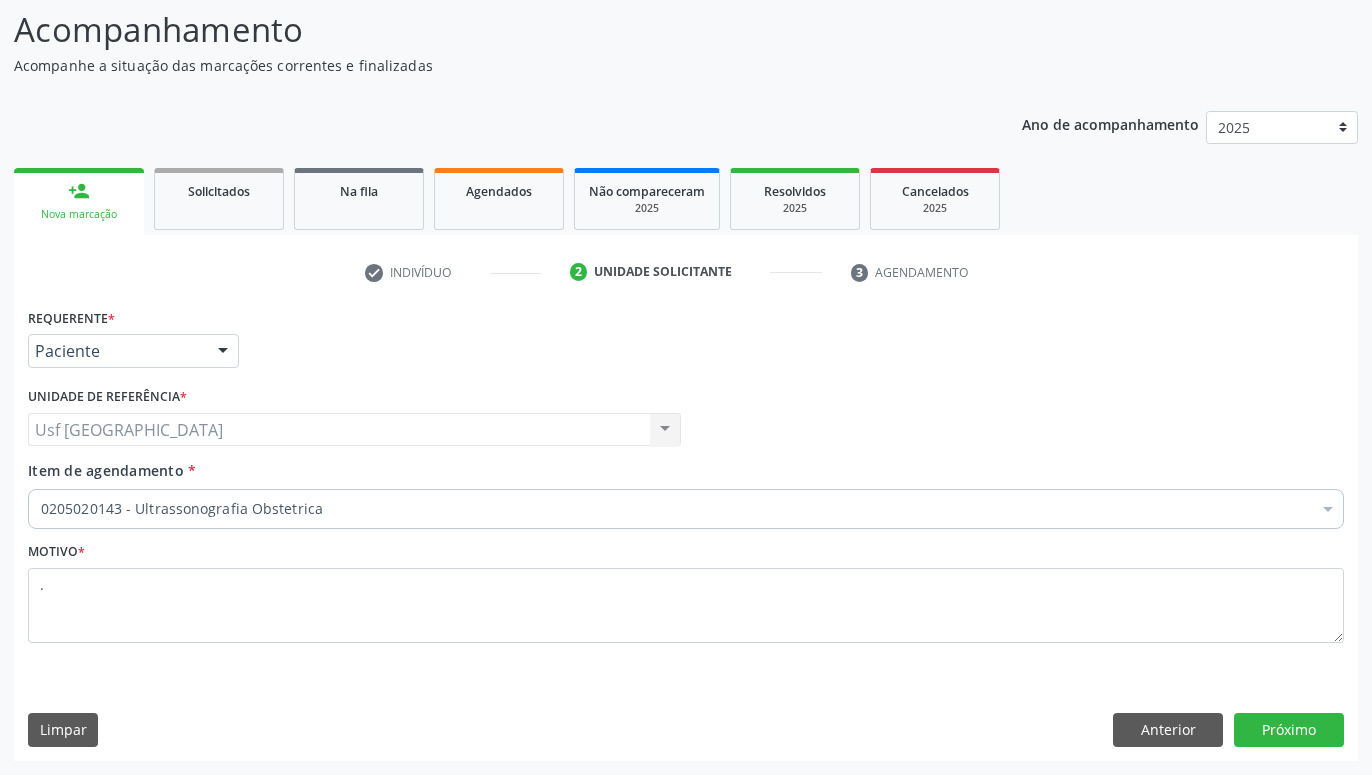 click on "Requerente
*
Paciente         Médico(a)   Enfermeiro(a)   Paciente
Nenhum resultado encontrado para: "   "
Não há nenhuma opção para ser exibida.
UF
PE         PE
Nenhum resultado encontrado para: "   "
Não há nenhuma opção para ser exibida.
Município
Serra Talhada         [GEOGRAPHIC_DATA] resultado encontrado para: "   "
Não há nenhuma opção para ser exibida.
Médico Solicitante
Por favor, selecione a Unidade de Atendimento primeiro
Nenhum resultado encontrado para: "   "
Não há nenhuma opção para ser exibida.
Unidade de referência
*
Usf [GEOGRAPHIC_DATA]         Usf [GEOGRAPHIC_DATA]
Nenhum resultado encontrado para: "   "
Não há nenhuma opção para ser exibida.
Item de agendamento" at bounding box center (686, 531) 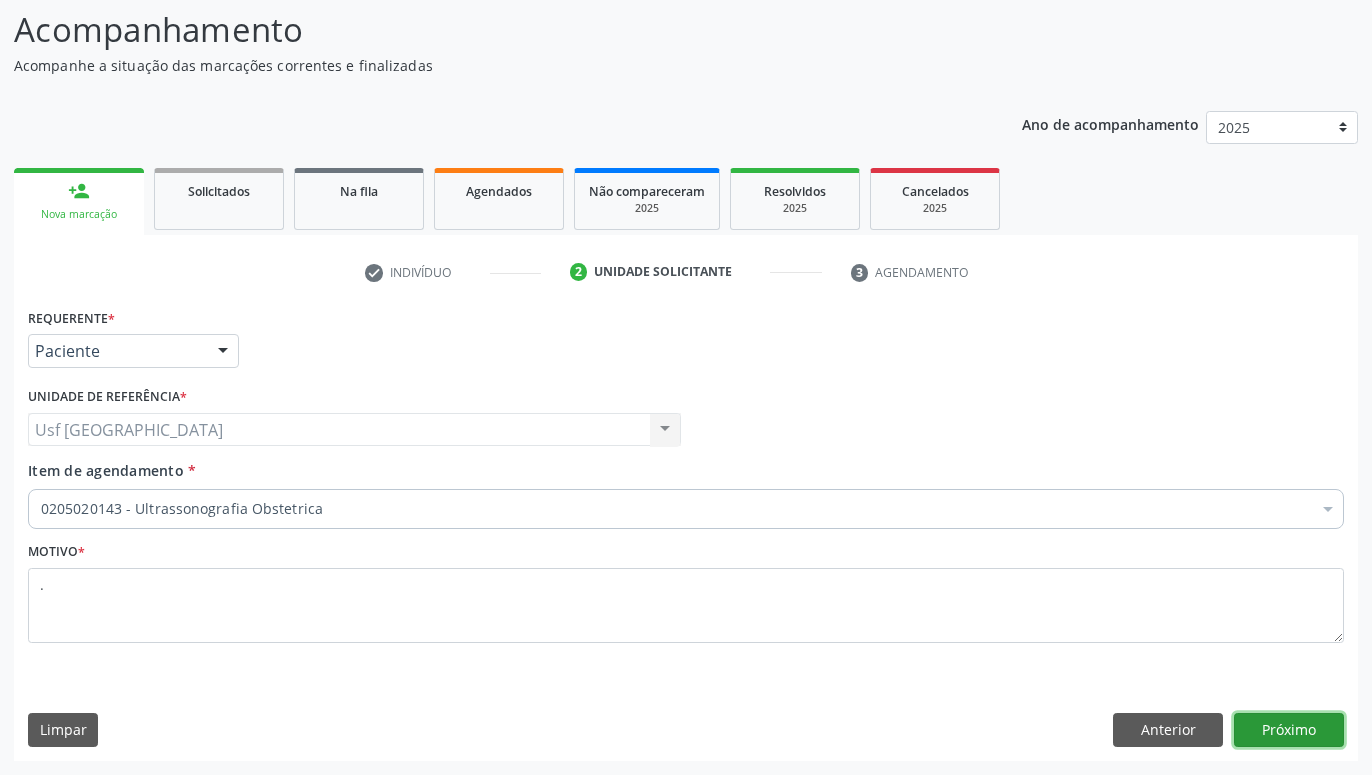 click on "Próximo" at bounding box center [1289, 730] 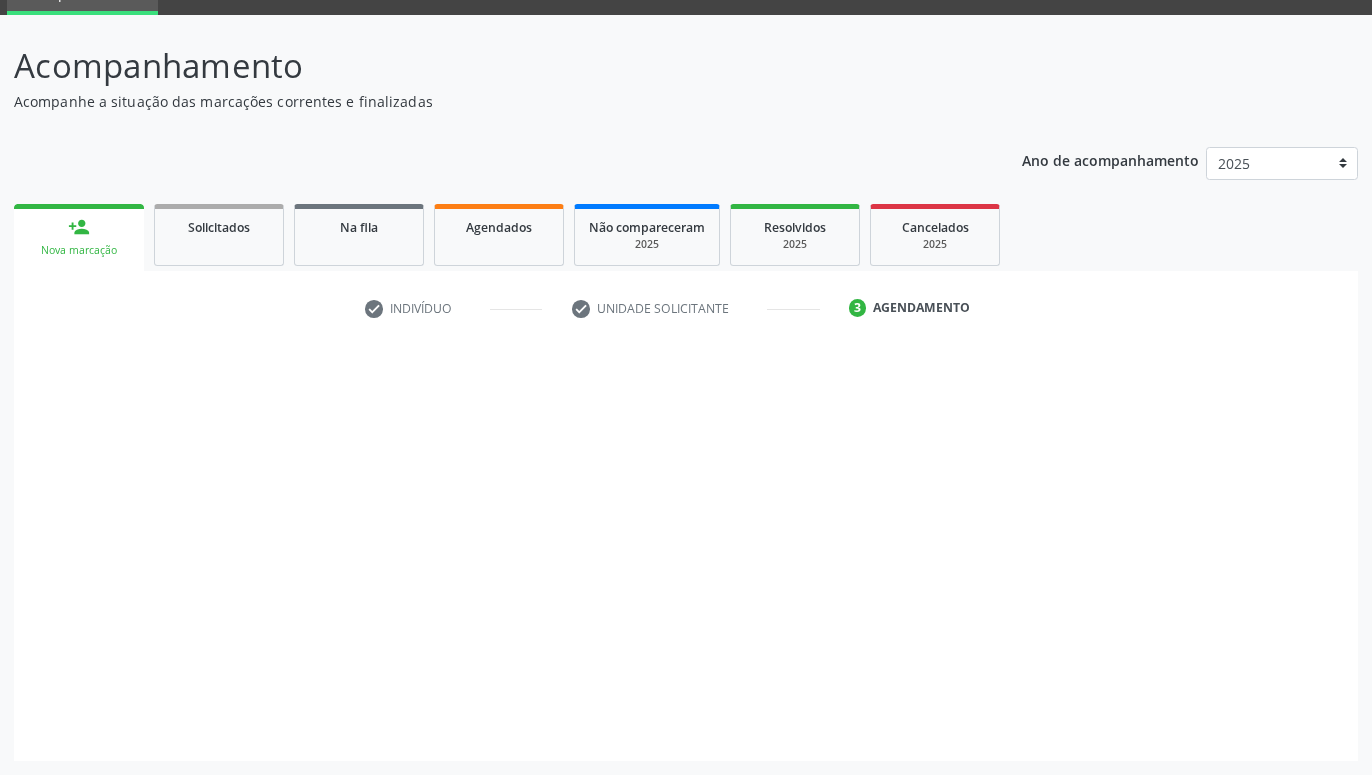 scroll, scrollTop: 95, scrollLeft: 0, axis: vertical 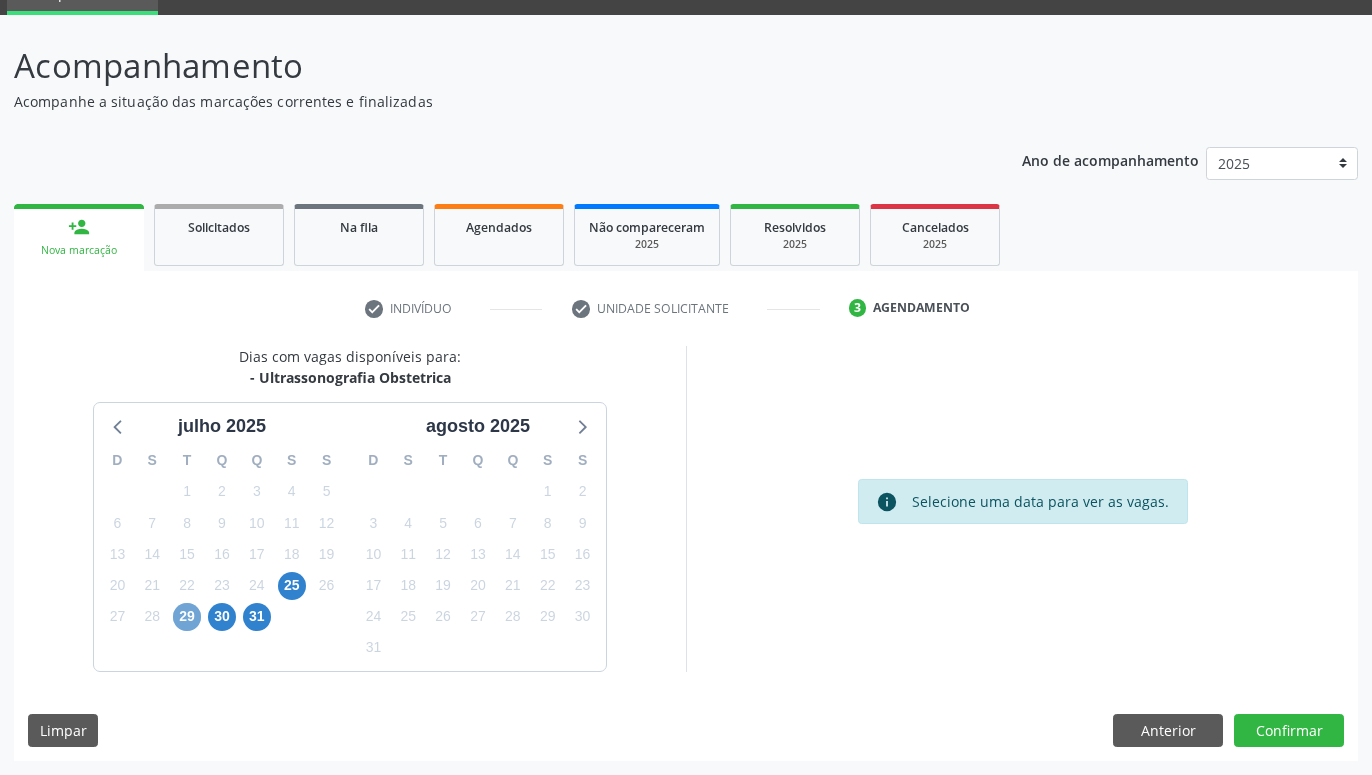 click on "29" at bounding box center [187, 617] 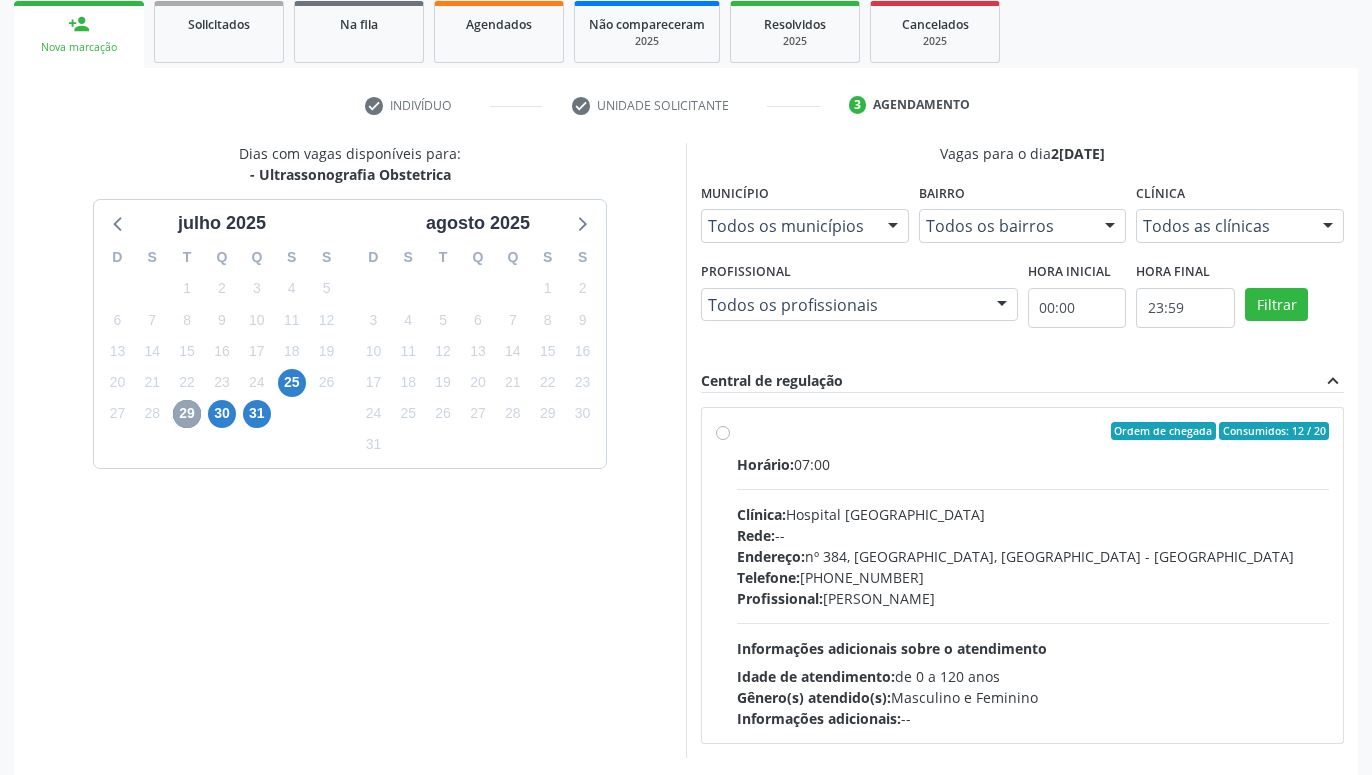 scroll, scrollTop: 299, scrollLeft: 0, axis: vertical 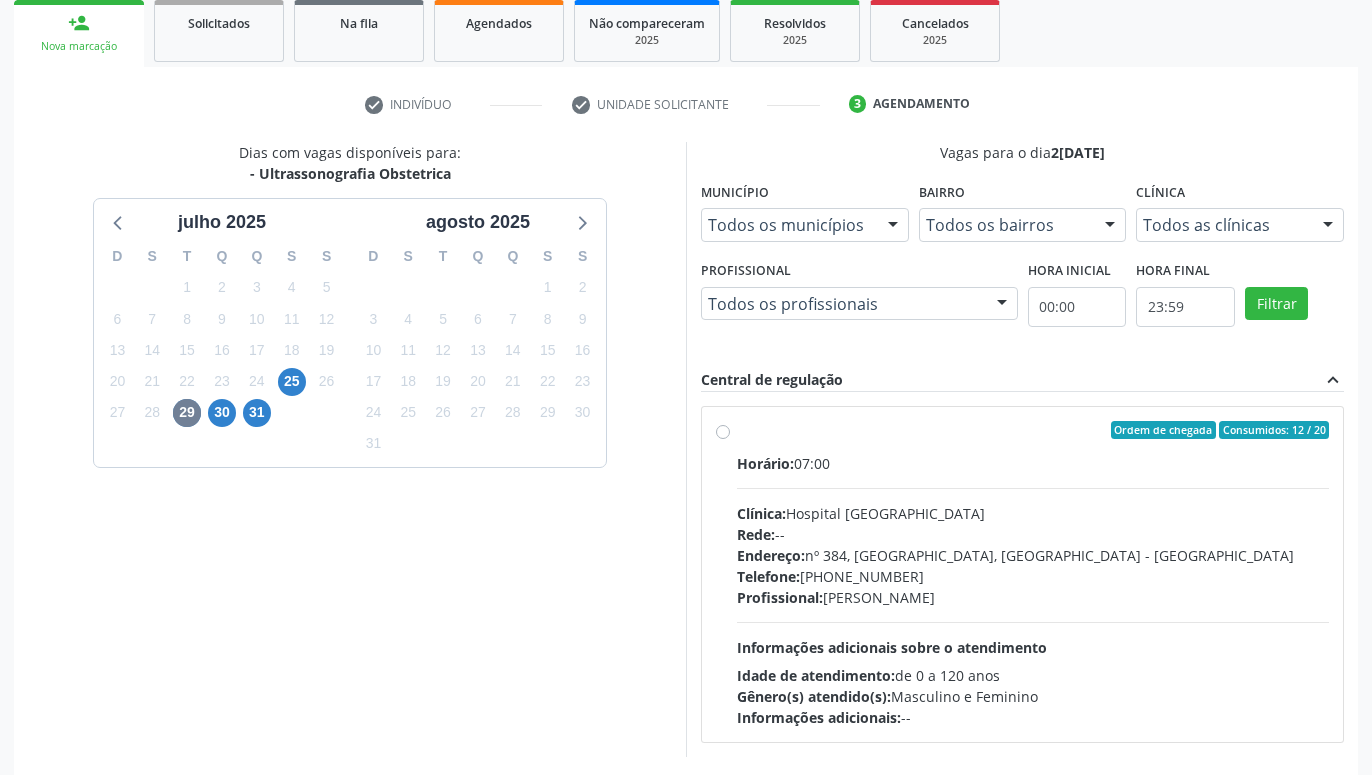 click on "Ordem de chegada
Consumidos: 12 / 20
Horário:   07:00
Clínica:  Hospital [GEOGRAPHIC_DATA]
Rede:
--
Endereço:   [STREET_ADDRESS]
Telefone:   [PHONE_NUMBER]
Profissional:
[PERSON_NAME]
Informações adicionais sobre o atendimento
Idade de atendimento:
de 0 a 120 anos
Gênero(s) atendido(s):
Masculino e Feminino
Informações adicionais:
--" at bounding box center (1022, 574) 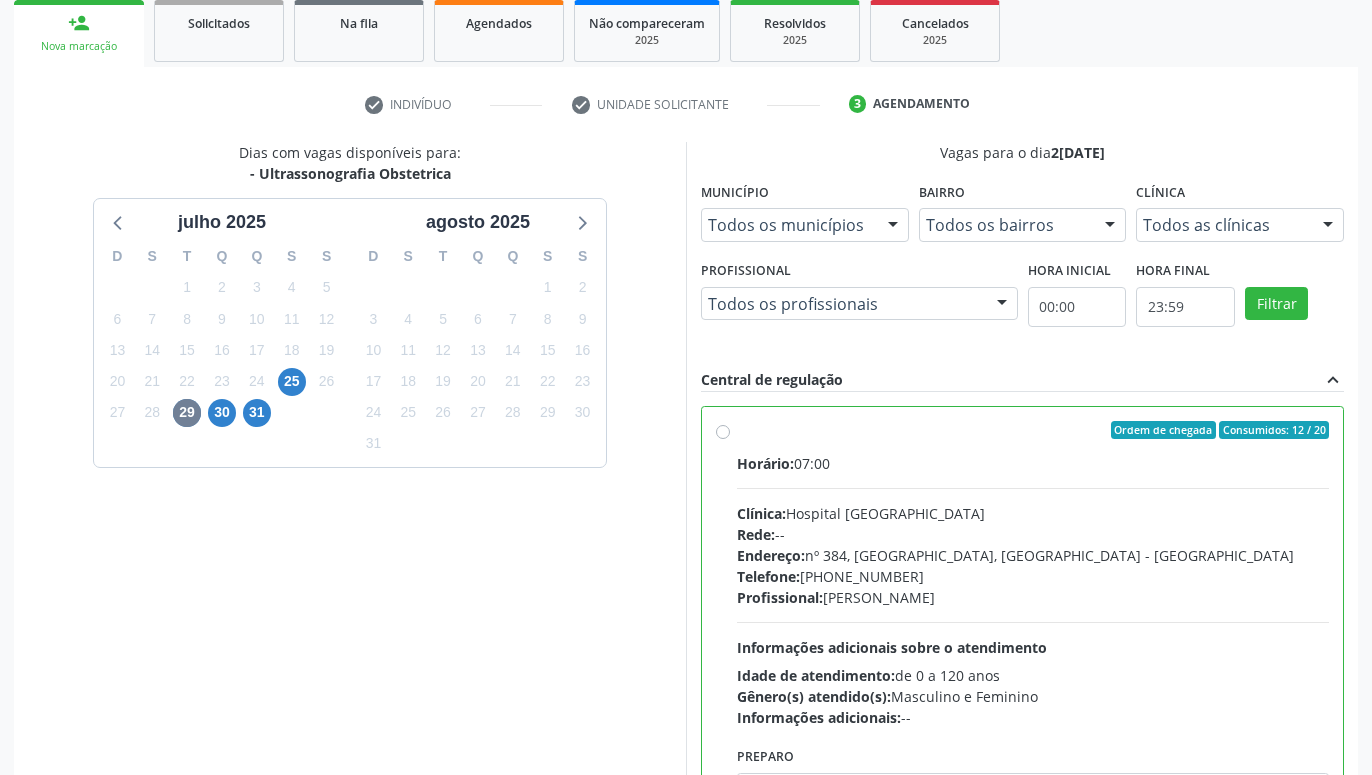 radio on "true" 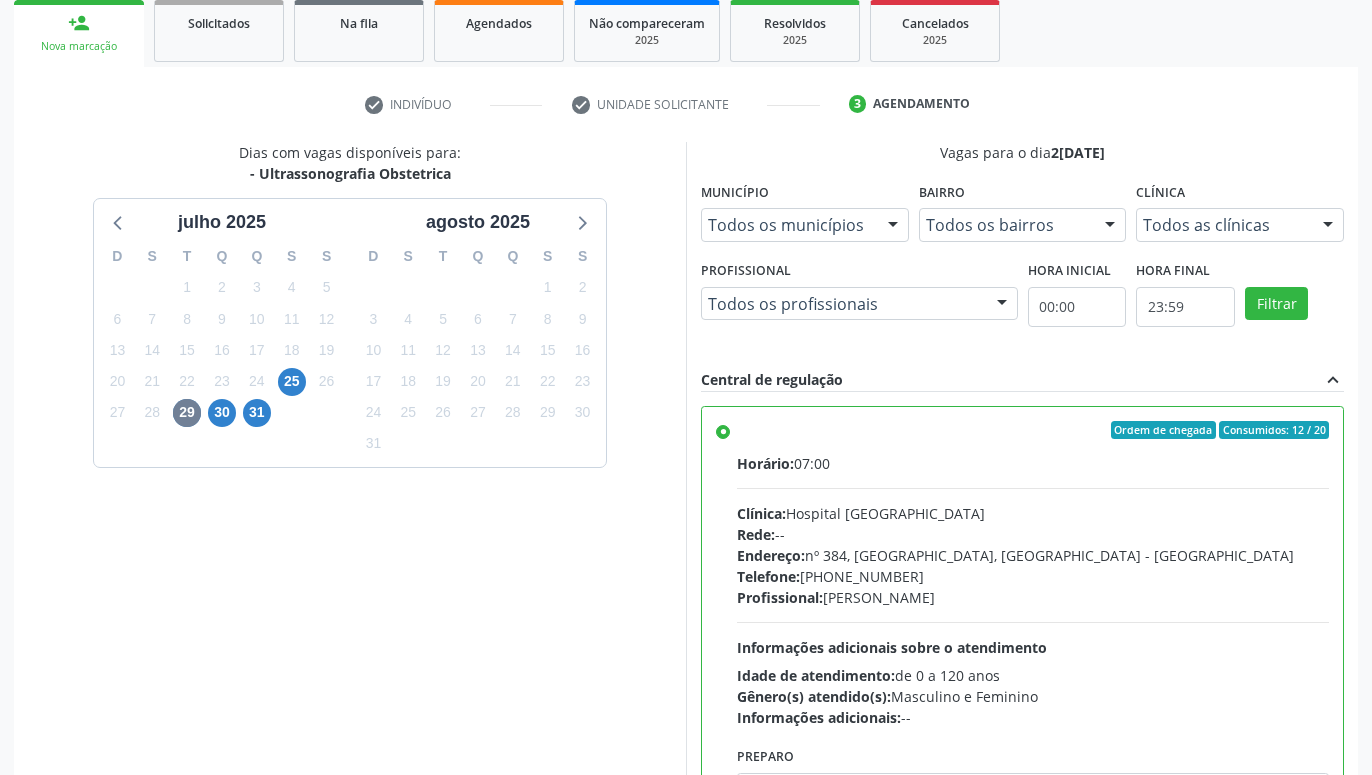 scroll, scrollTop: 100, scrollLeft: 0, axis: vertical 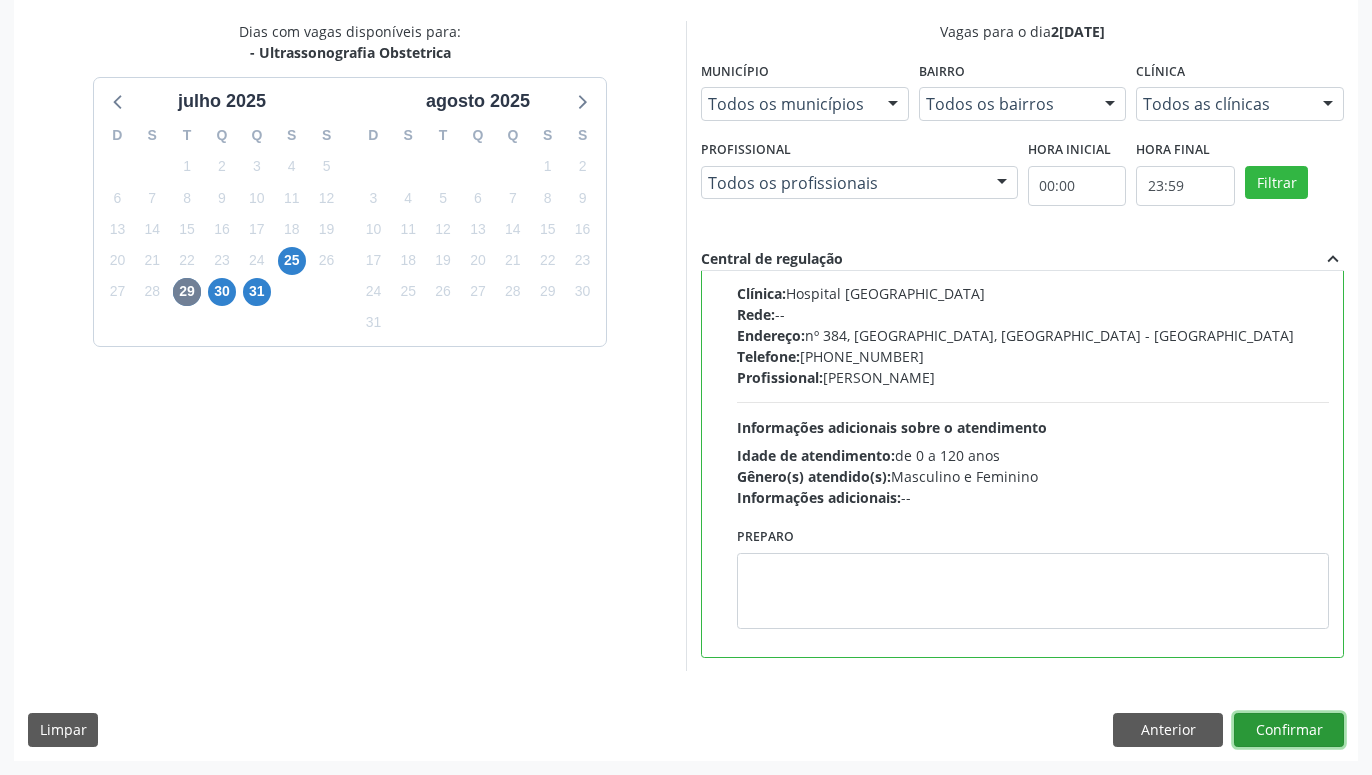 click on "Confirmar" at bounding box center (1289, 730) 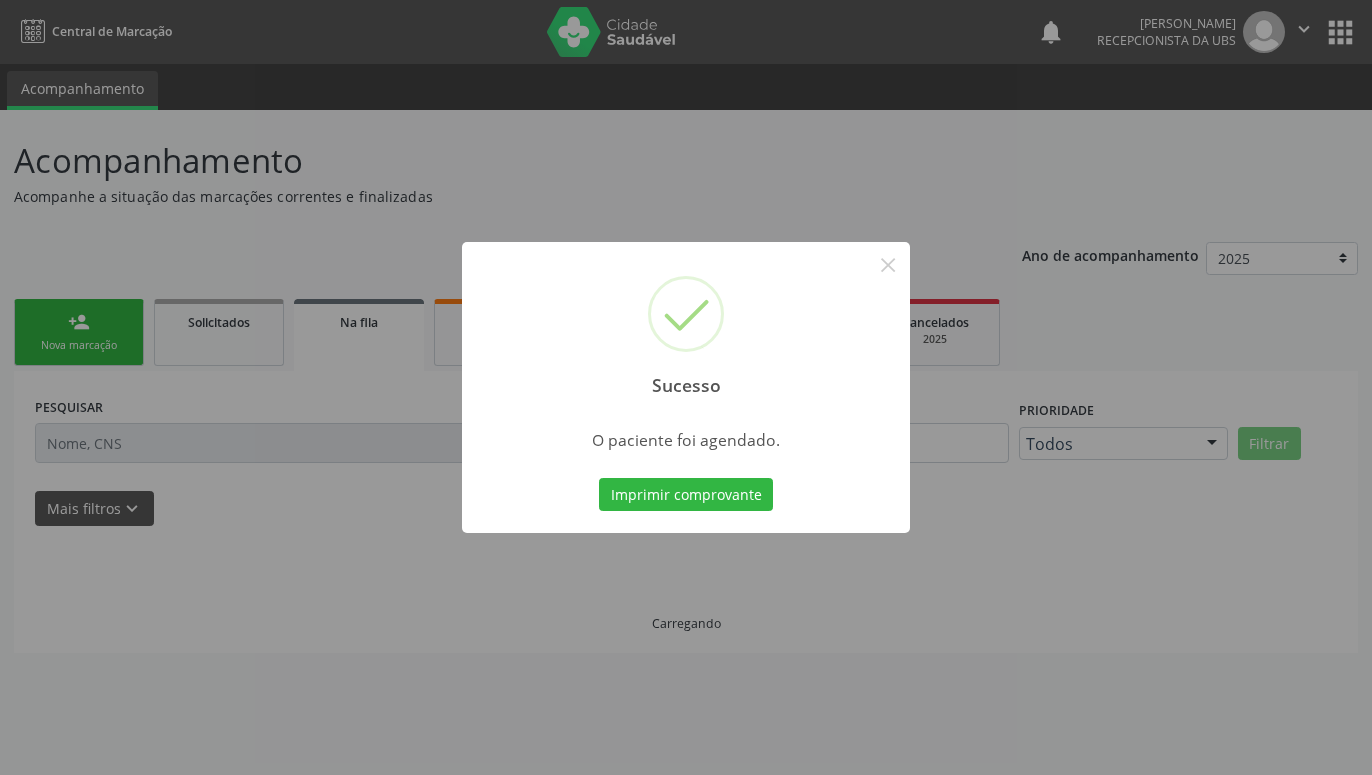 scroll, scrollTop: 0, scrollLeft: 0, axis: both 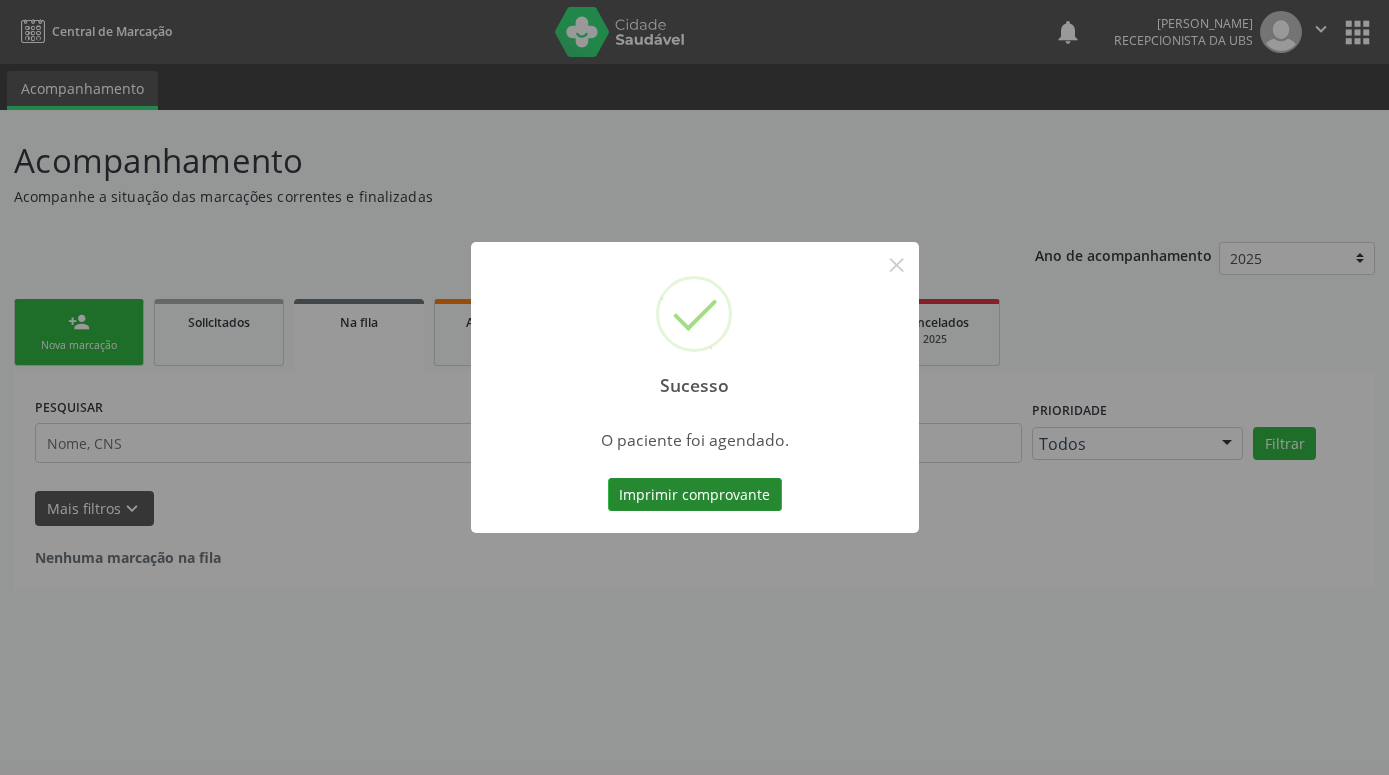 click on "Imprimir comprovante" at bounding box center [695, 495] 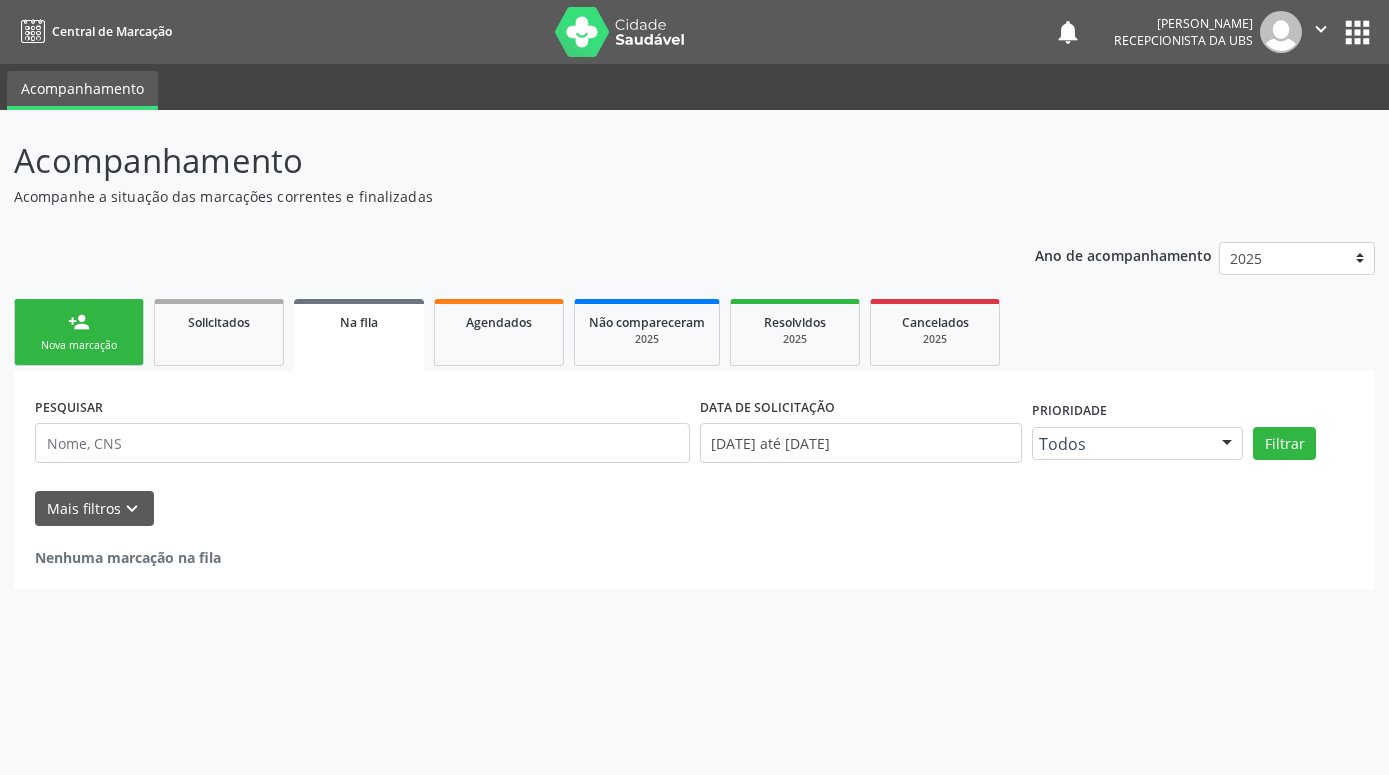 click on "person_add
Nova marcação" at bounding box center [79, 332] 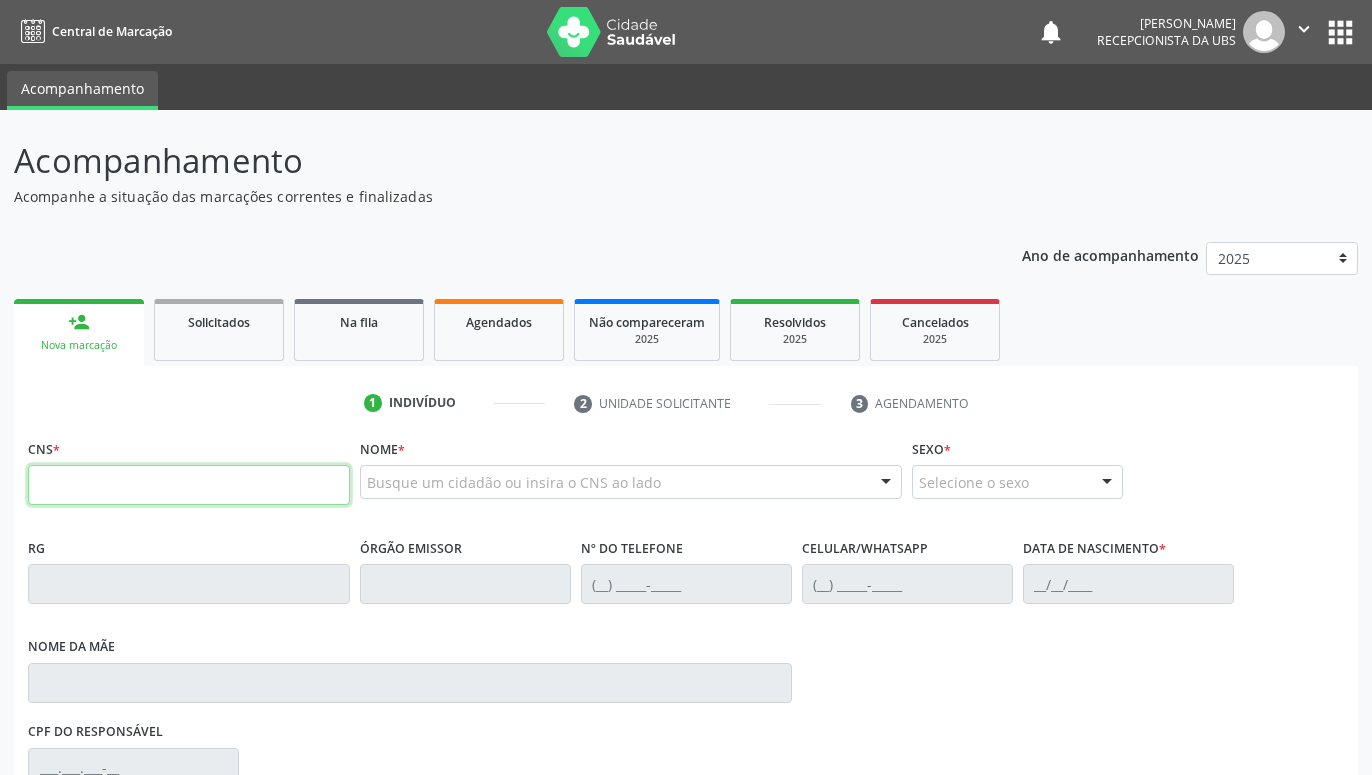 click at bounding box center (189, 485) 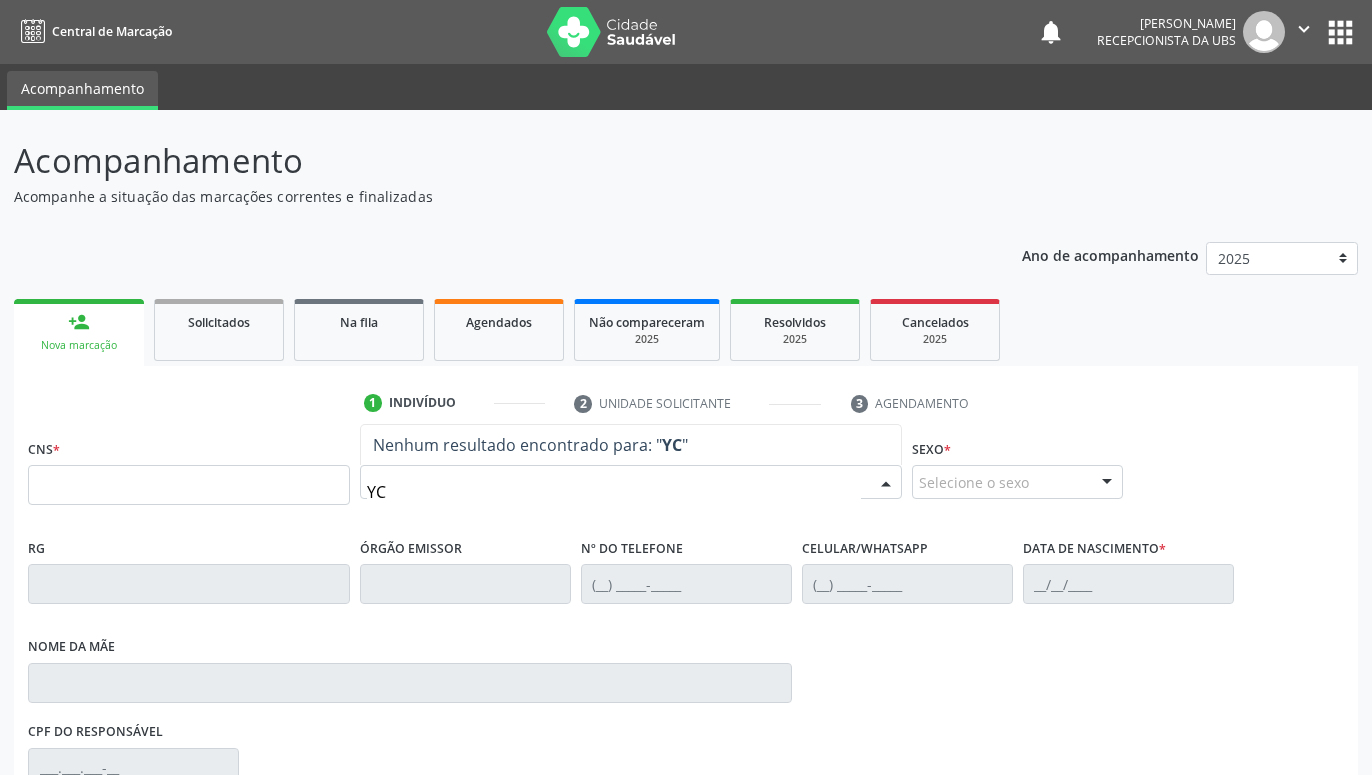 type on "Y" 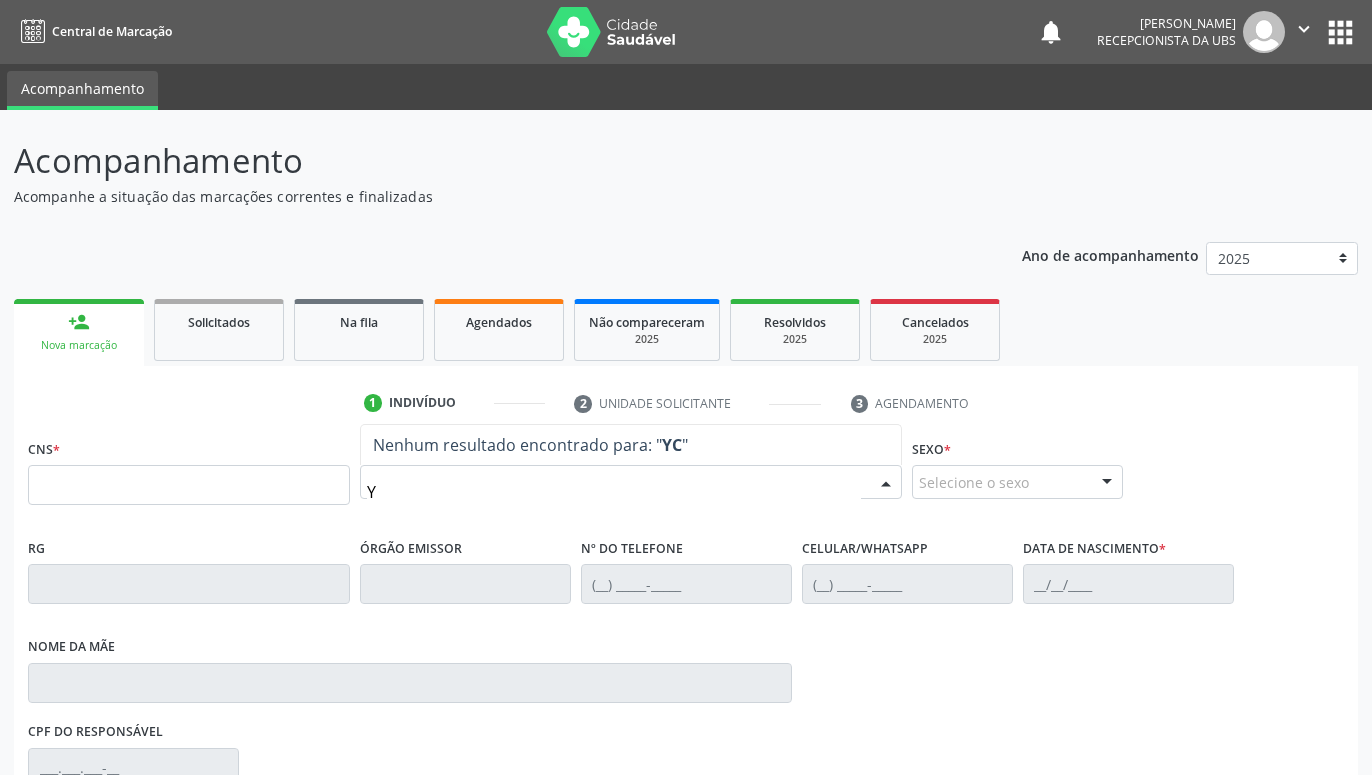 type 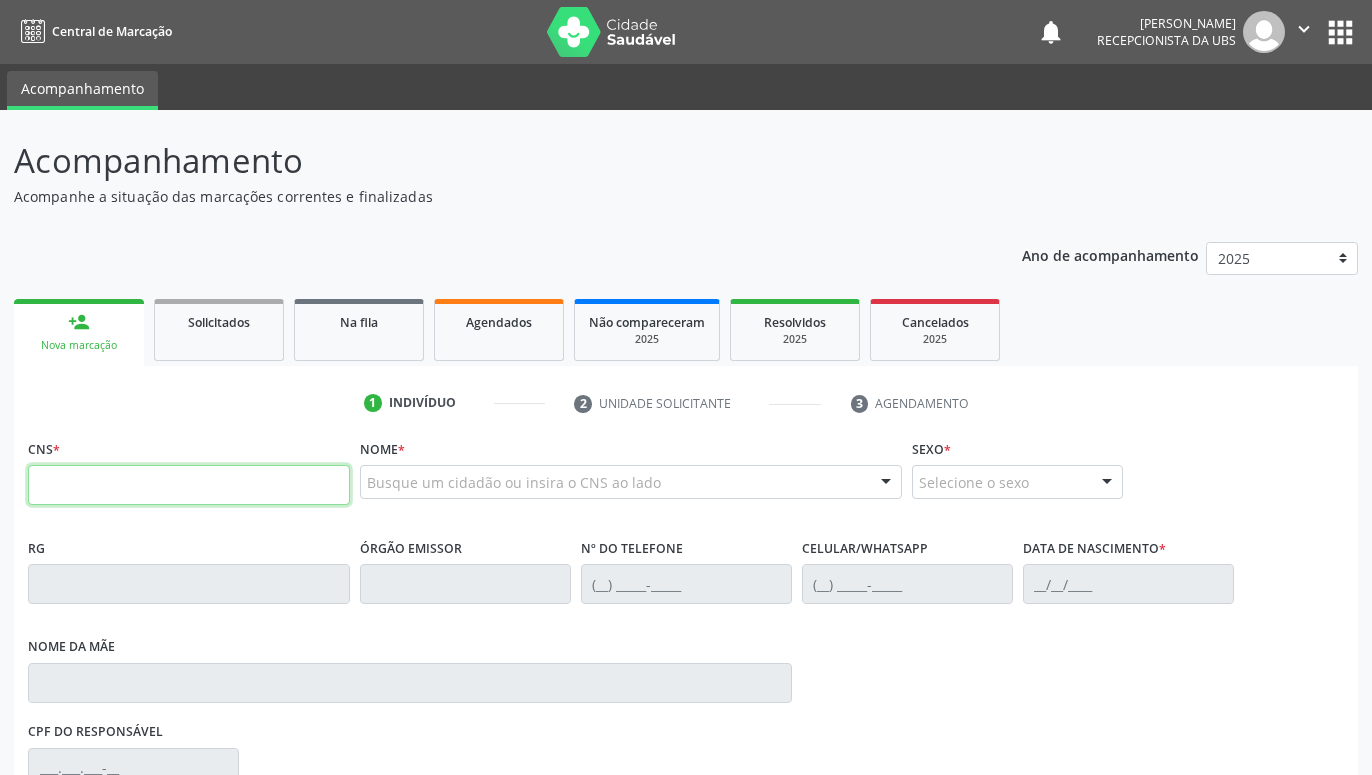 click at bounding box center [189, 485] 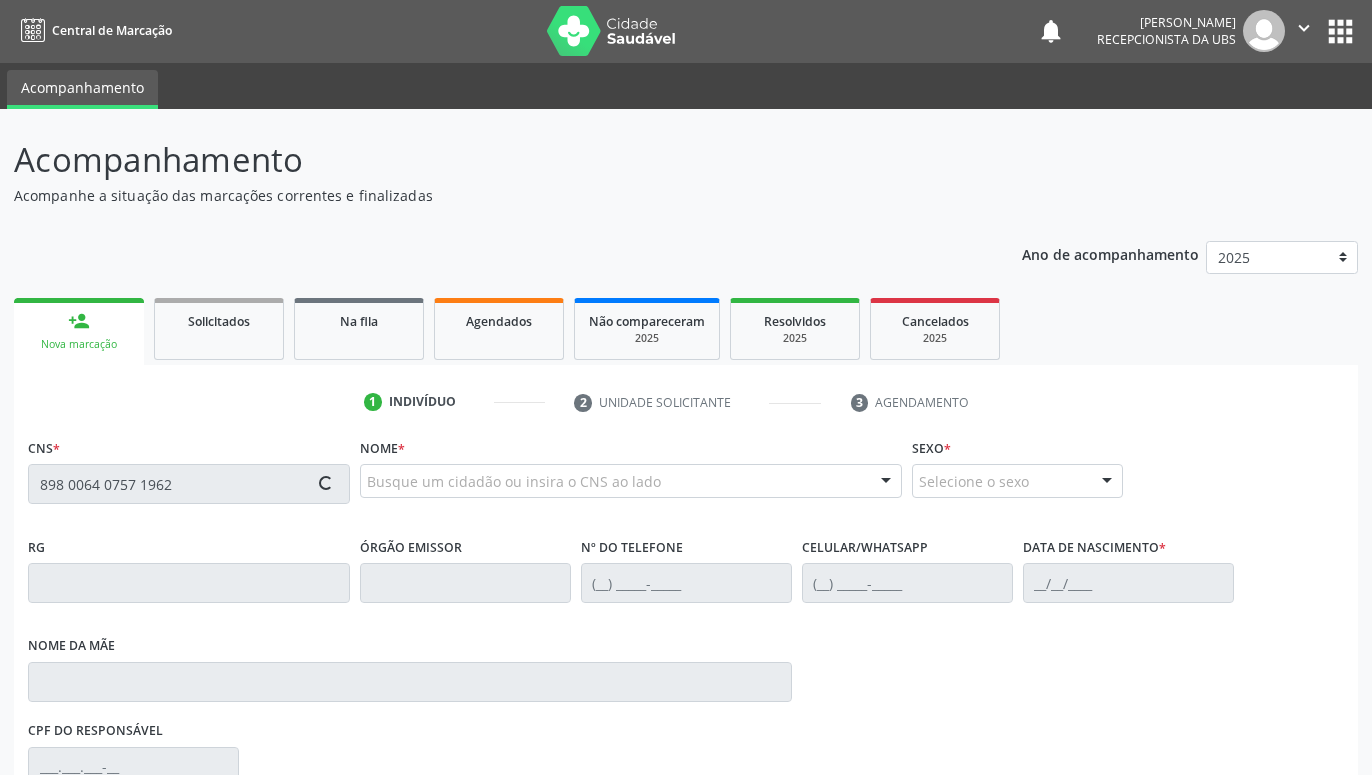 type on "898 0064 0757 1962" 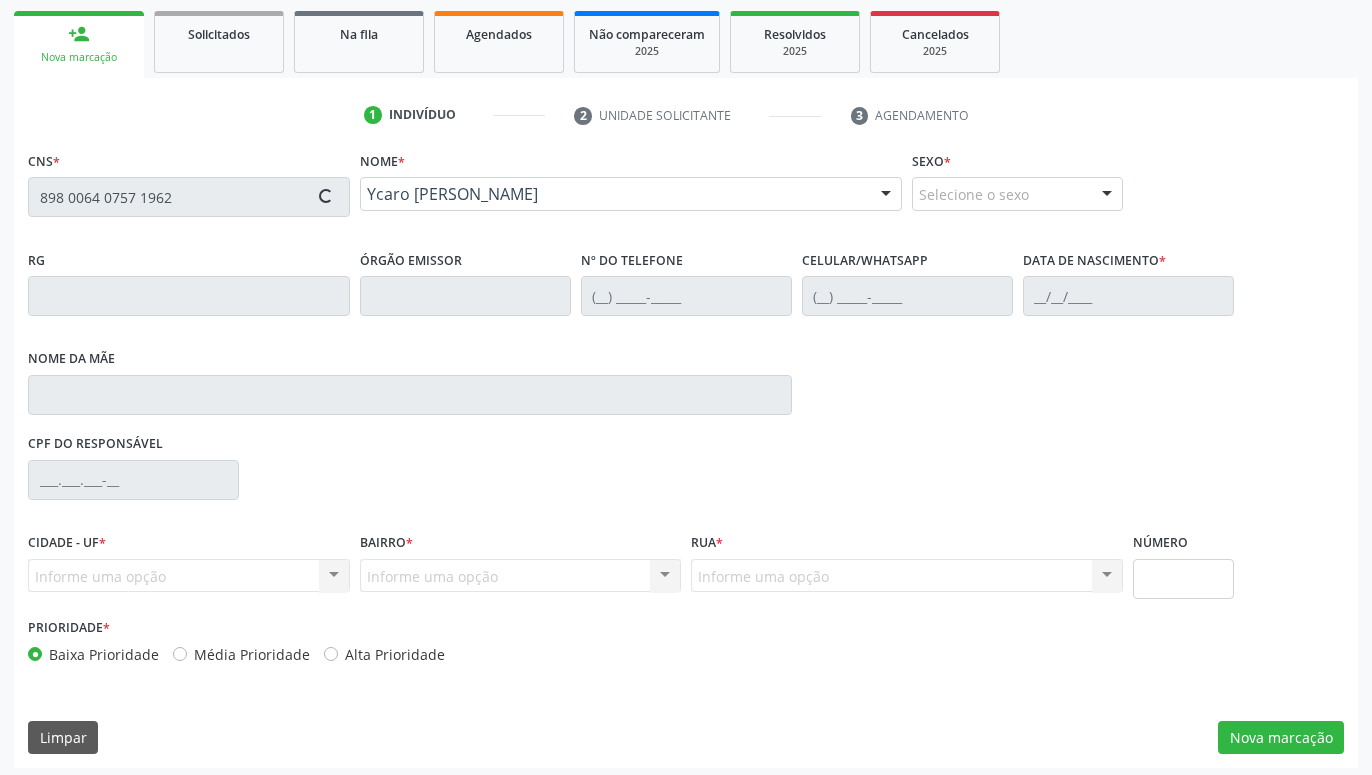 scroll, scrollTop: 295, scrollLeft: 0, axis: vertical 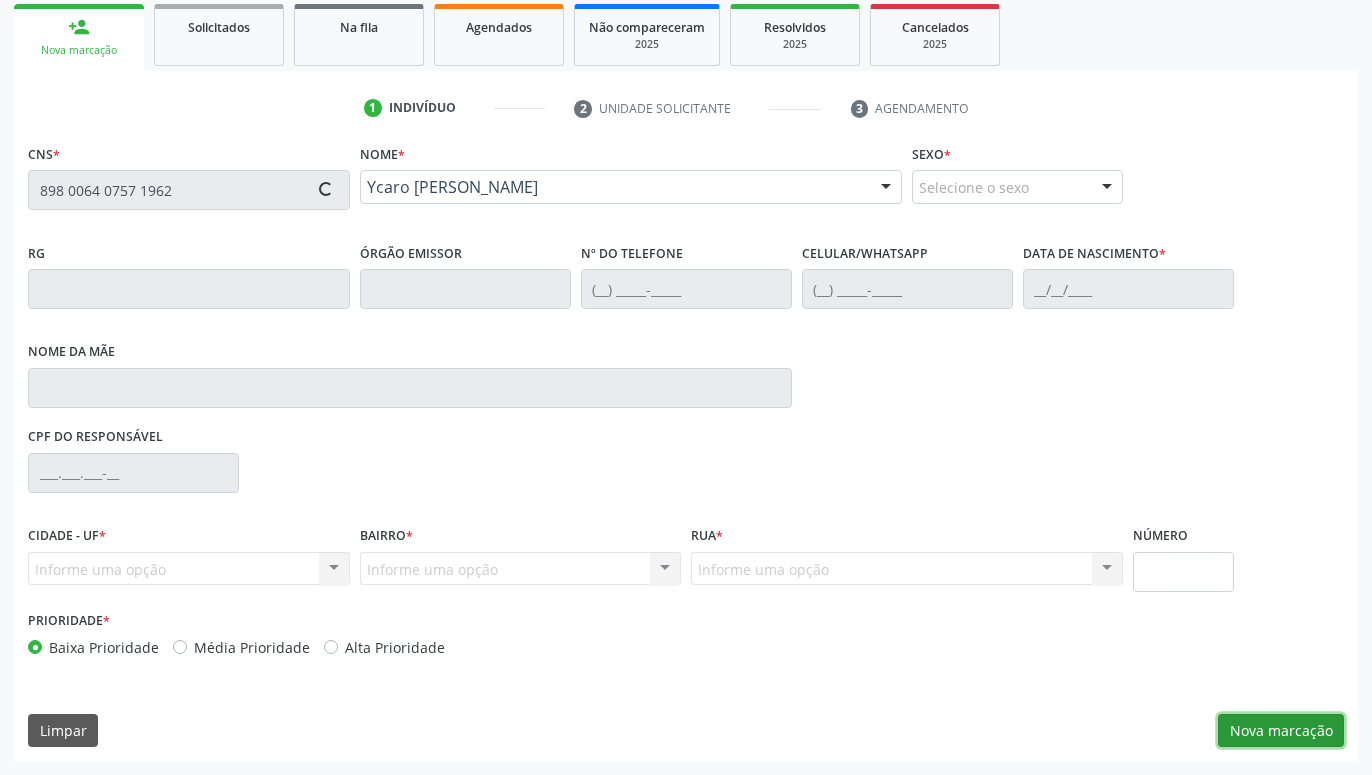 click on "Nova marcação" at bounding box center [1281, 731] 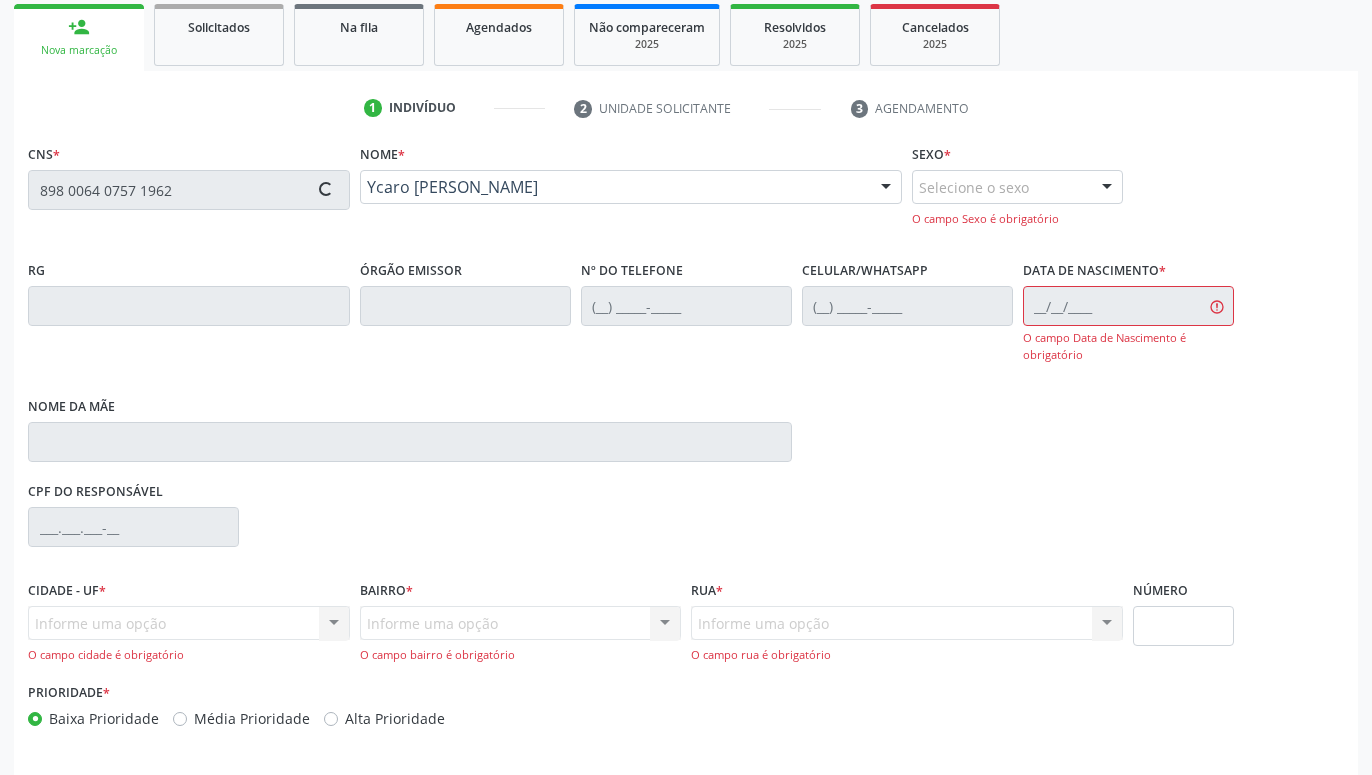 type on "[PHONE_NUMBER]" 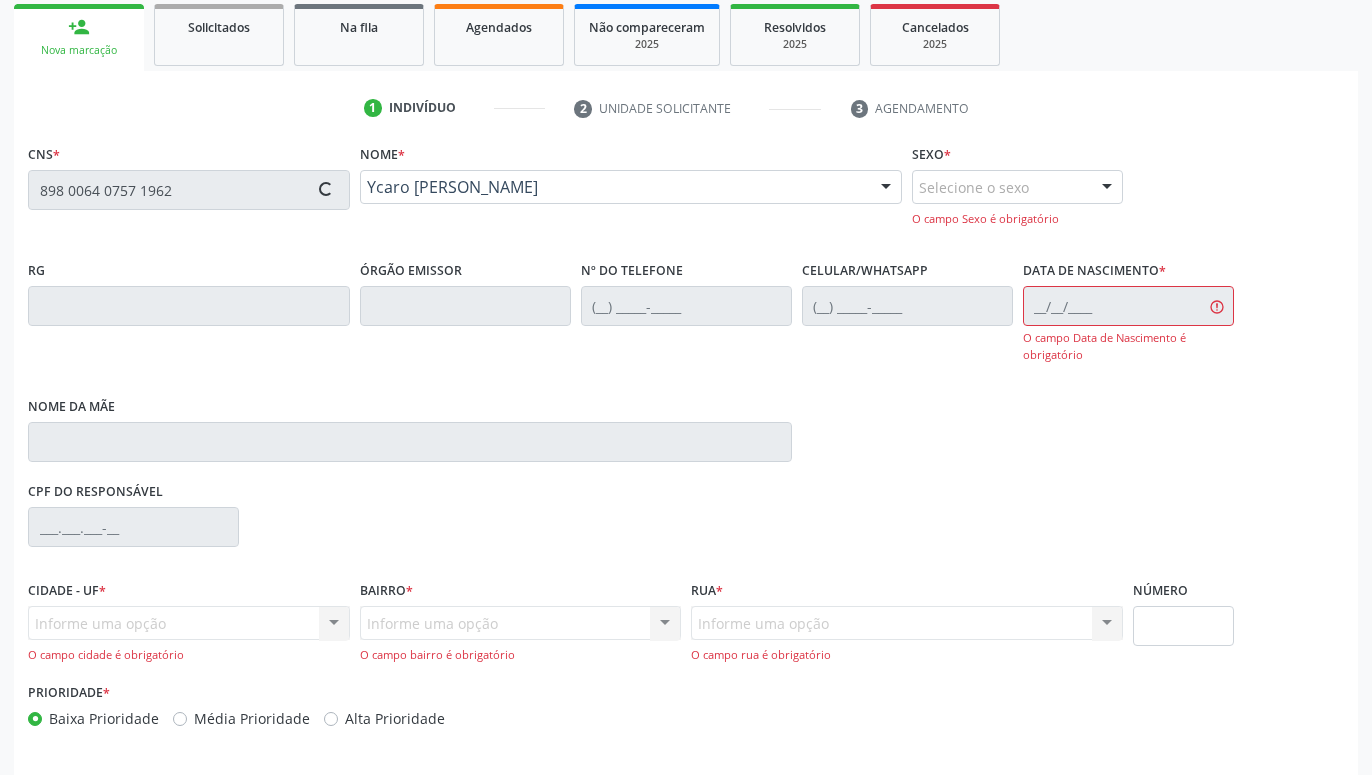 type on "[PHONE_NUMBER]" 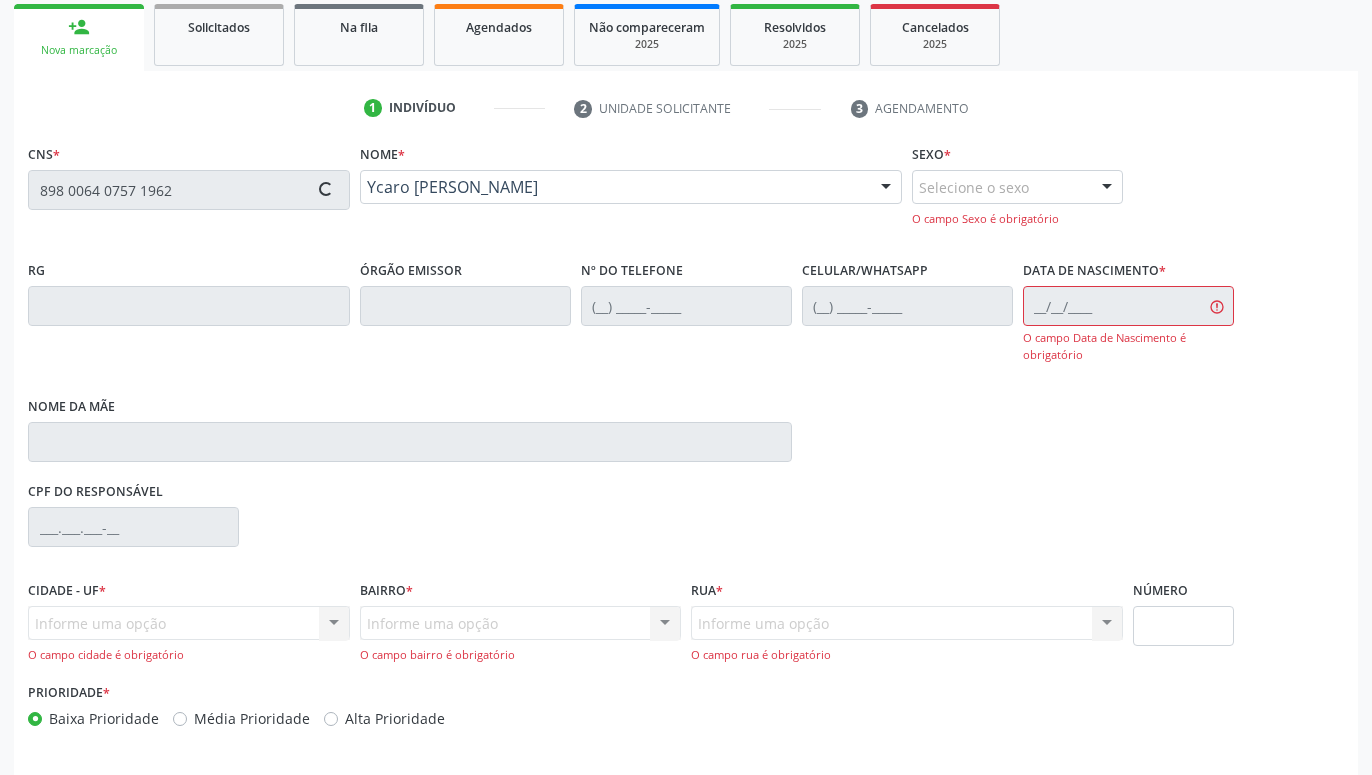 type on "354" 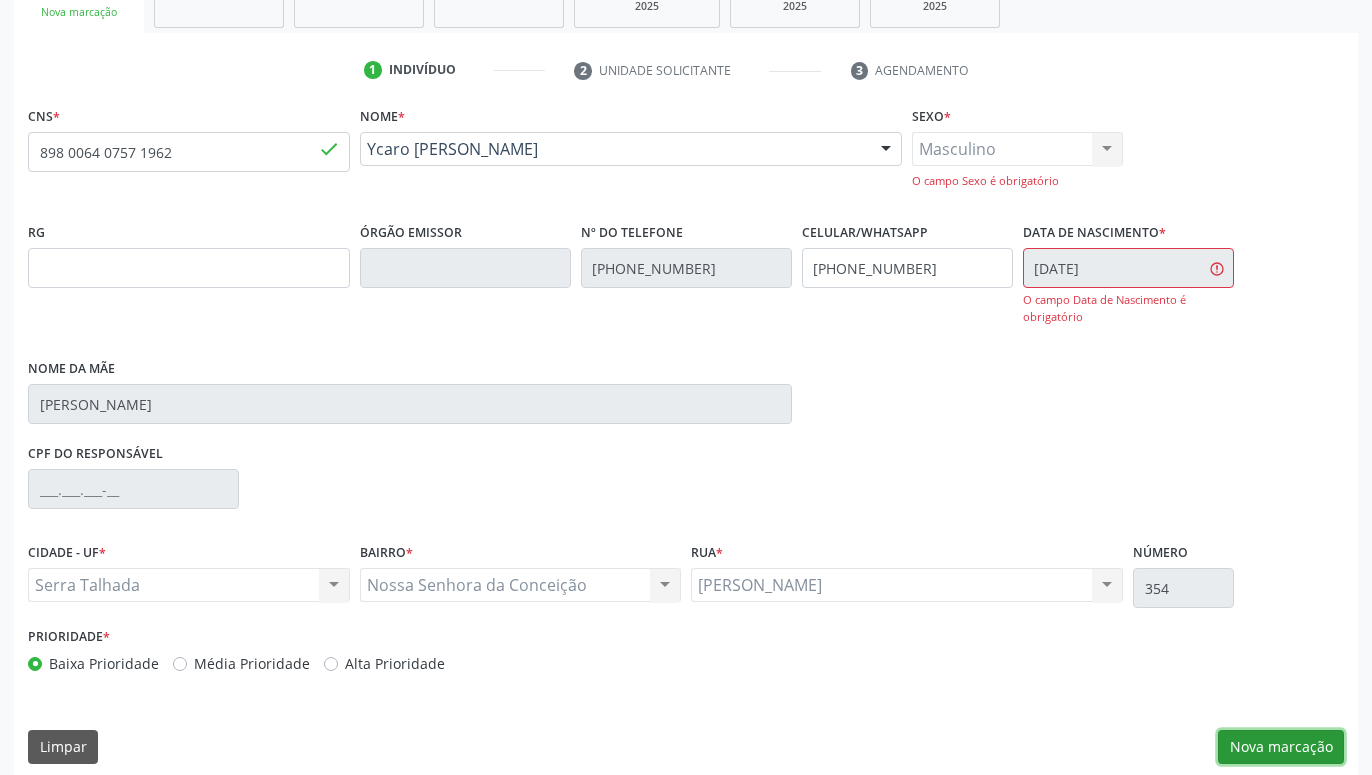 scroll, scrollTop: 350, scrollLeft: 0, axis: vertical 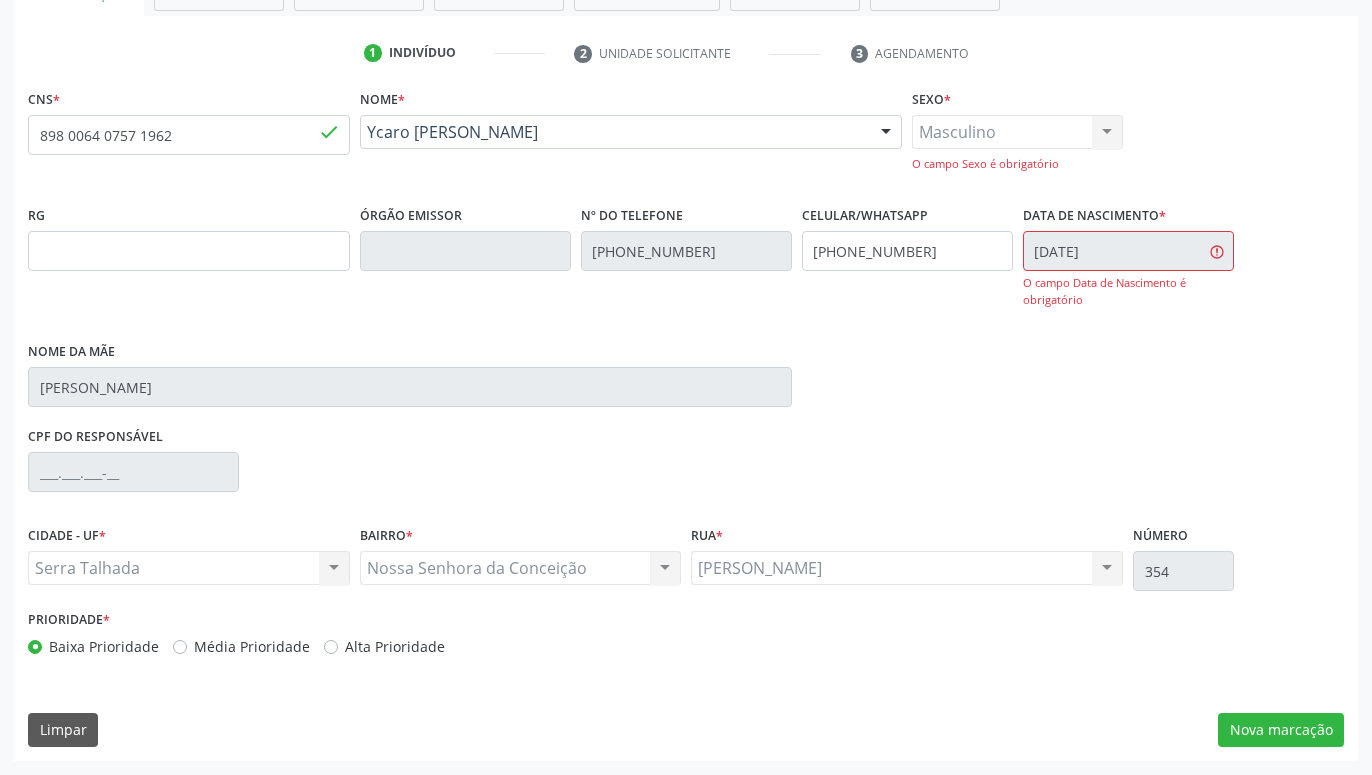 click on "RG
Órgão emissor
Nº do Telefone
[PHONE_NUMBER]
Celular/WhatsApp
[PHONE_NUMBER]
Data de nascimento
*
[DATE]
O campo Data de Nascimento é obrigatório
Nome da mãe
[PERSON_NAME]" at bounding box center [686, 311] 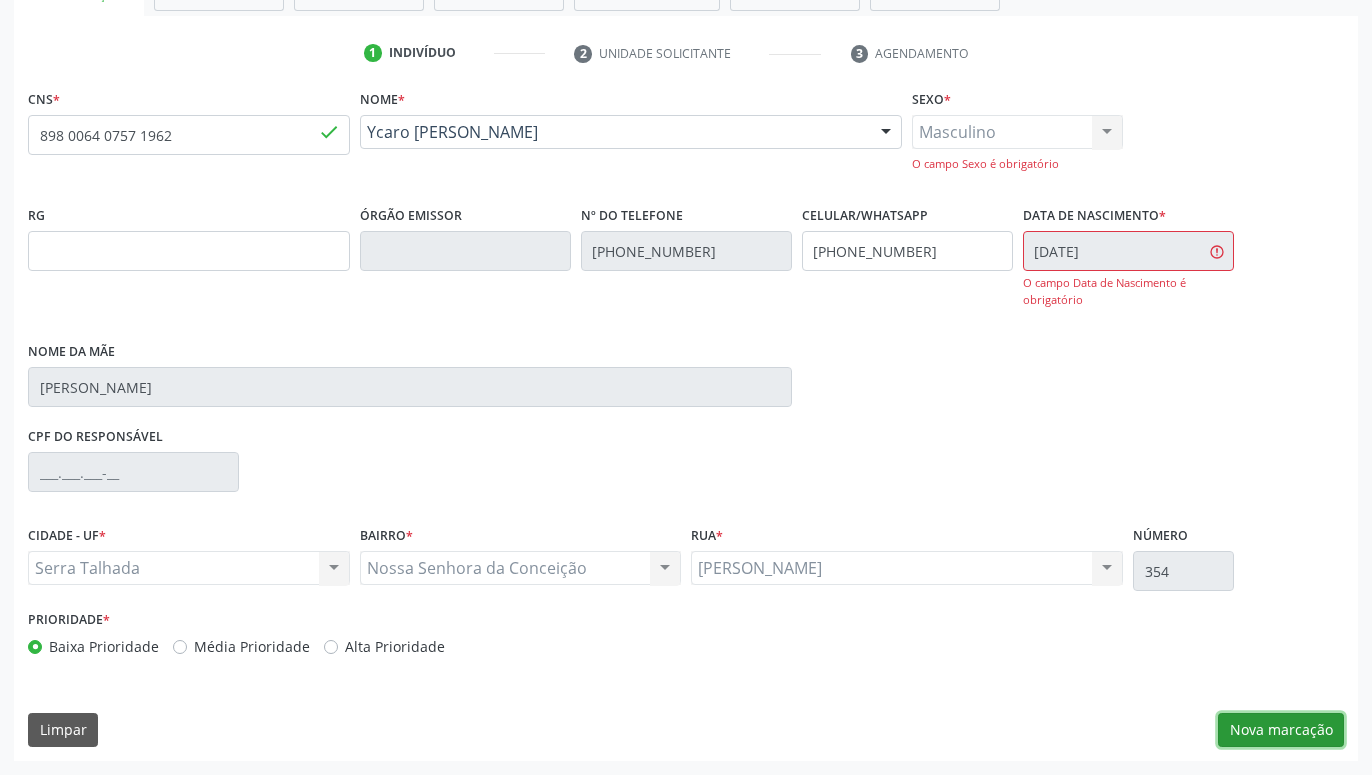 click on "Nova marcação" at bounding box center [1281, 730] 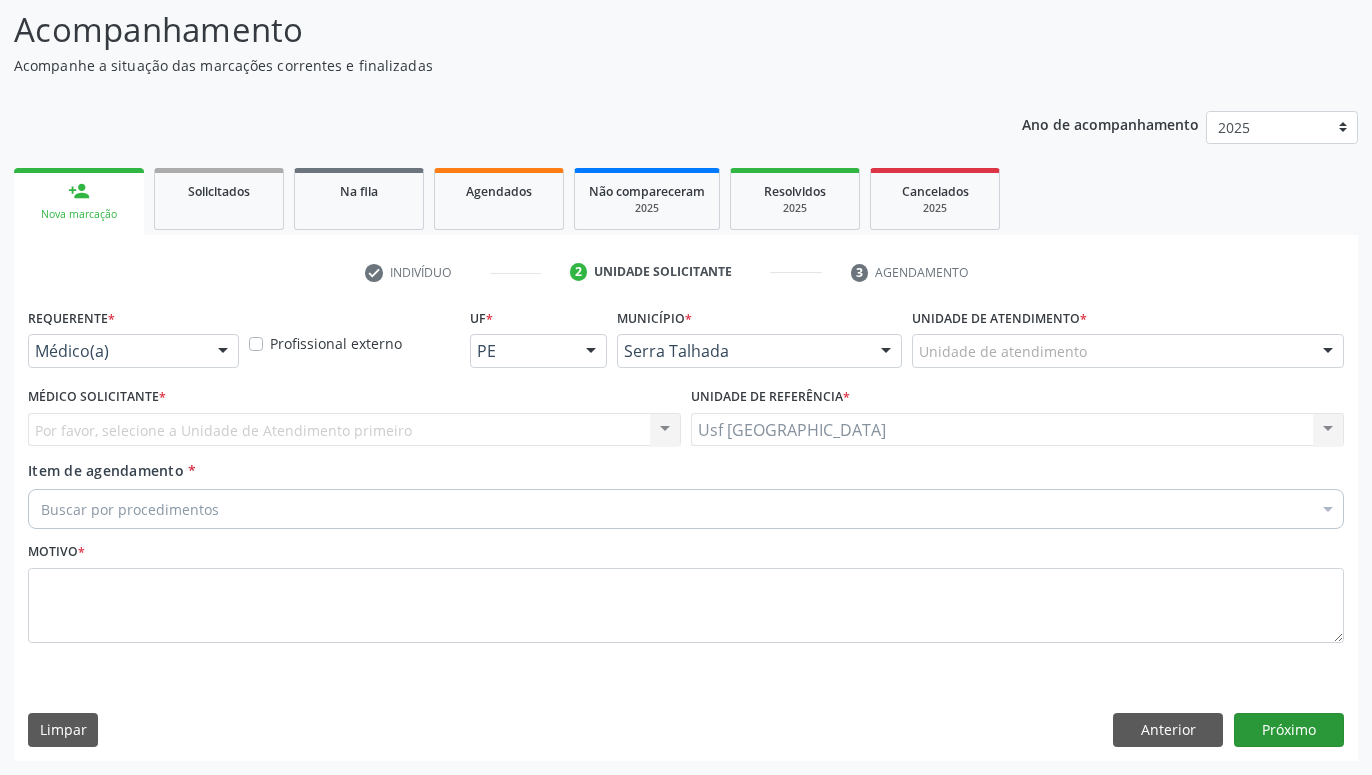 scroll, scrollTop: 131, scrollLeft: 0, axis: vertical 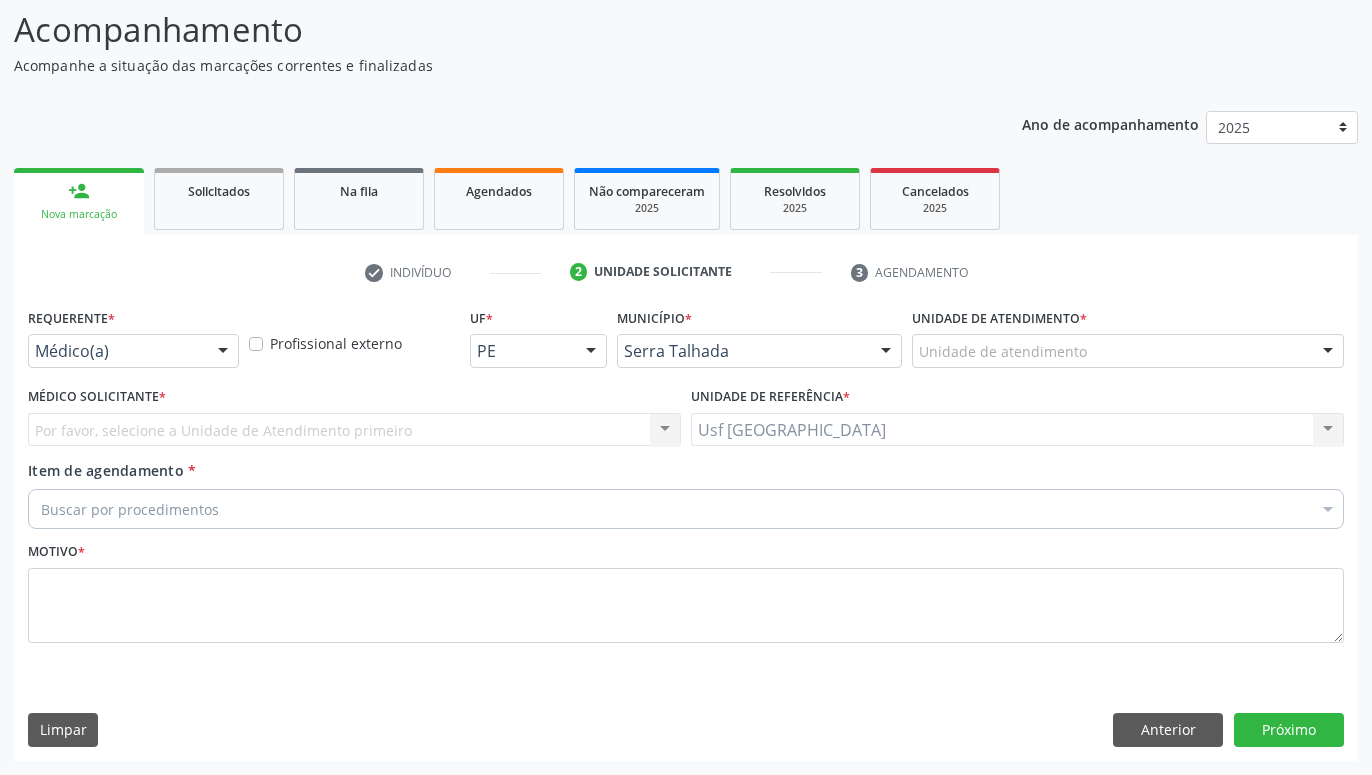 click on "Médico(a)         Médico(a)   Enfermeiro(a)   Paciente
Nenhum resultado encontrado para: "   "
Não há nenhuma opção para ser exibida." at bounding box center (133, 351) 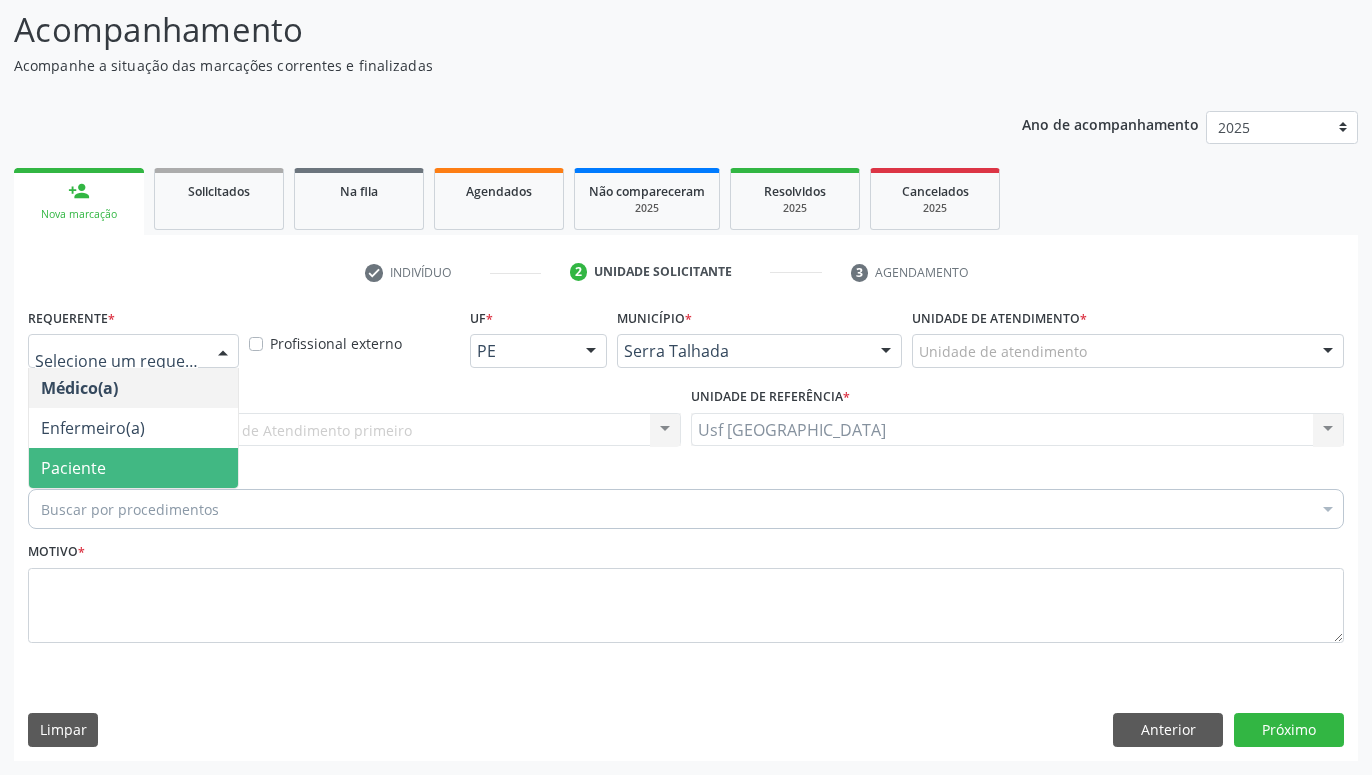 click on "Paciente" at bounding box center (133, 468) 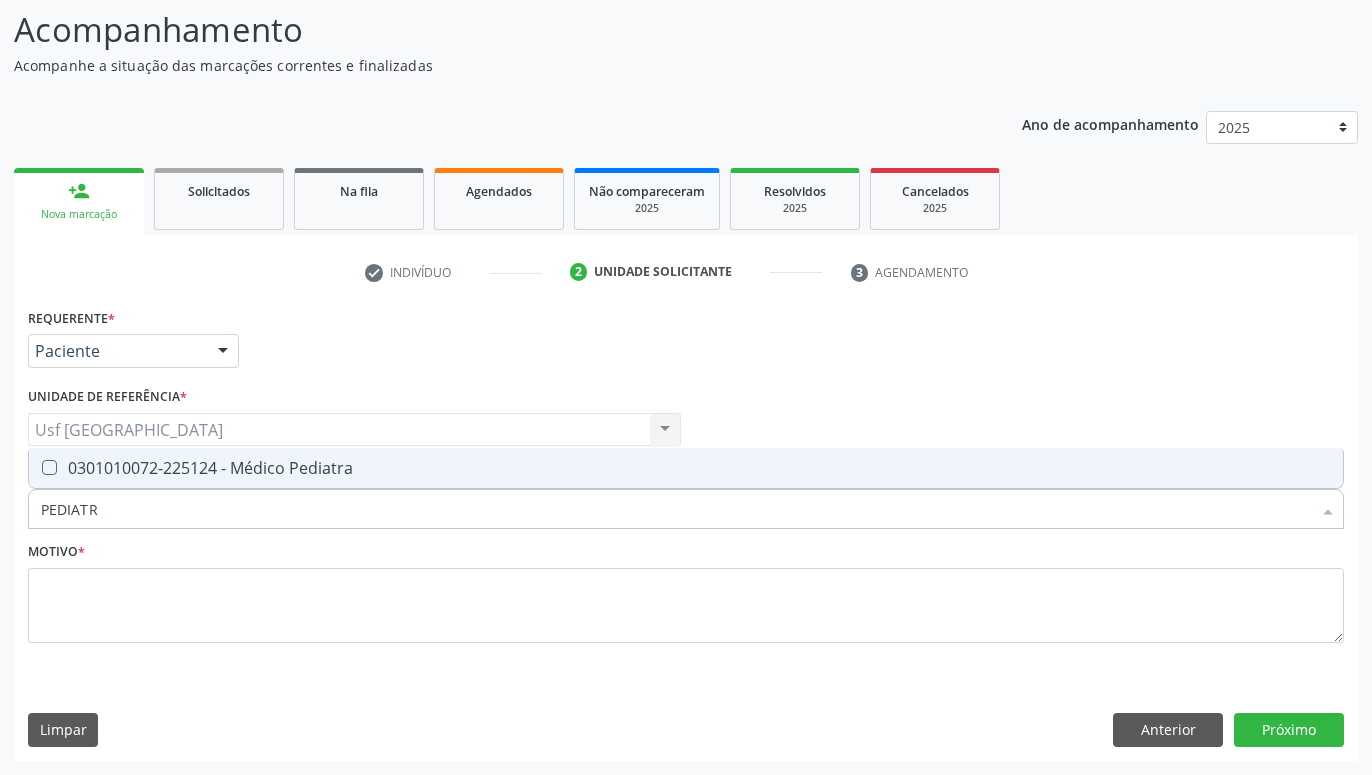 type on "PEDIATRA" 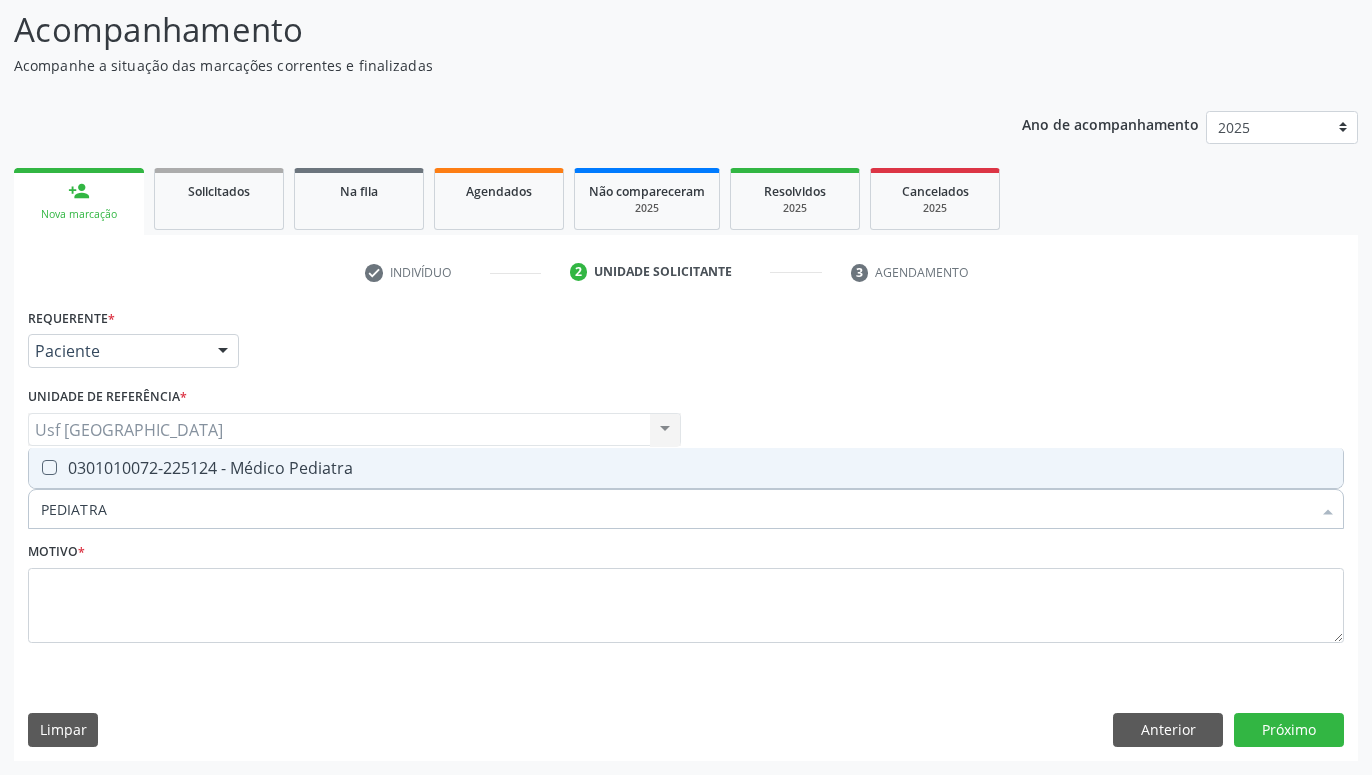 click on "0301010072-225124 - Médico Pediatra" at bounding box center (686, 468) 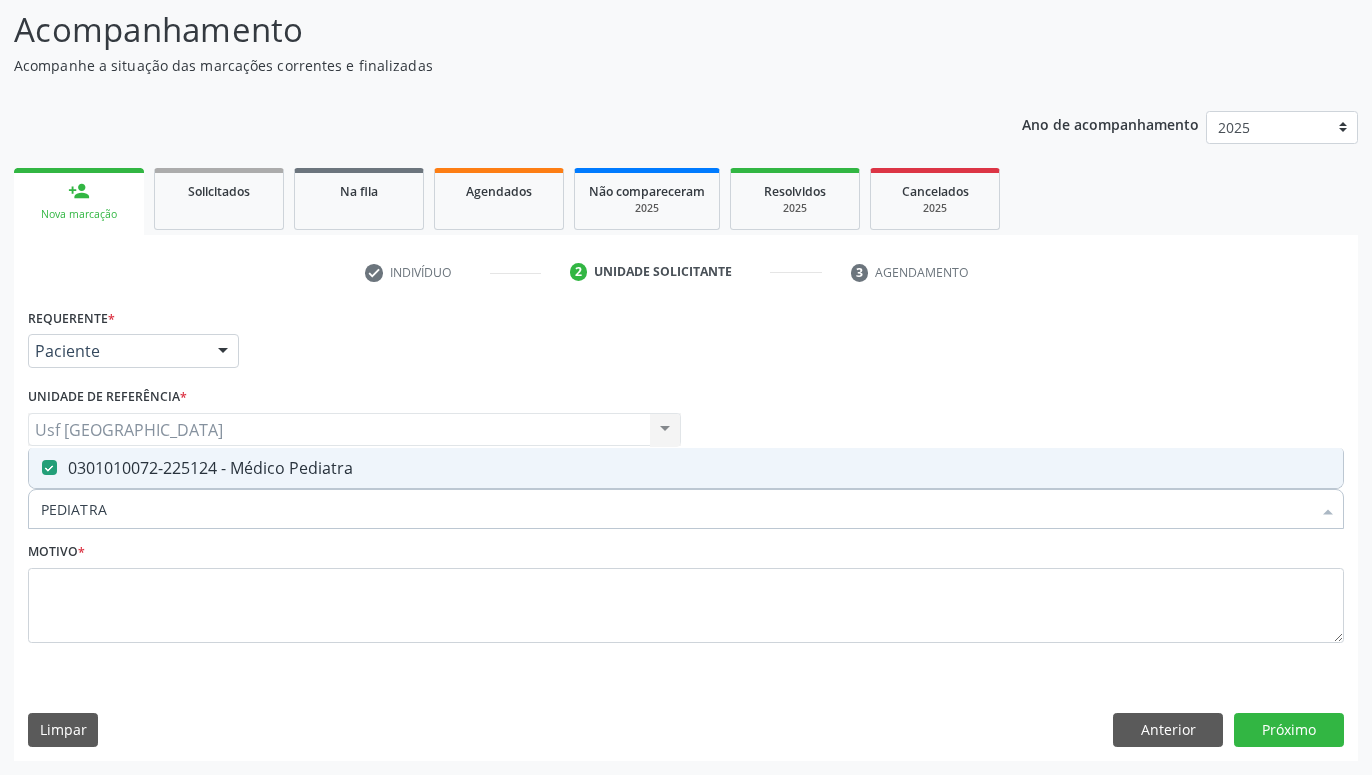 checkbox on "true" 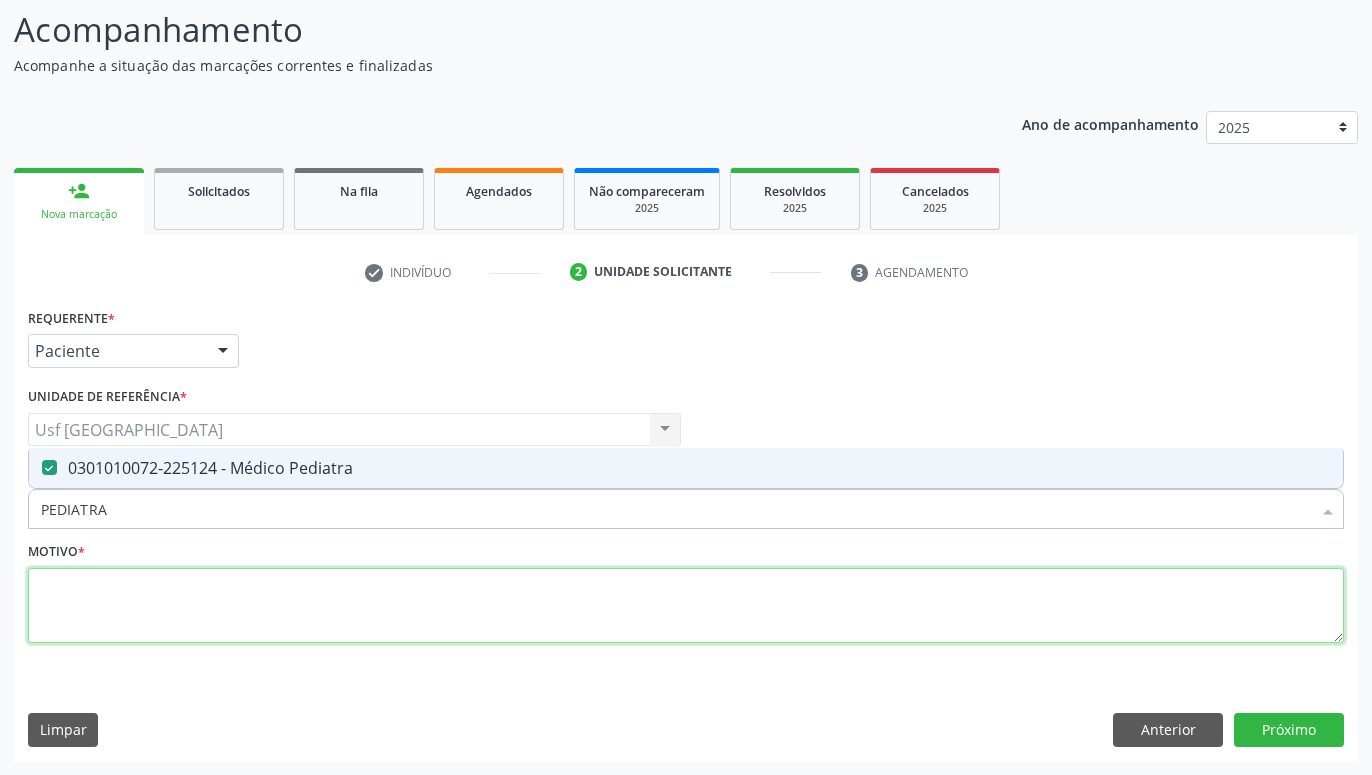 click at bounding box center (686, 606) 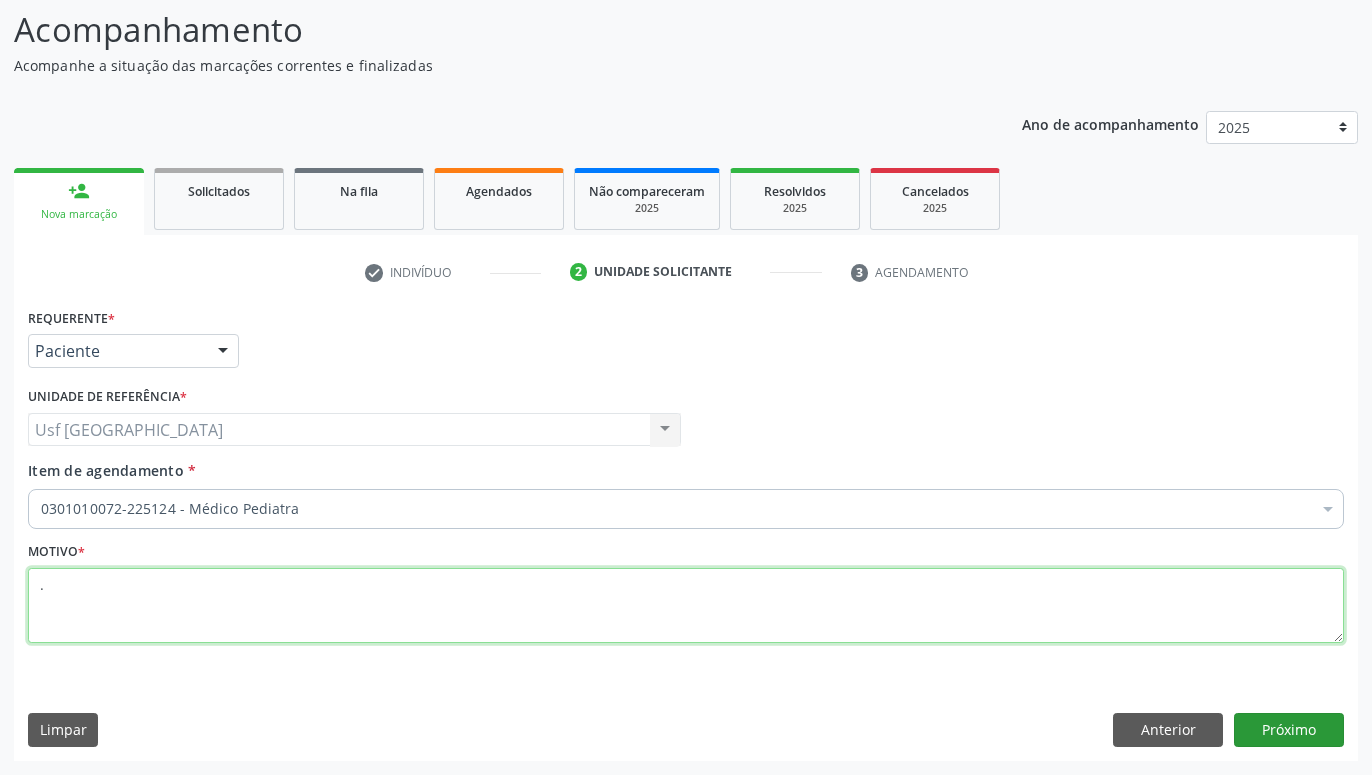 type on "." 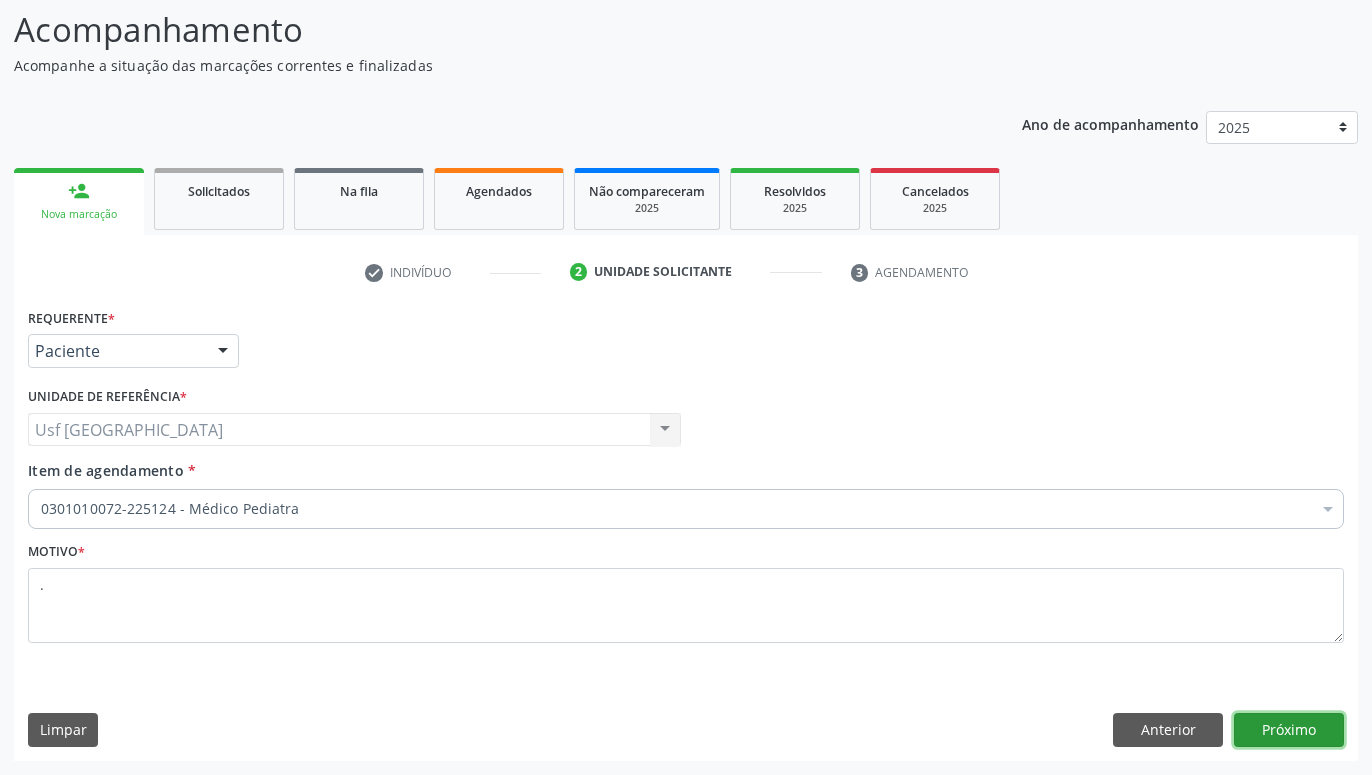 click on "Próximo" at bounding box center [1289, 730] 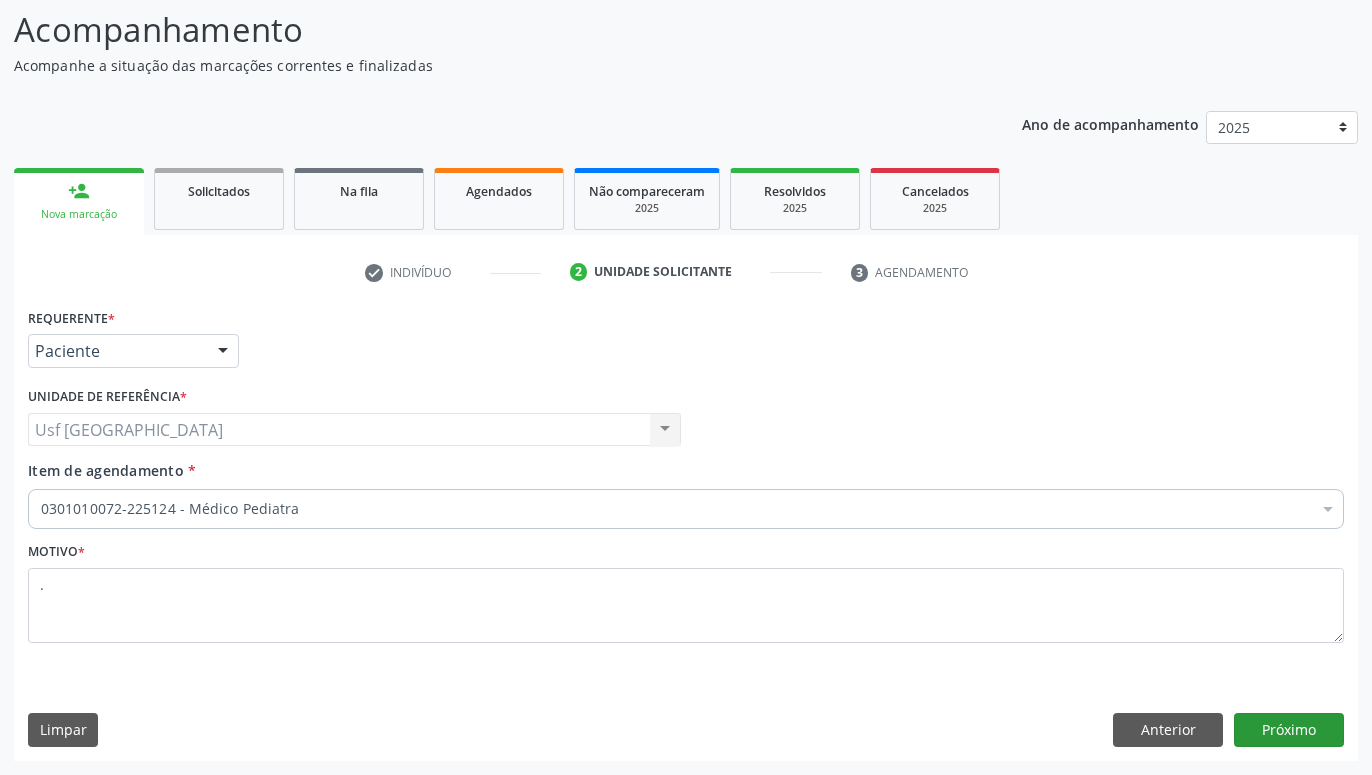 scroll, scrollTop: 95, scrollLeft: 0, axis: vertical 